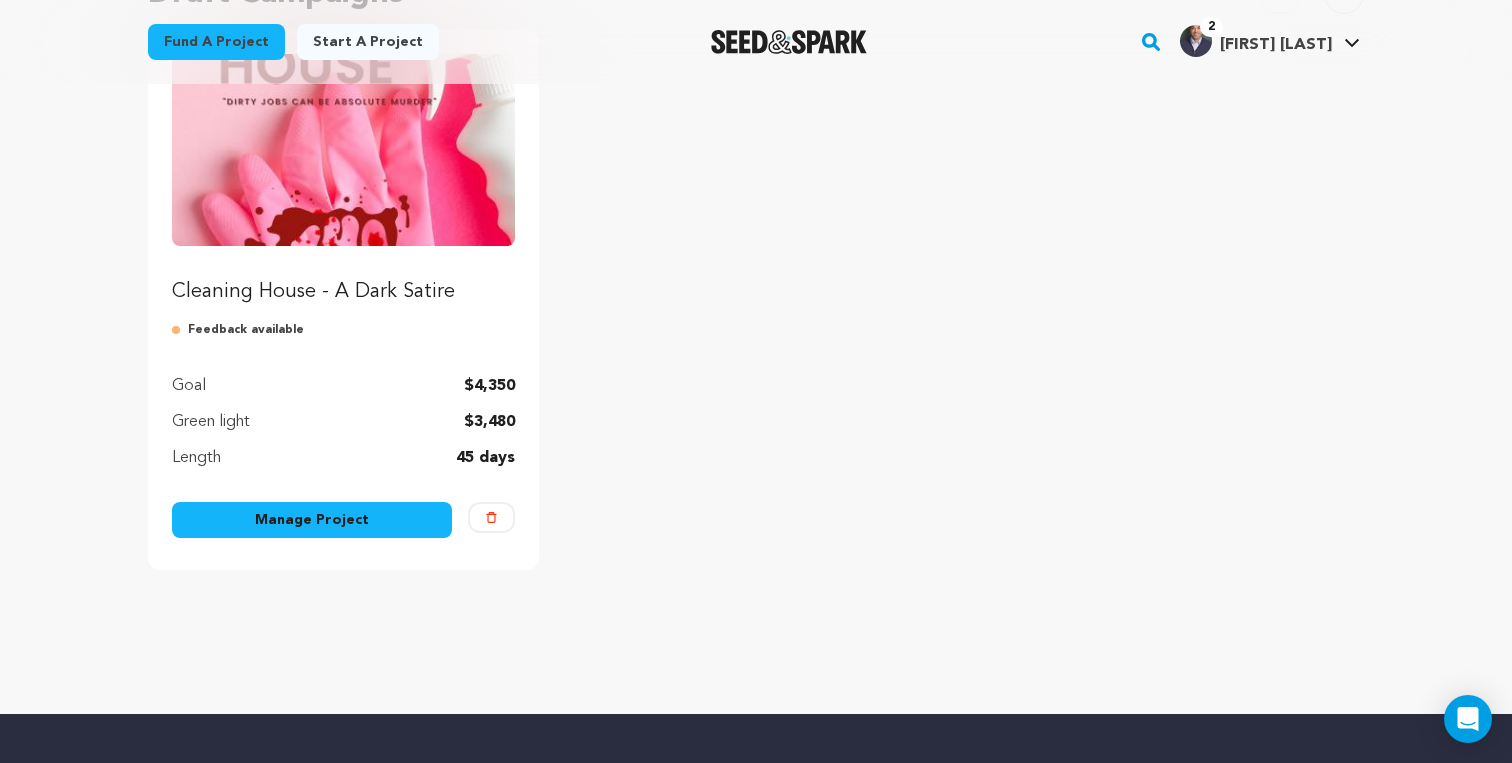 scroll, scrollTop: 267, scrollLeft: 0, axis: vertical 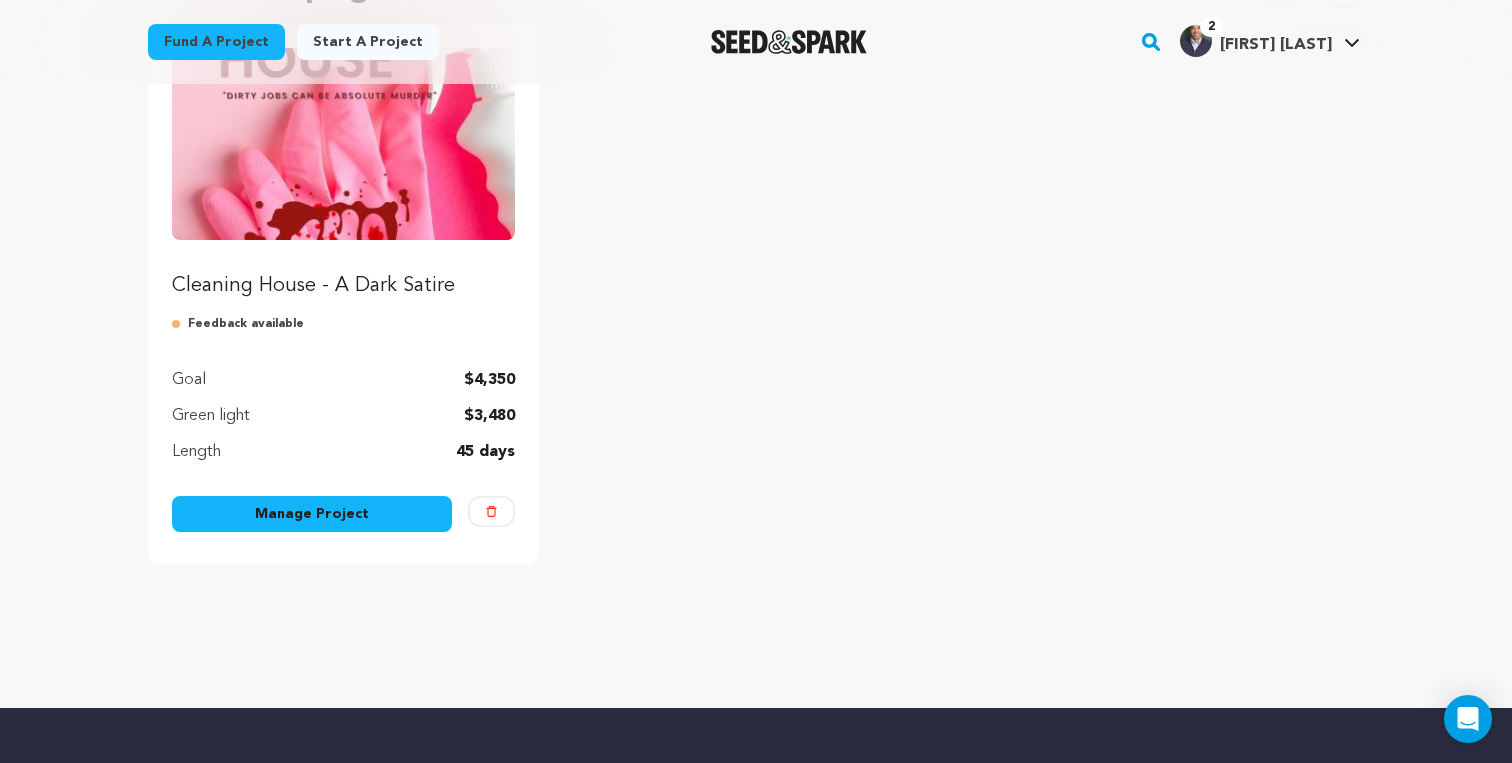click on "Manage Project" at bounding box center (312, 514) 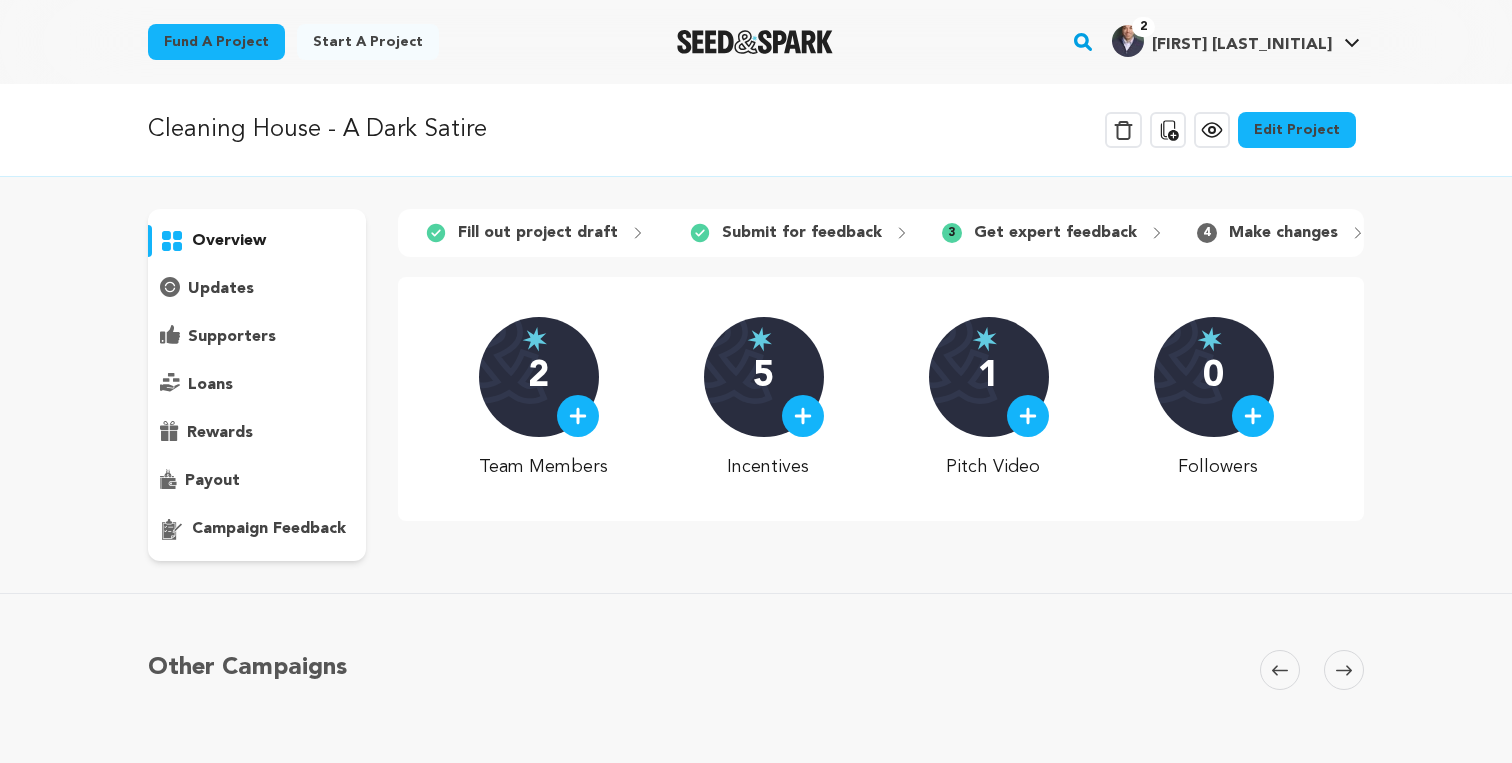scroll, scrollTop: 0, scrollLeft: 0, axis: both 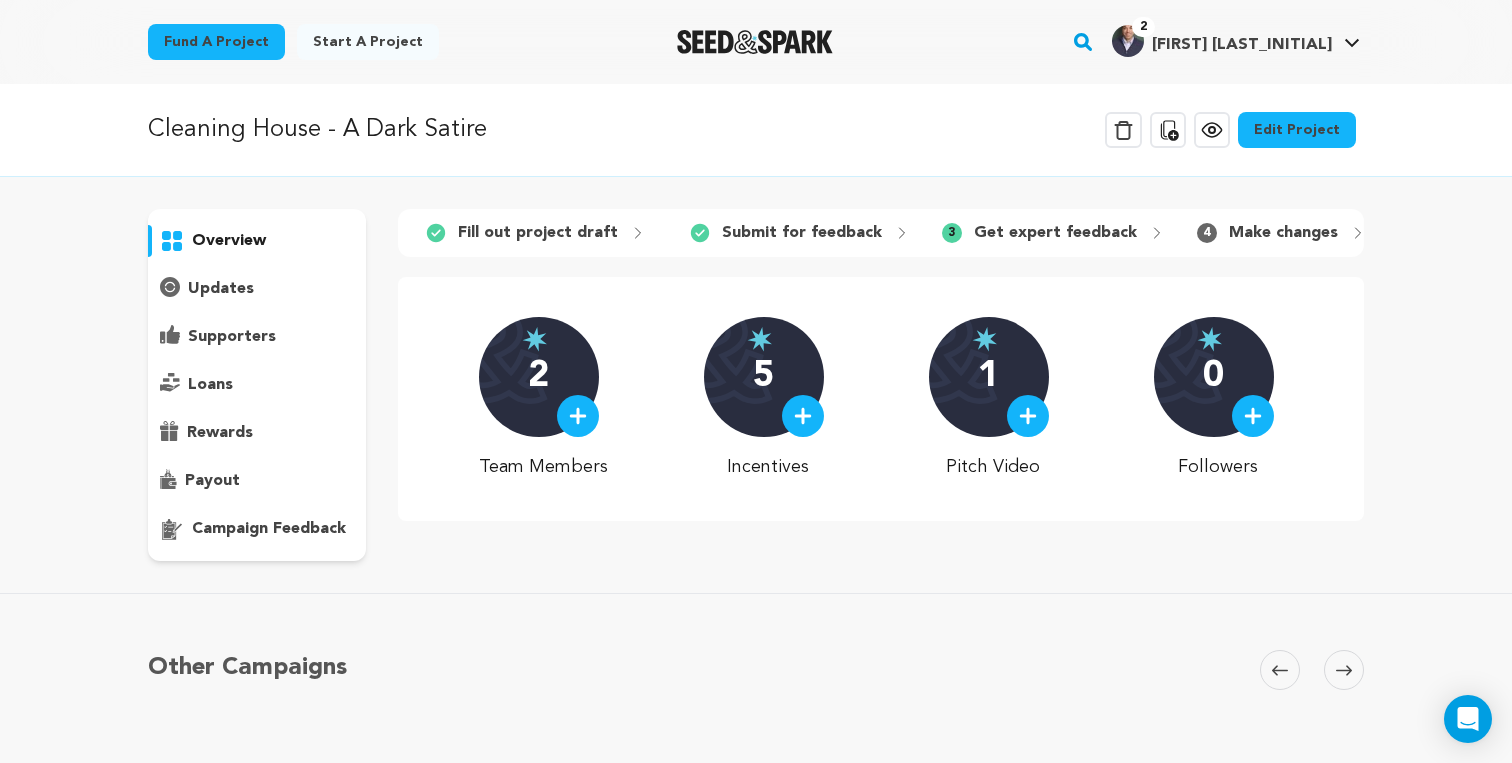 click on "Edit Project" at bounding box center [1297, 130] 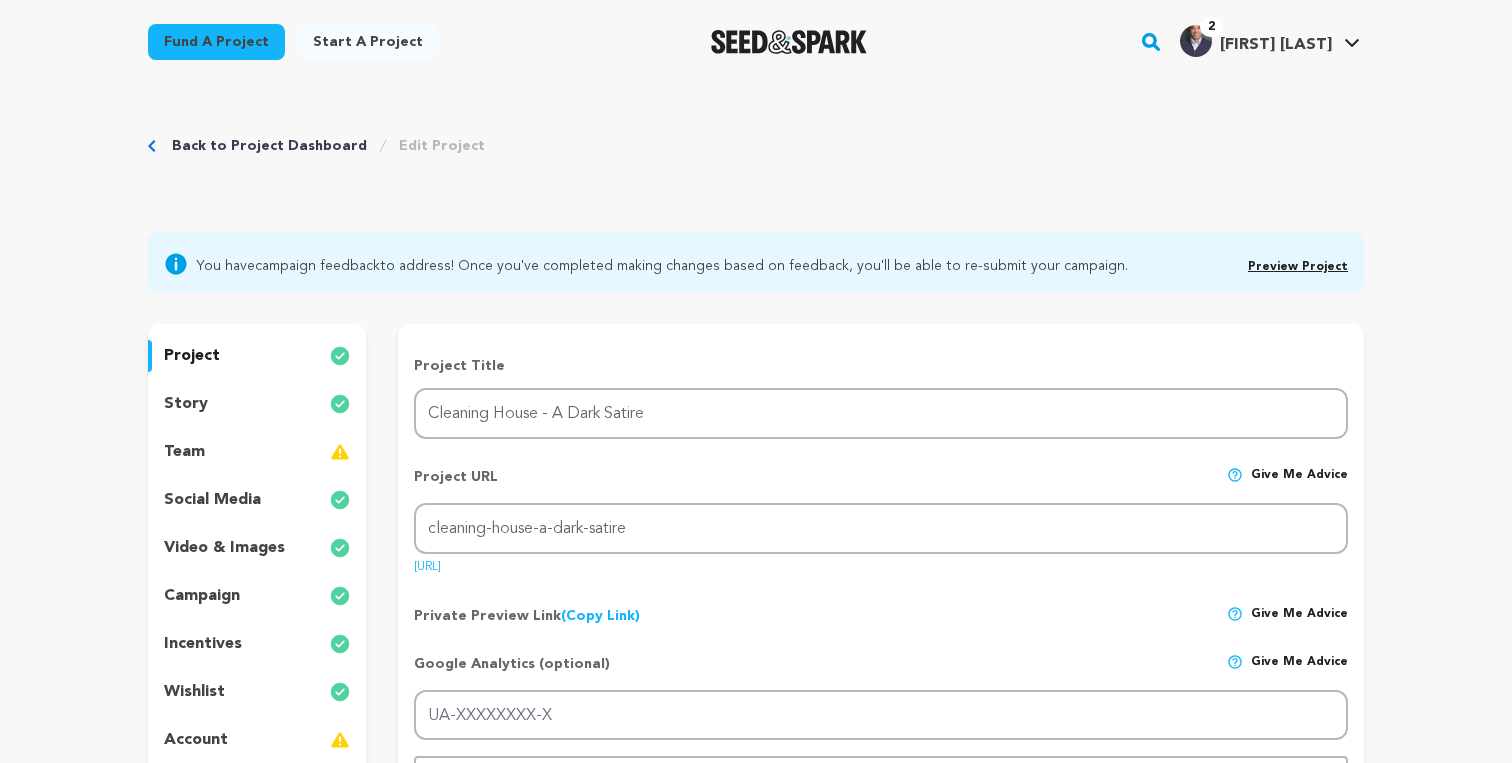 scroll, scrollTop: 0, scrollLeft: 0, axis: both 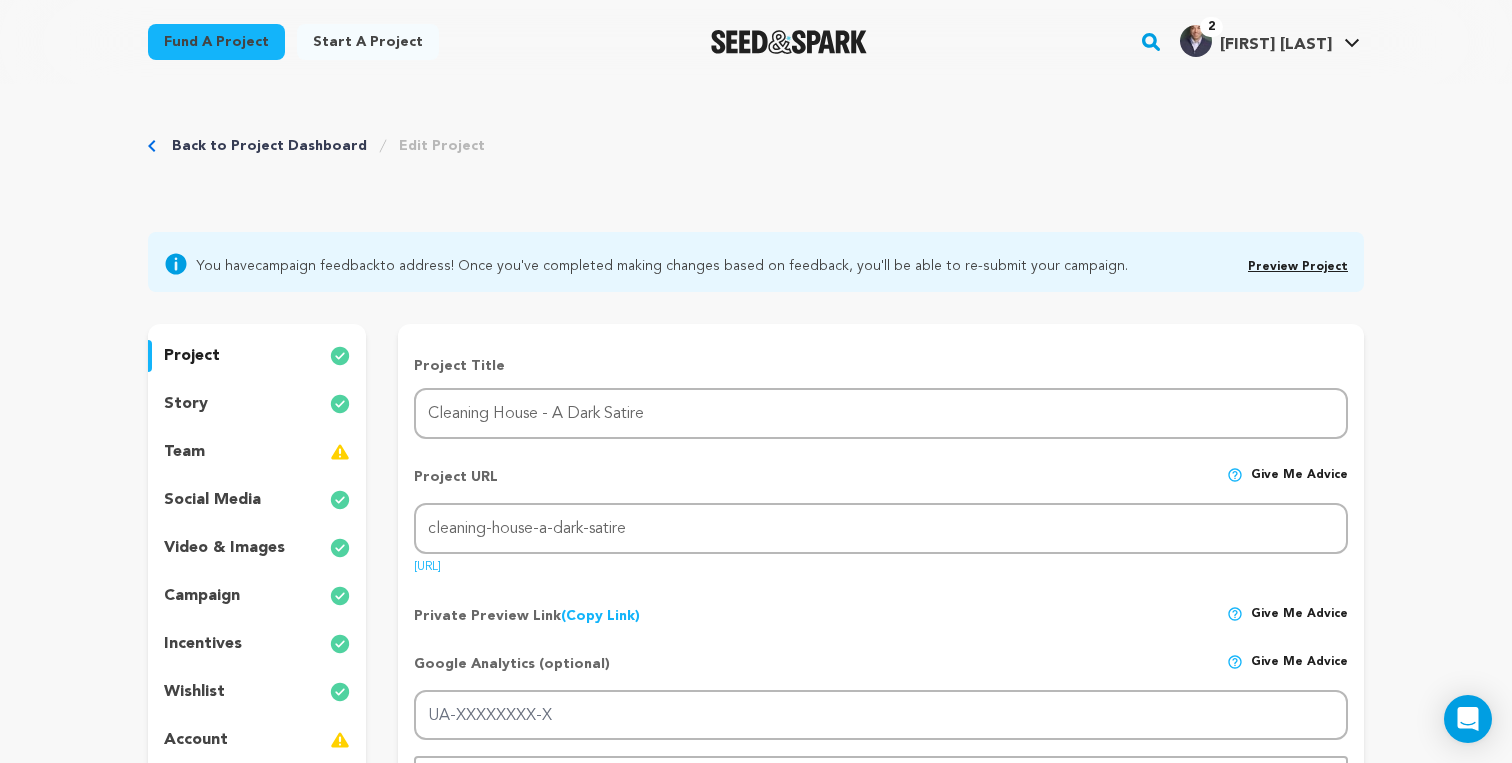 click on "story" at bounding box center (186, 404) 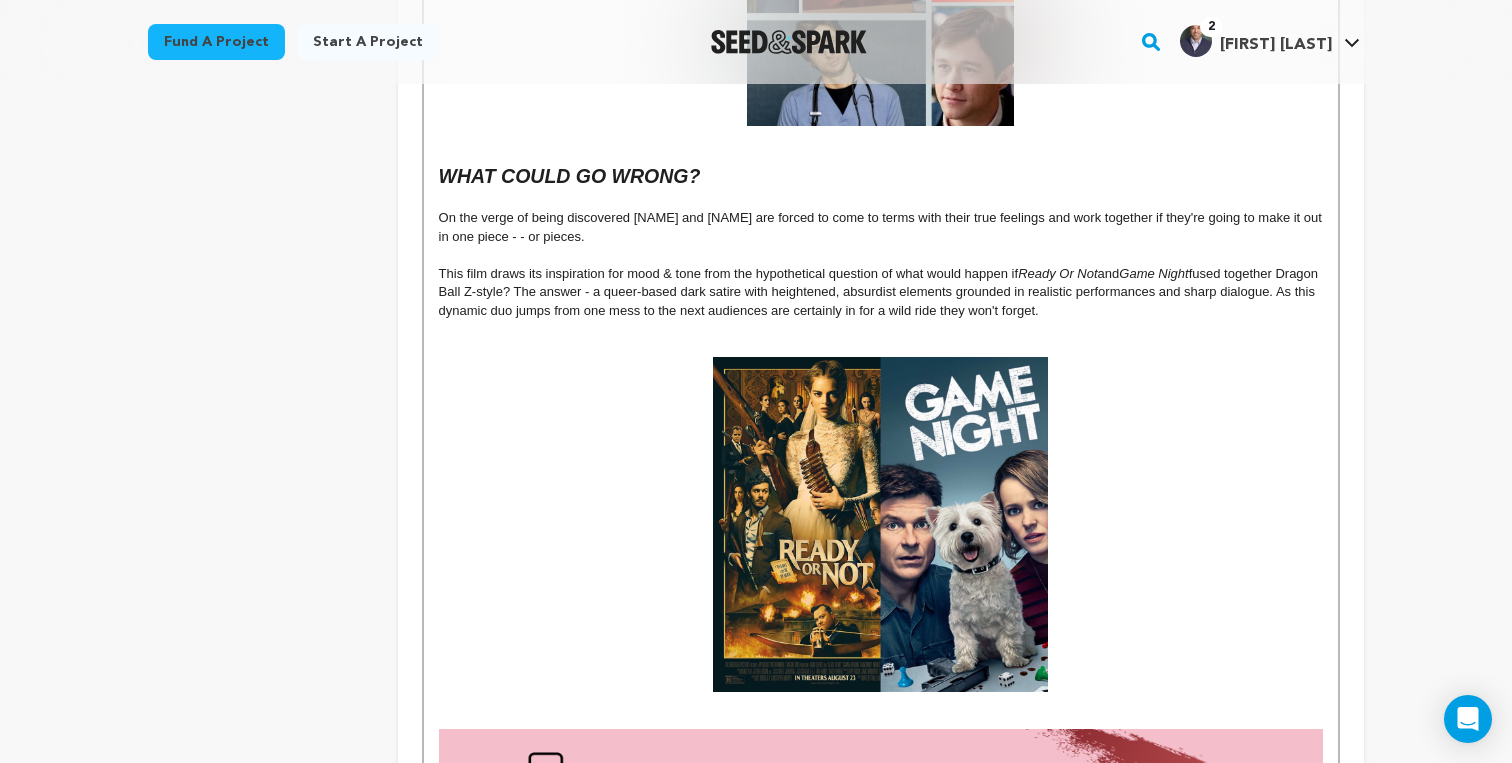 scroll, scrollTop: 1797, scrollLeft: 0, axis: vertical 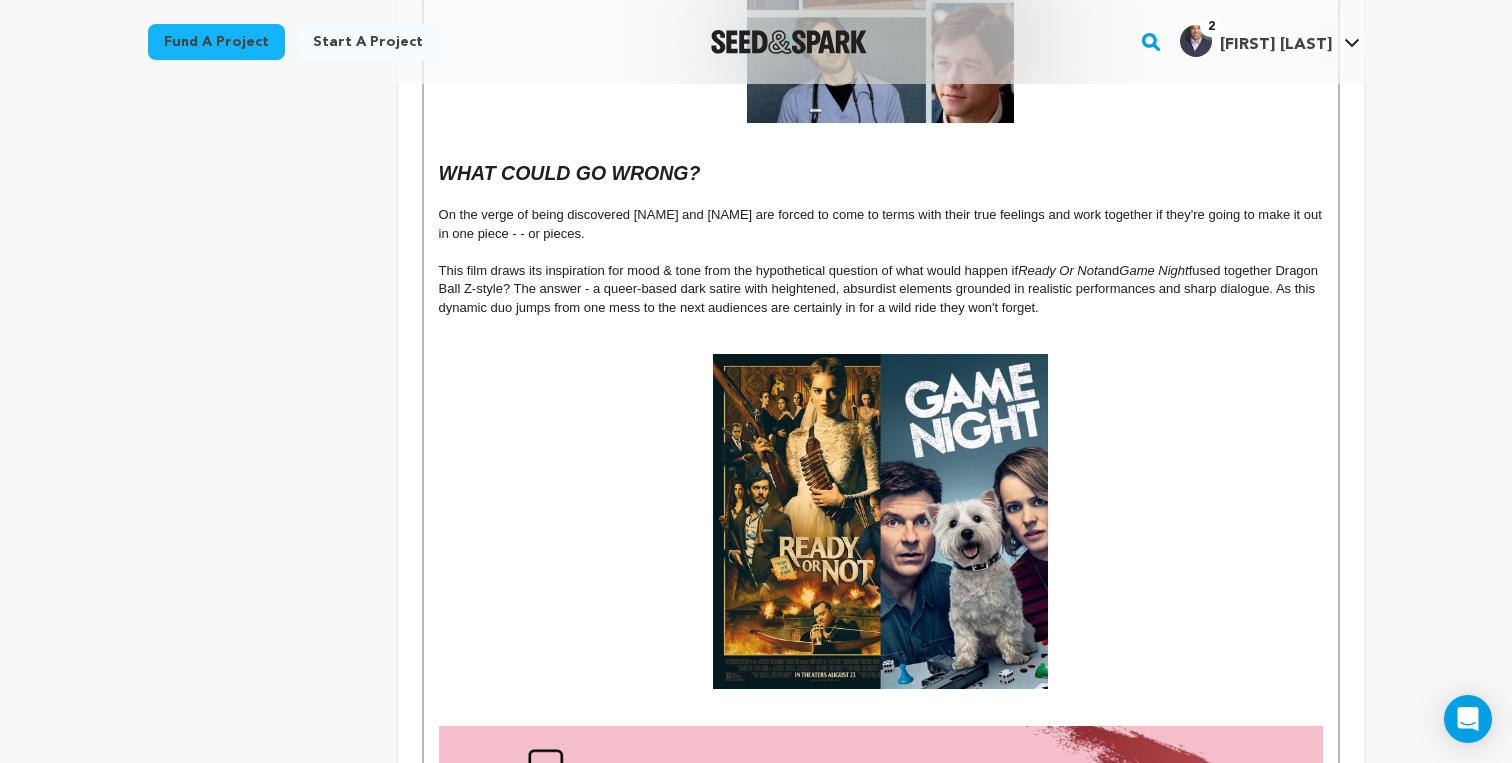click on "This film draws its inspiration for mood & tone from the hypothetical question of what would happen if Ready Or Not and Game Night fused together Dragon Ball Z-style? The answer - a queer-based dark satire with heightened, absurdist elements grounded in realistic performances and sharp dialogue. As this dynamic duo jumps from one mess to the next audiences are certainly in for a wild ride they won't forget." at bounding box center [881, 289] 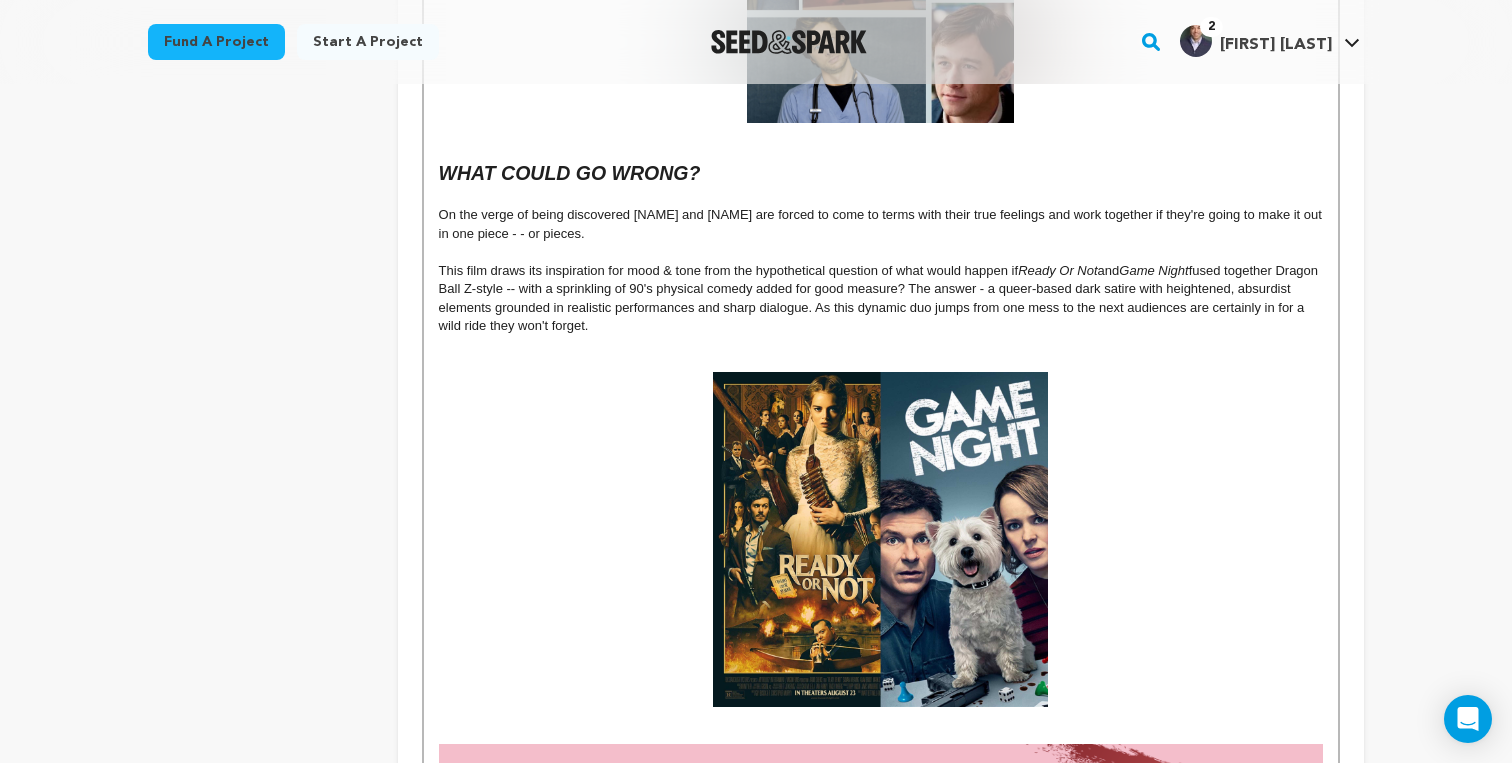 click on "This film draws its inspiration for mood & tone from the hypothetical question of what would happen if Ready Or Not and Game Night fused together Dragon Ball Z-style -- with a sprinkling of 90's physical comedy added for good measure? The answer - a queer-based dark satire with heightened, absurdist elements grounded in realistic performances and sharp dialogue. As this dynamic duo jumps from one mess to the next audiences are certainly in for a wild ride they won't forget." at bounding box center [881, 299] 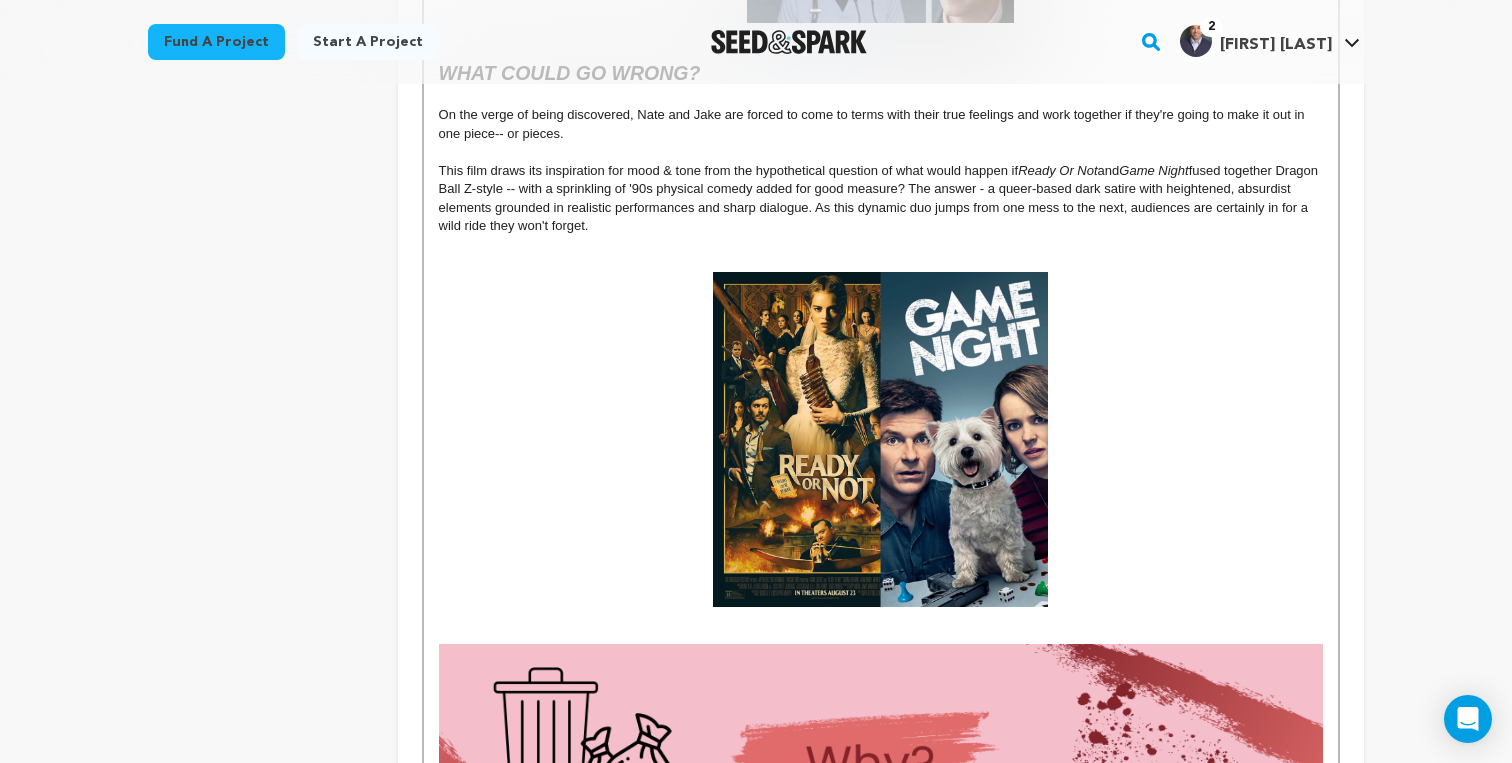 scroll, scrollTop: 1914, scrollLeft: 0, axis: vertical 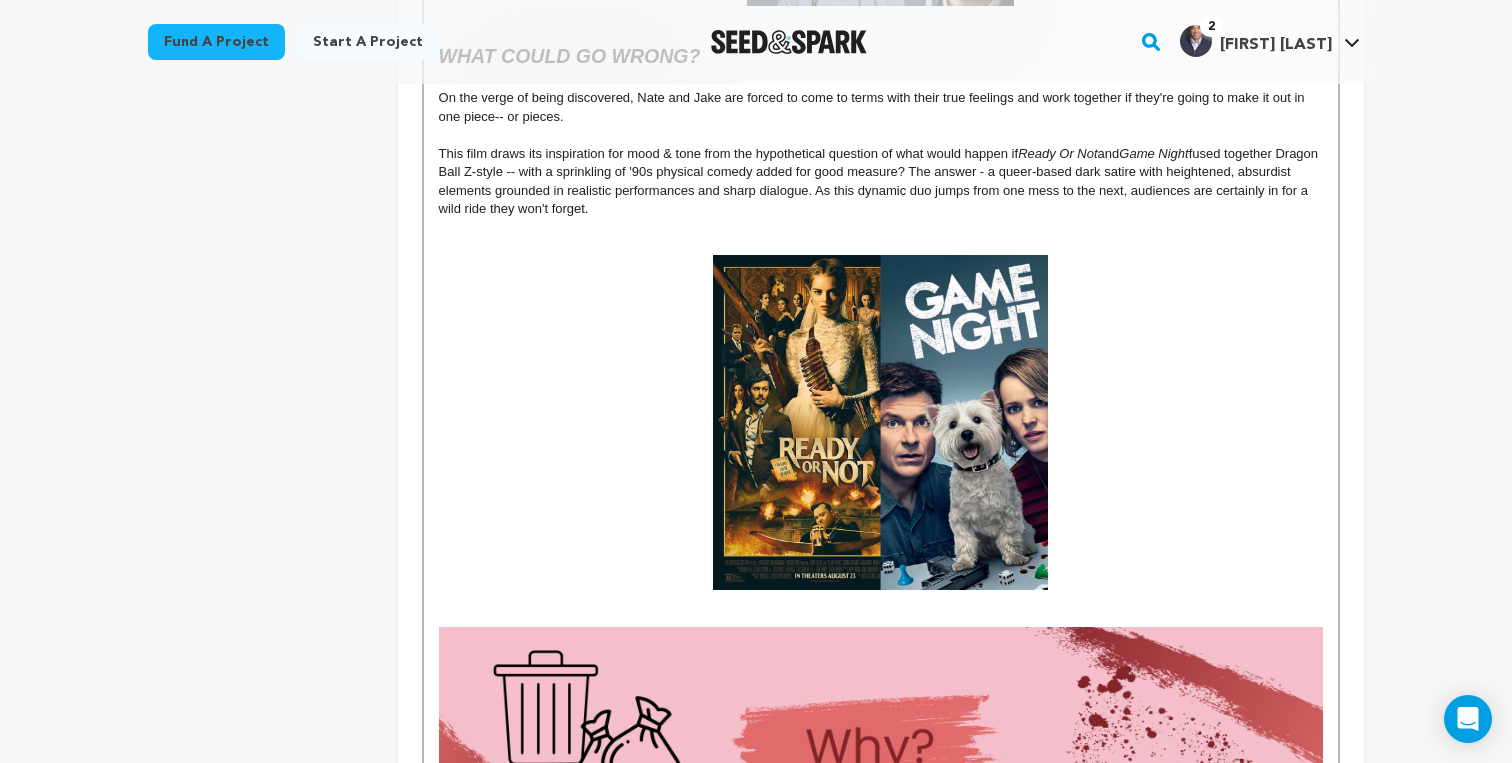 click at bounding box center [880, 422] 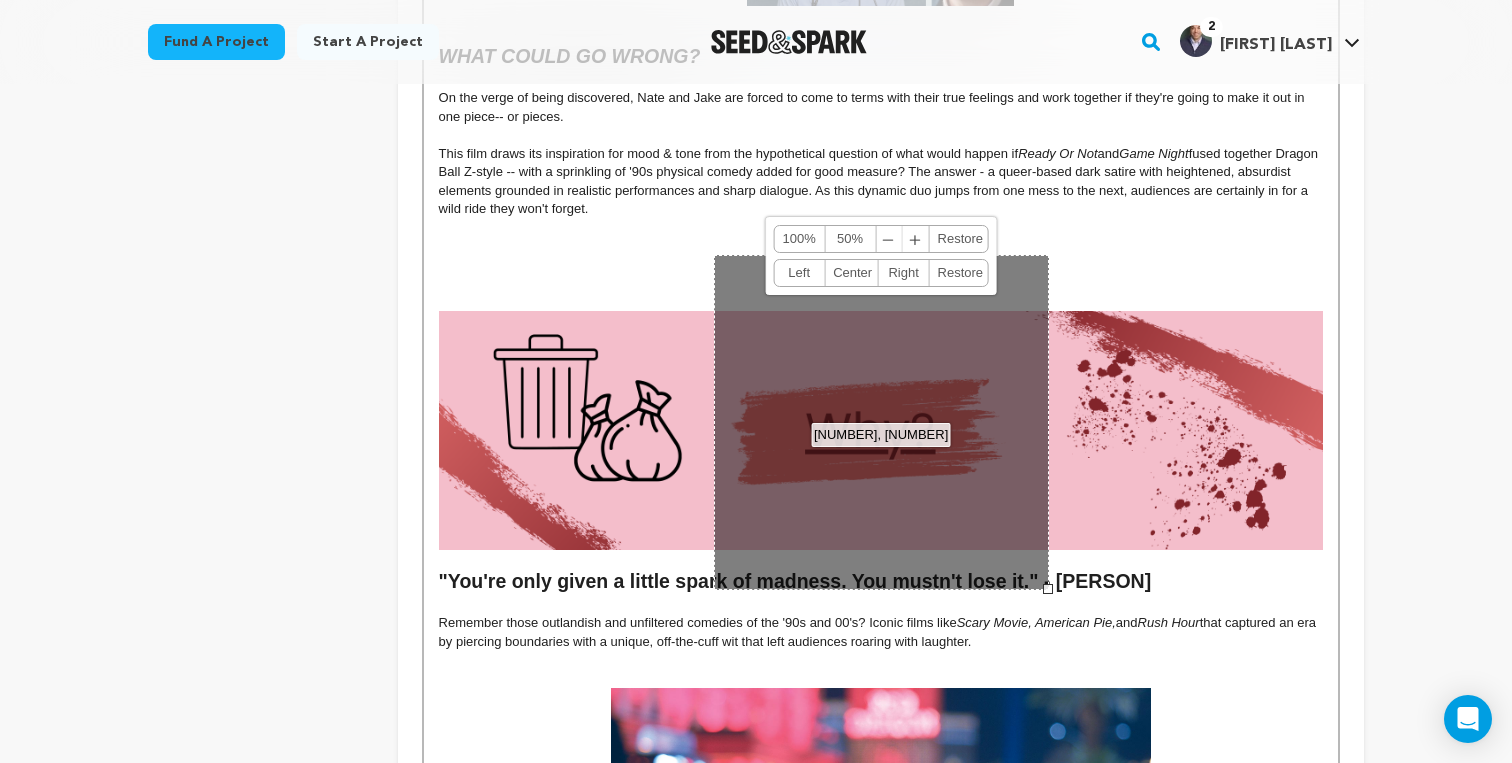 click at bounding box center (881, 246) 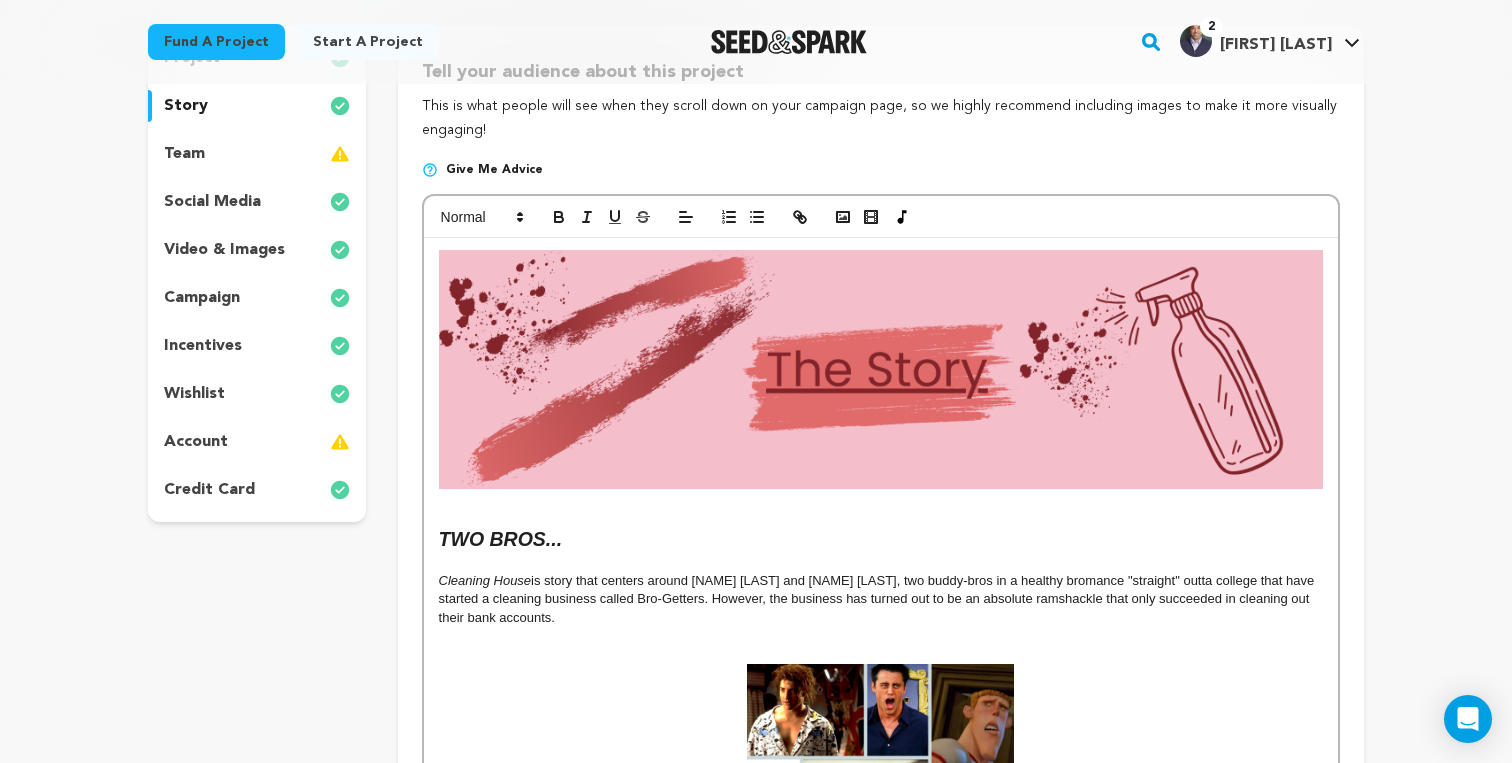 scroll, scrollTop: 32, scrollLeft: 0, axis: vertical 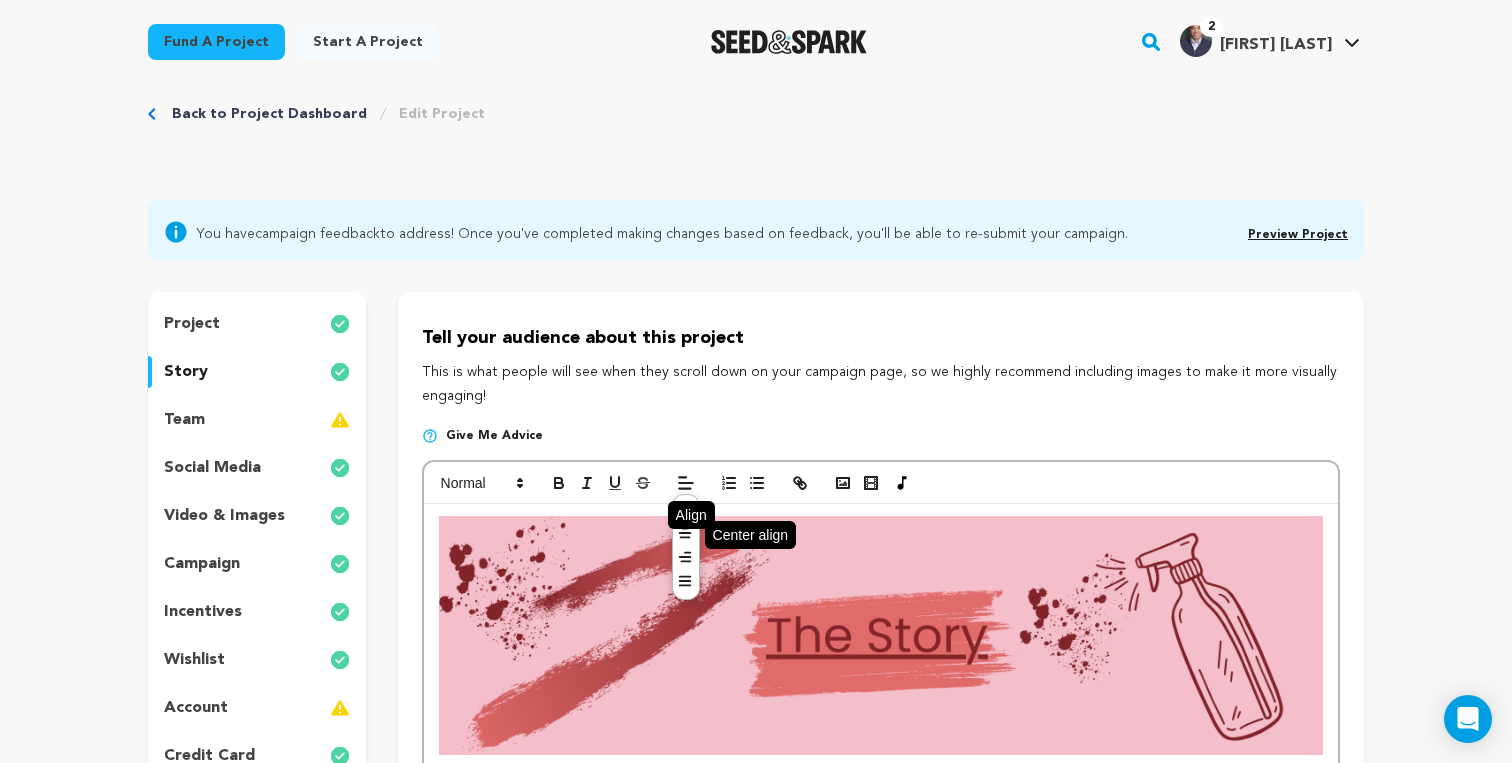 click 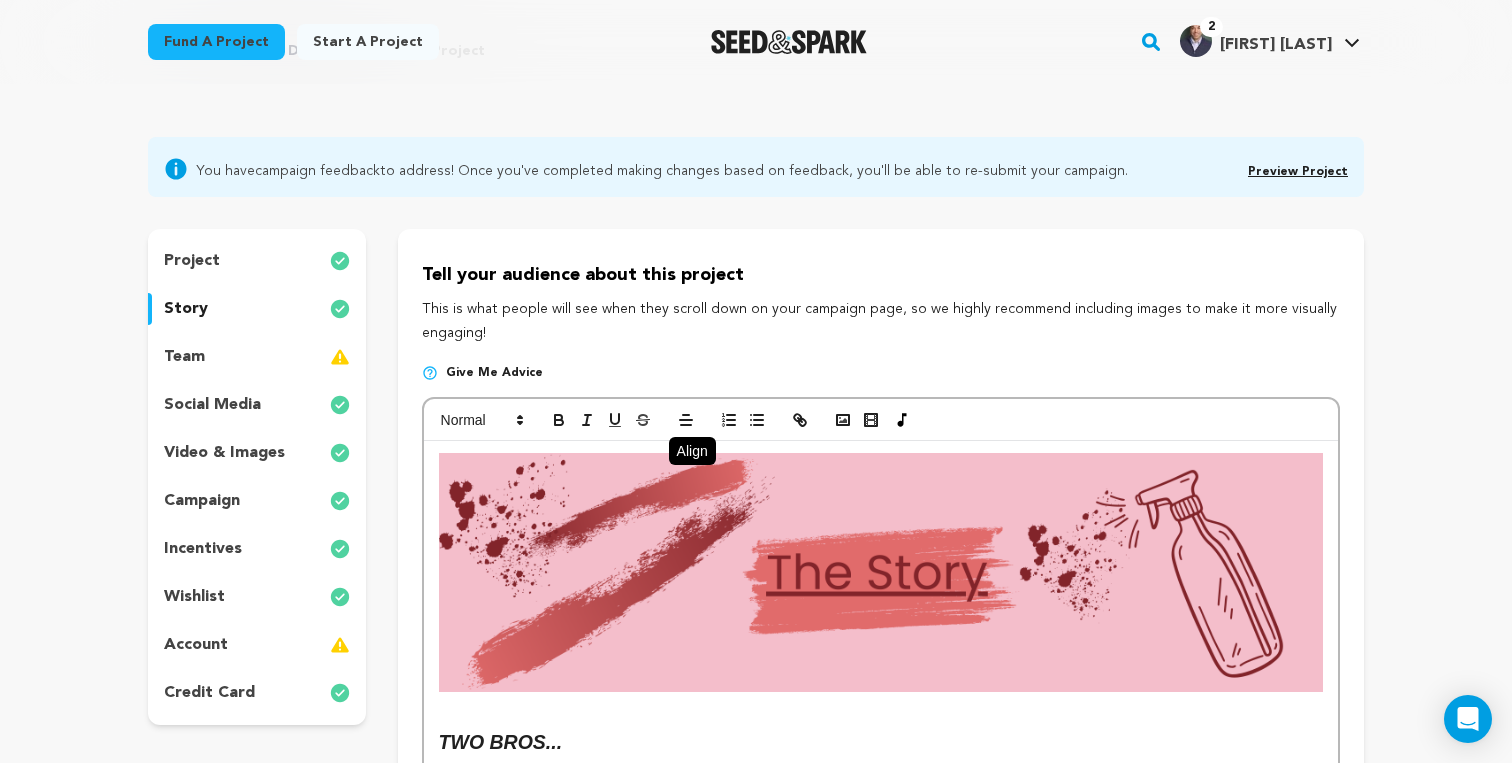 scroll, scrollTop: 142, scrollLeft: 0, axis: vertical 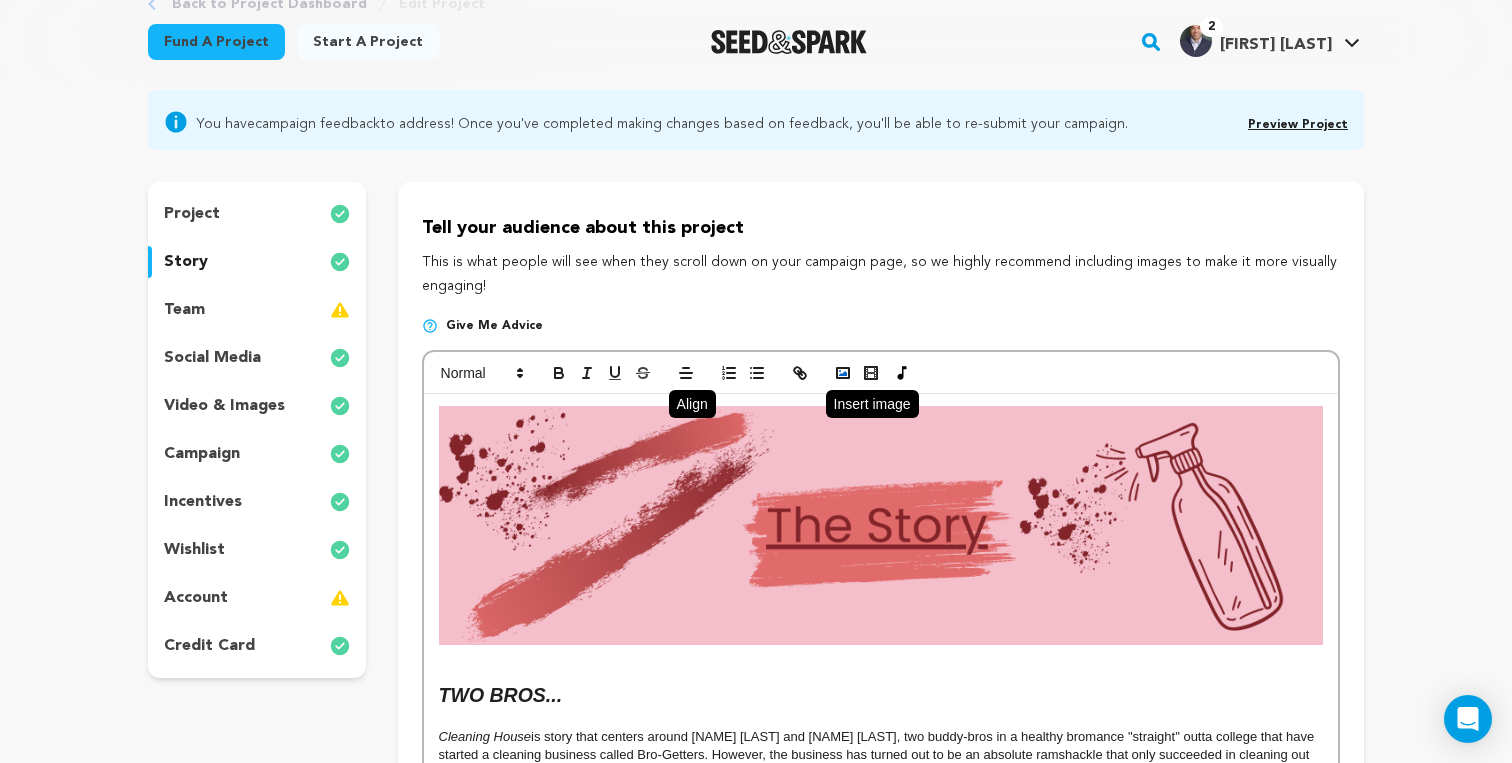 click 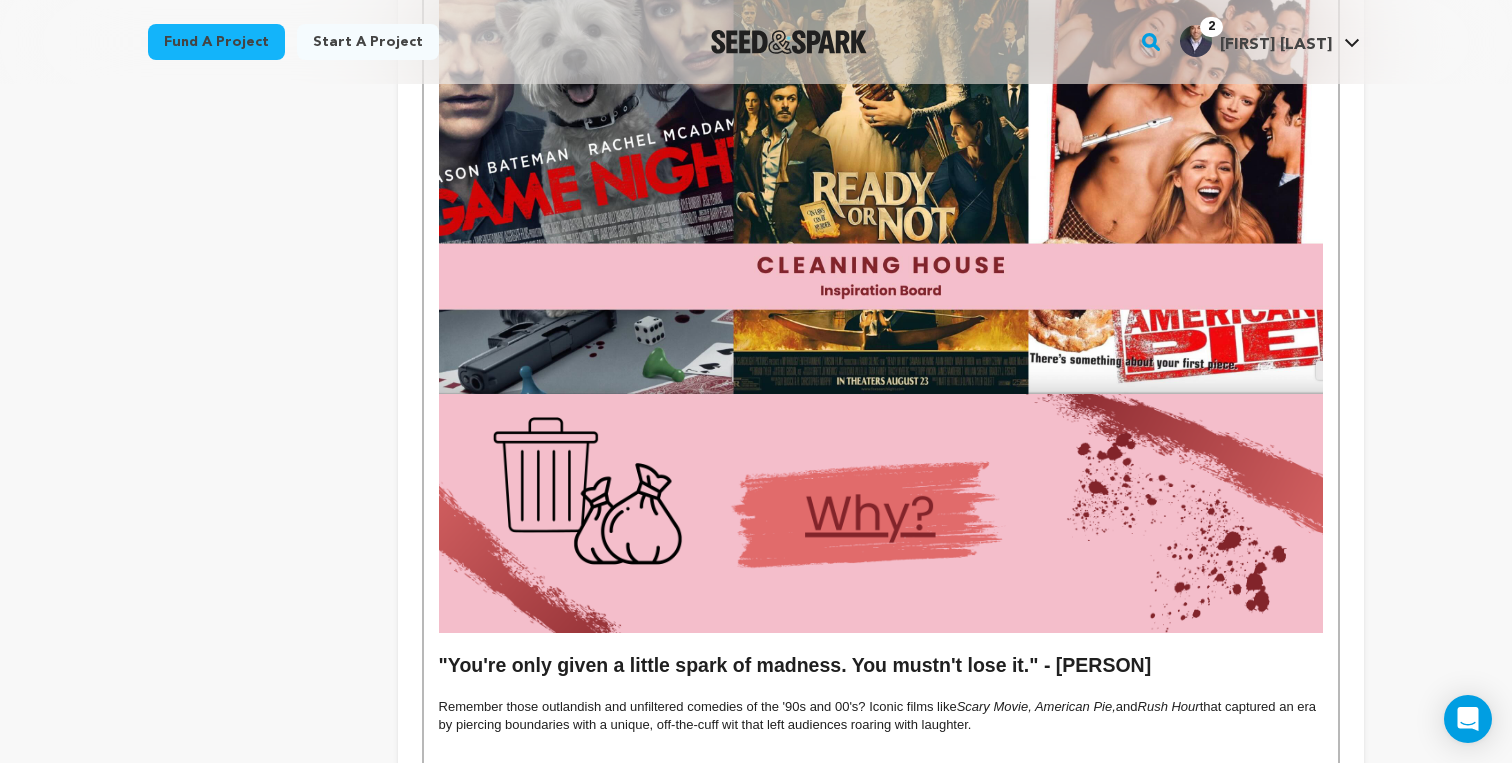 scroll, scrollTop: 2290, scrollLeft: 0, axis: vertical 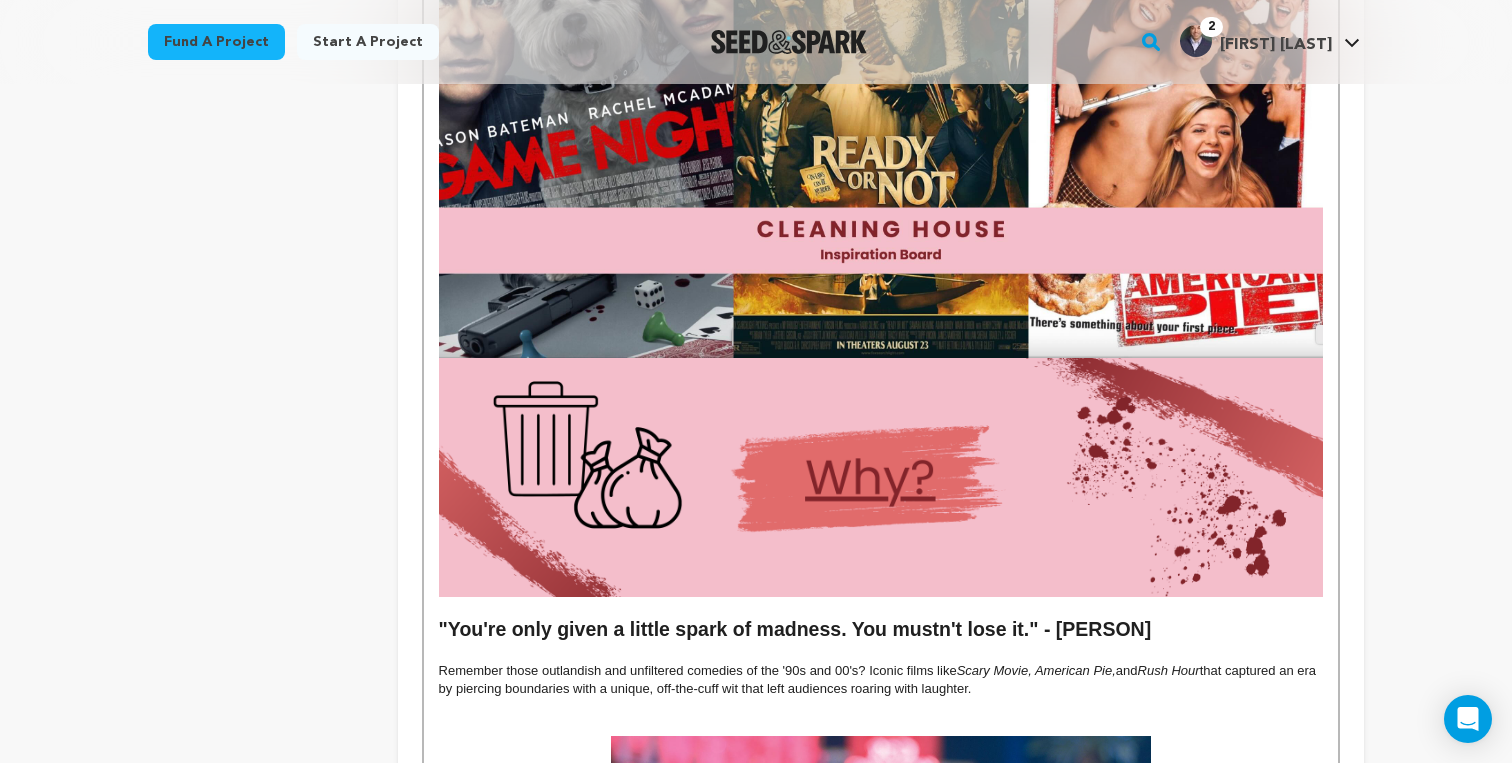 click at bounding box center [881, 477] 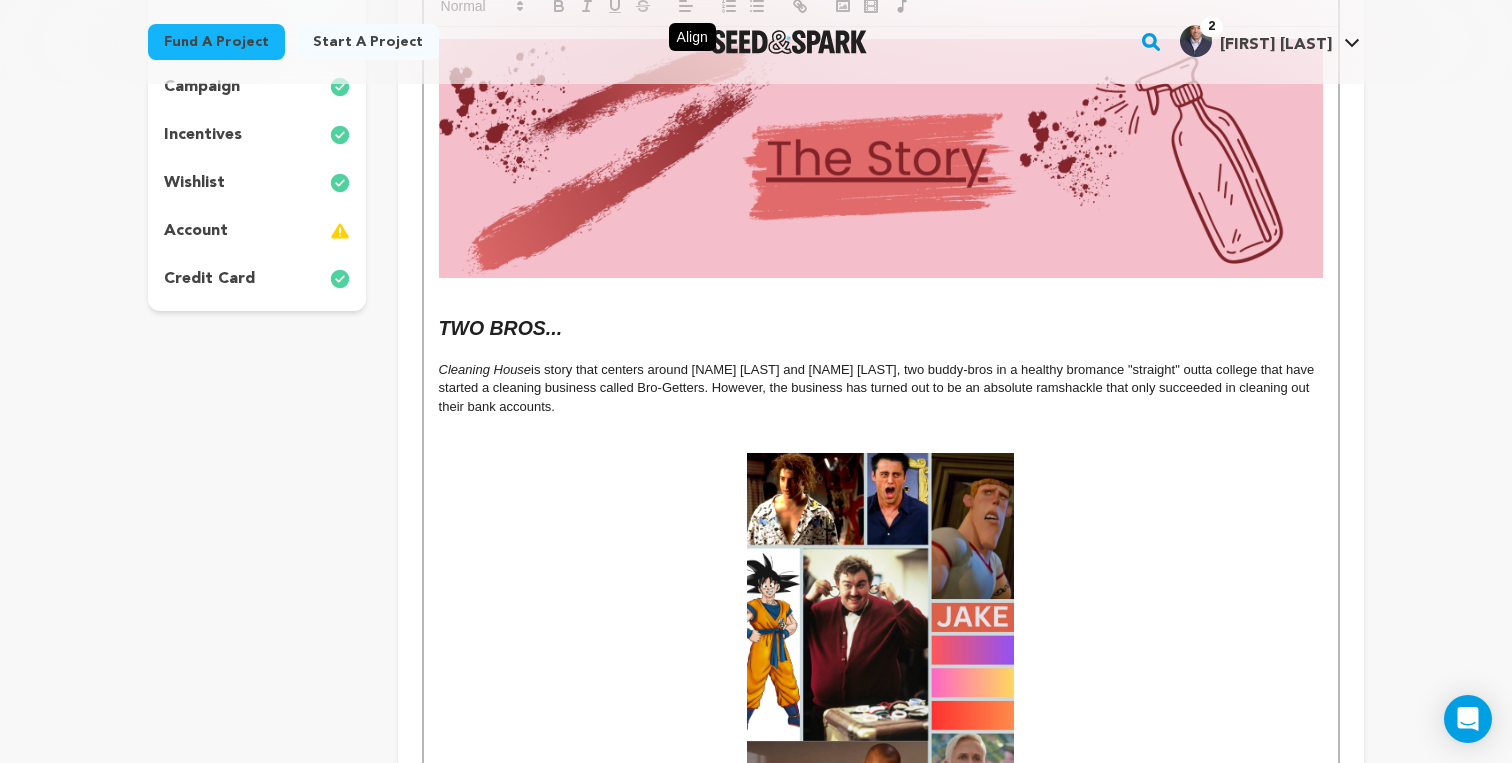 scroll, scrollTop: 0, scrollLeft: 0, axis: both 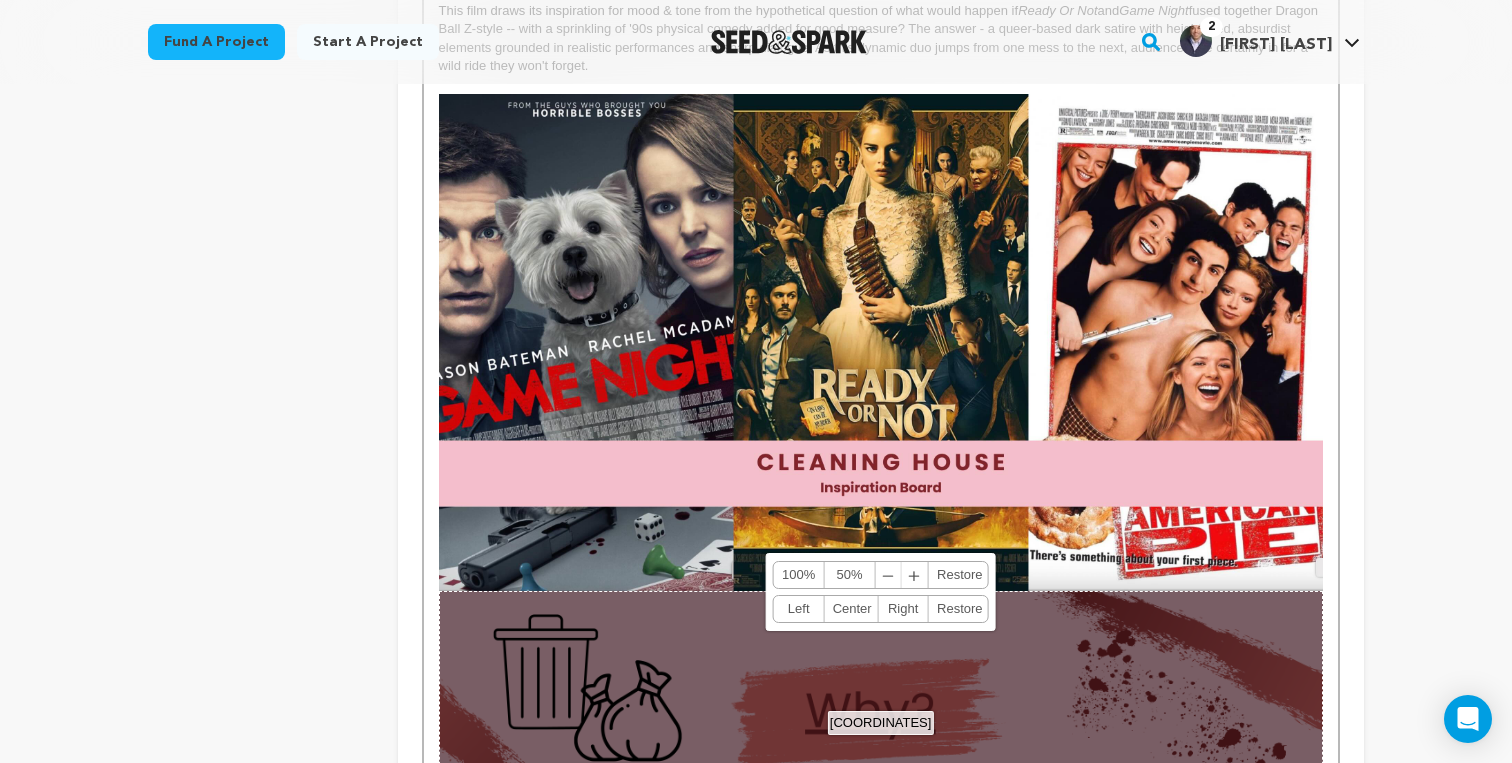 click at bounding box center (881, 342) 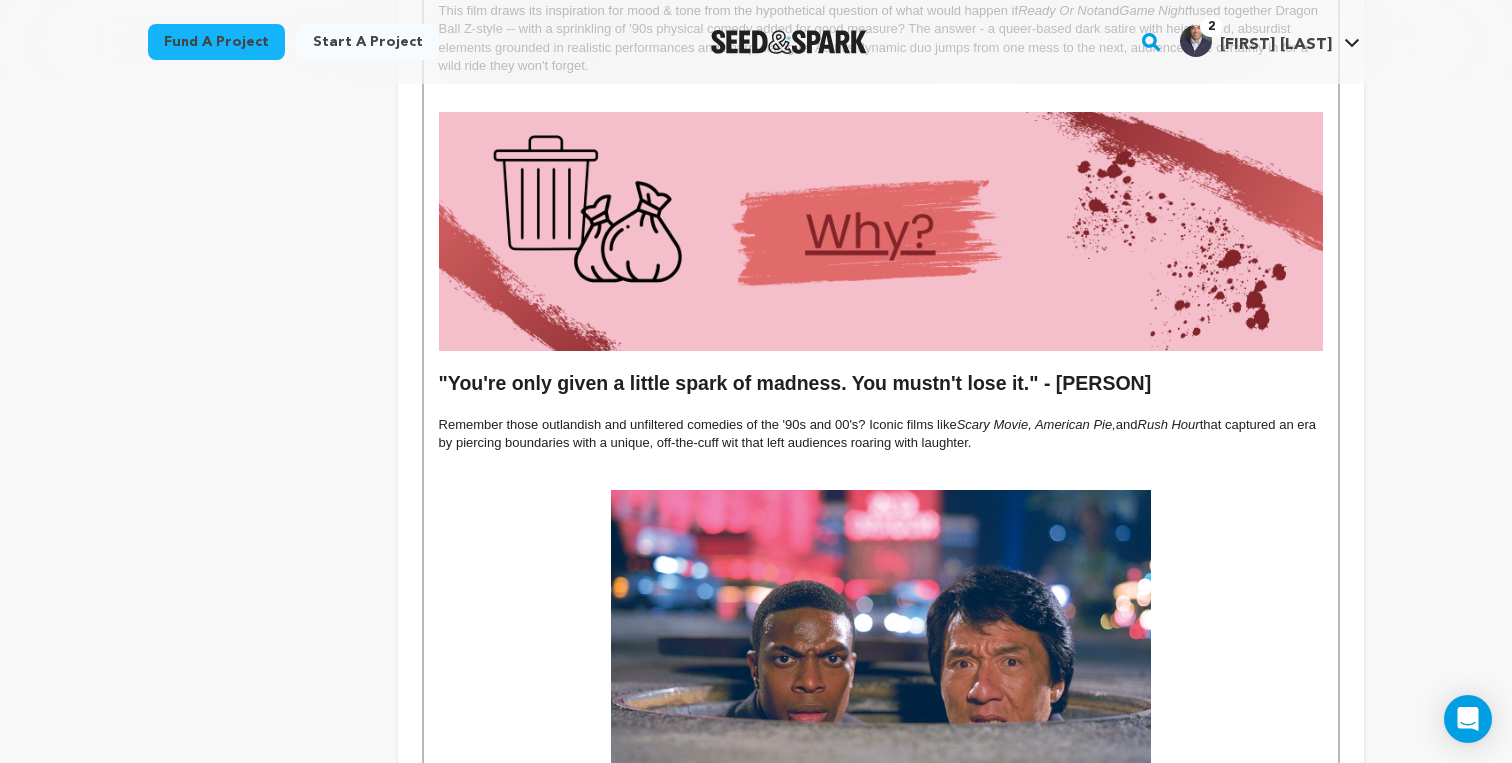 click at bounding box center (881, 642) 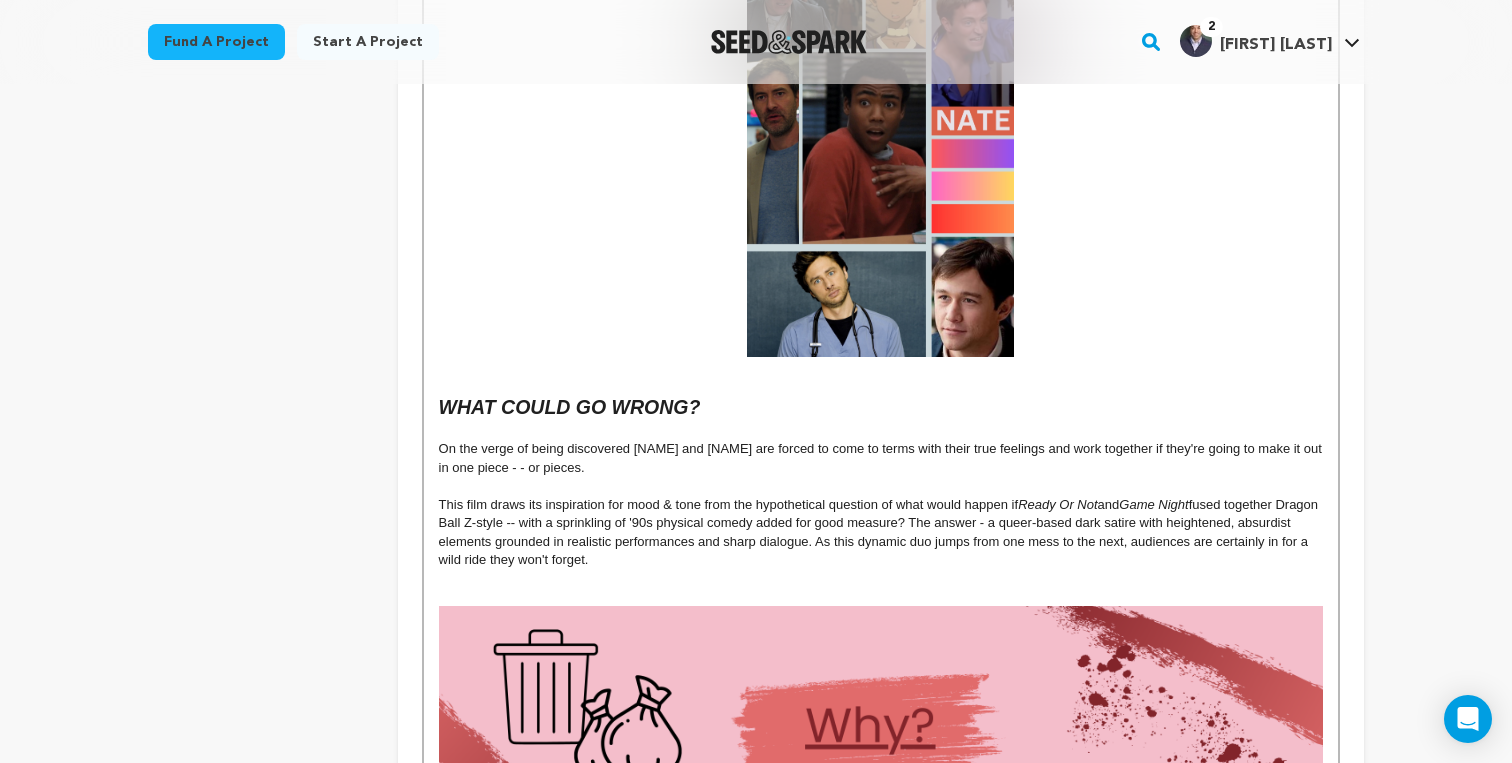 scroll, scrollTop: 1608, scrollLeft: 0, axis: vertical 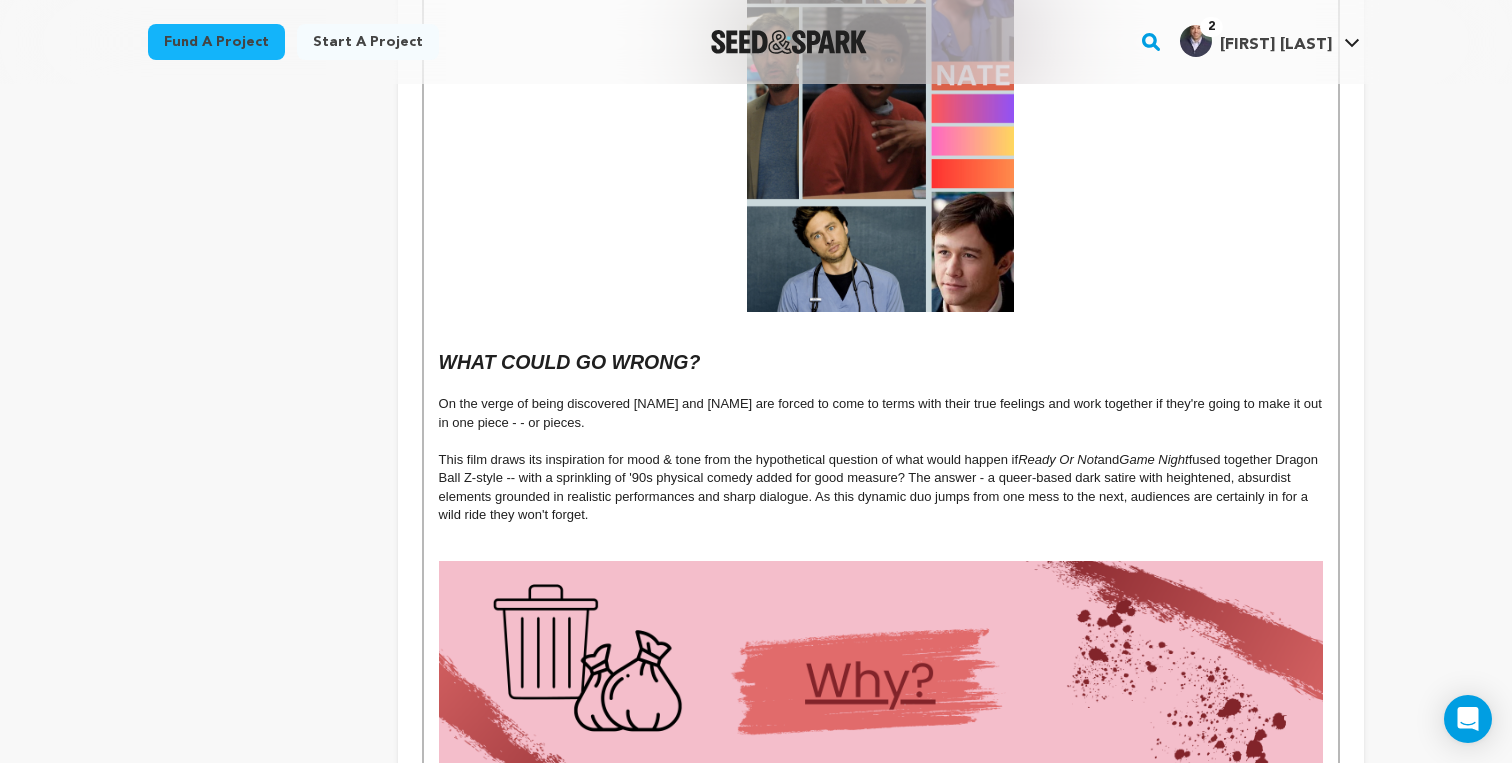 click on "This film draws its inspiration for mood & tone from the hypothetical question of what would happen if Ready Or Not and Game Night fused together Dragon Ball Z-style -- with a sprinkling of '90s physical comedy added for good measure? The answer - a queer-based dark satire with heightened, absurdist elements grounded in realistic performances and sharp dialogue. As this dynamic duo jumps from one mess to the next, audiences are certainly in for a wild ride they won't forget." at bounding box center [881, 488] 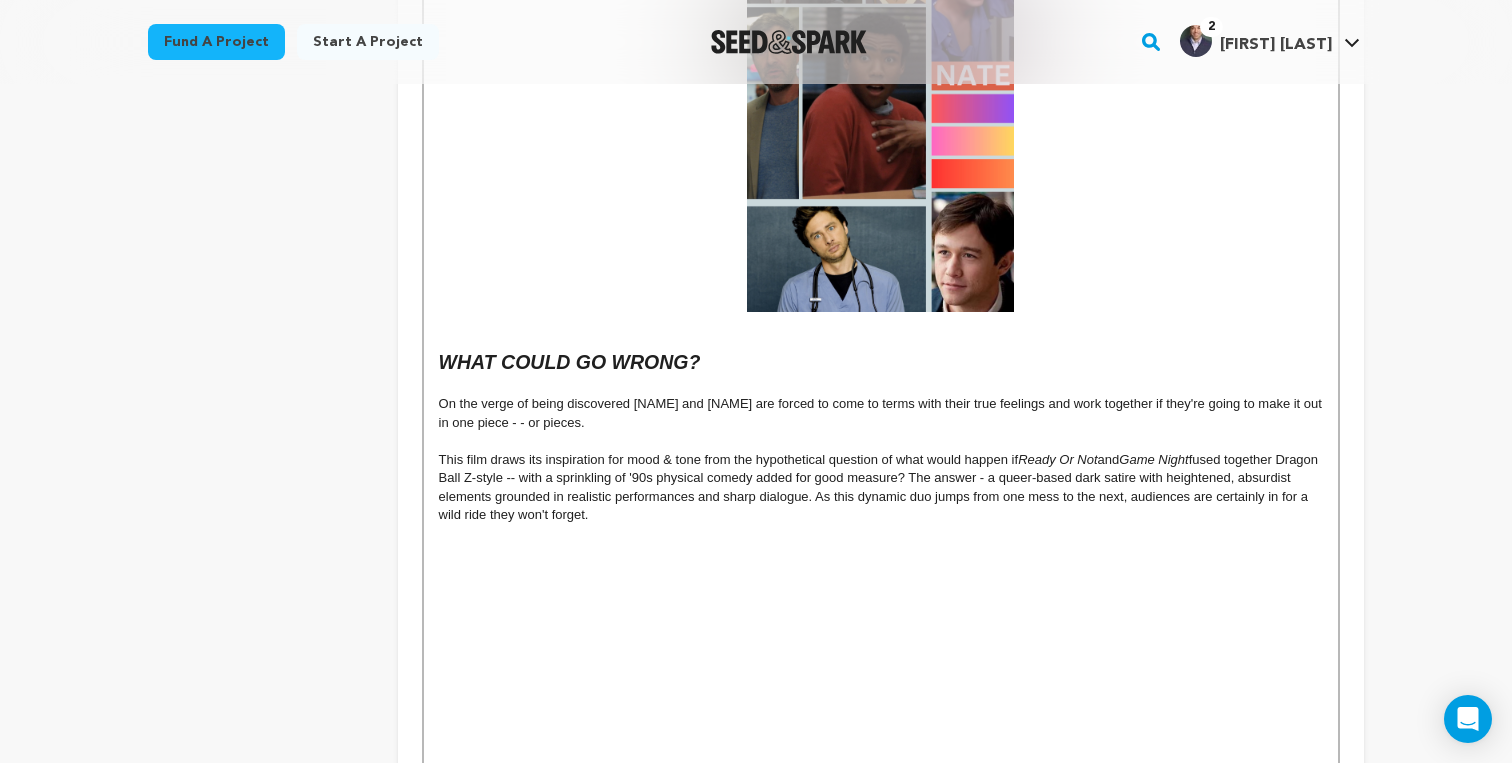 click at bounding box center (881, 607) 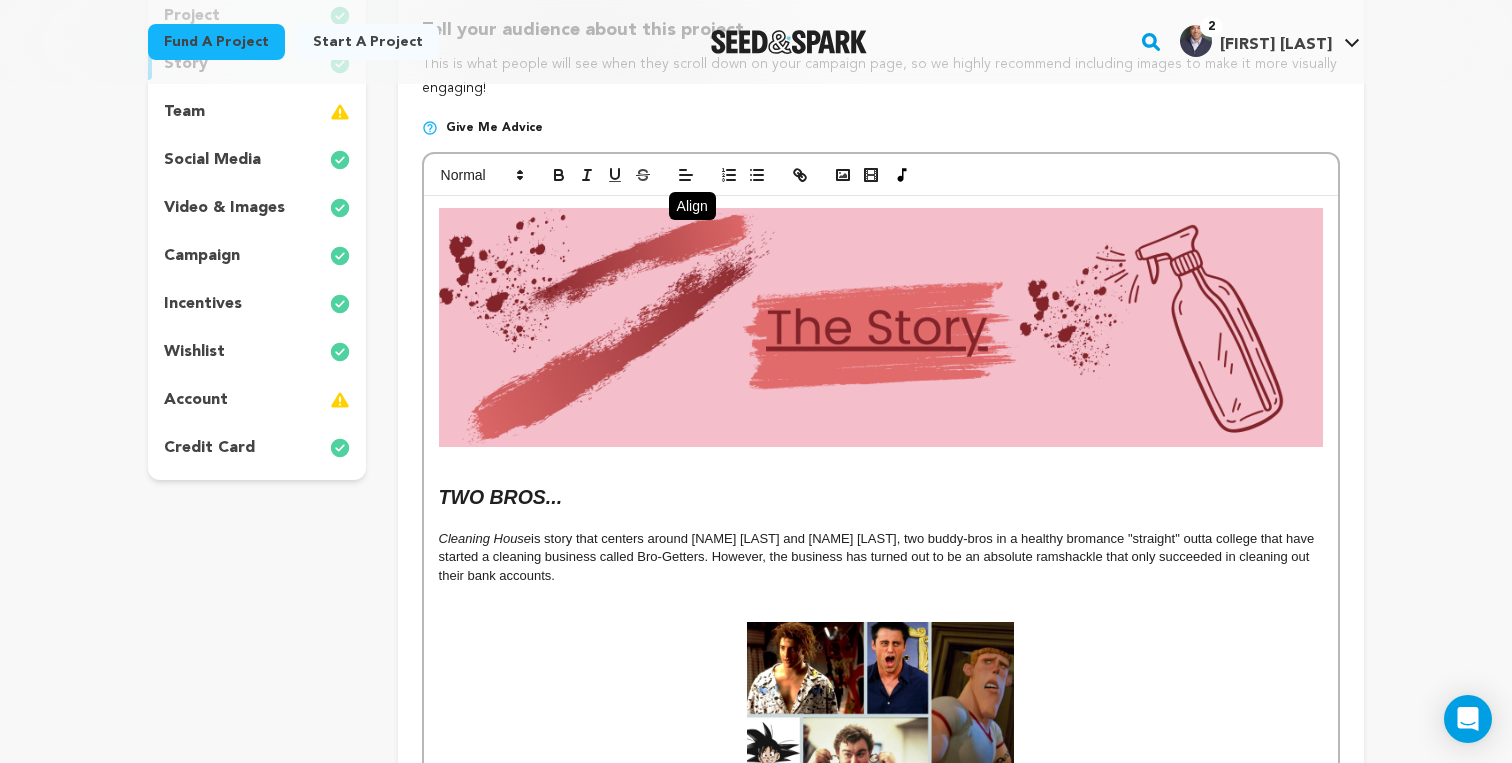 scroll, scrollTop: 0, scrollLeft: 0, axis: both 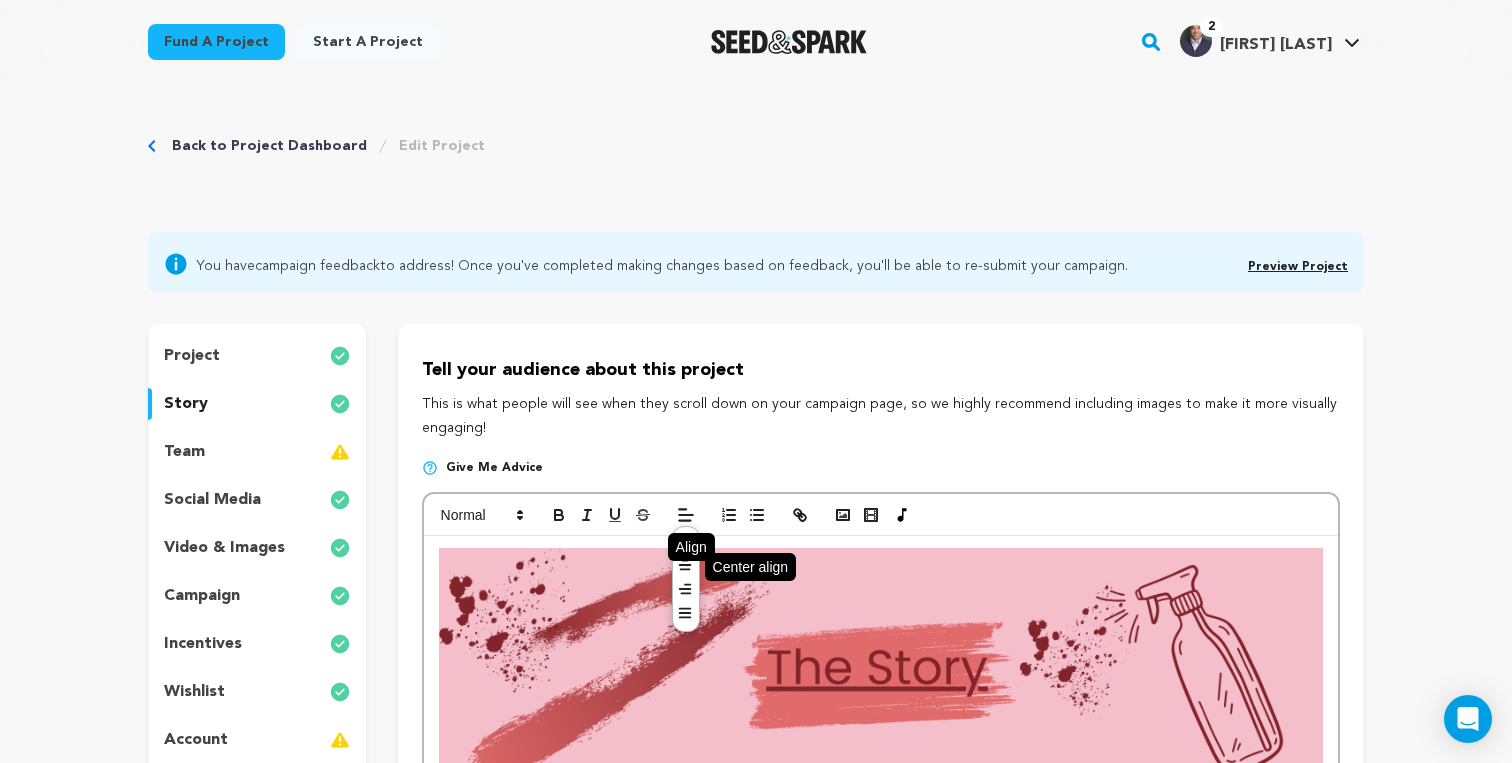 click at bounding box center (685, 567) 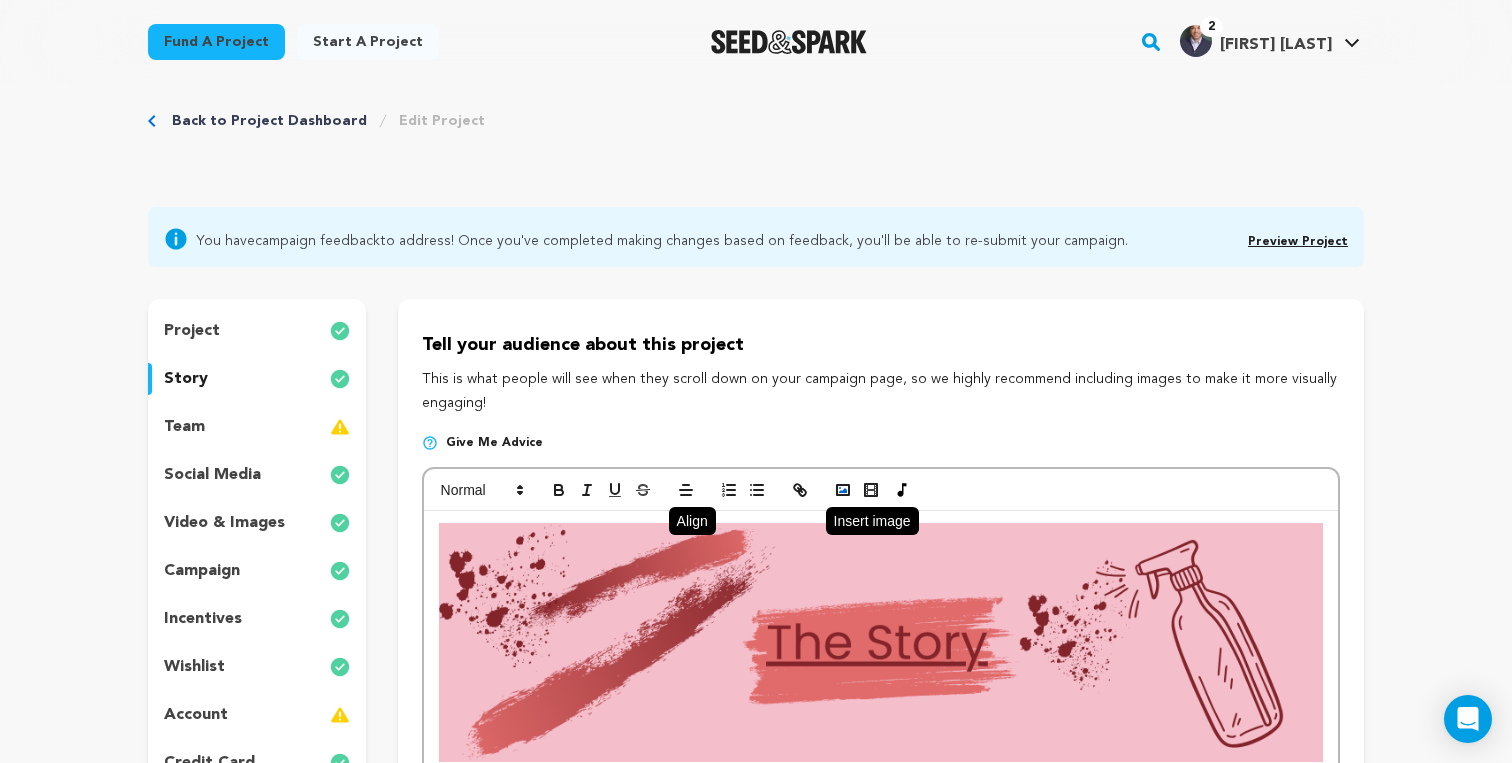 click 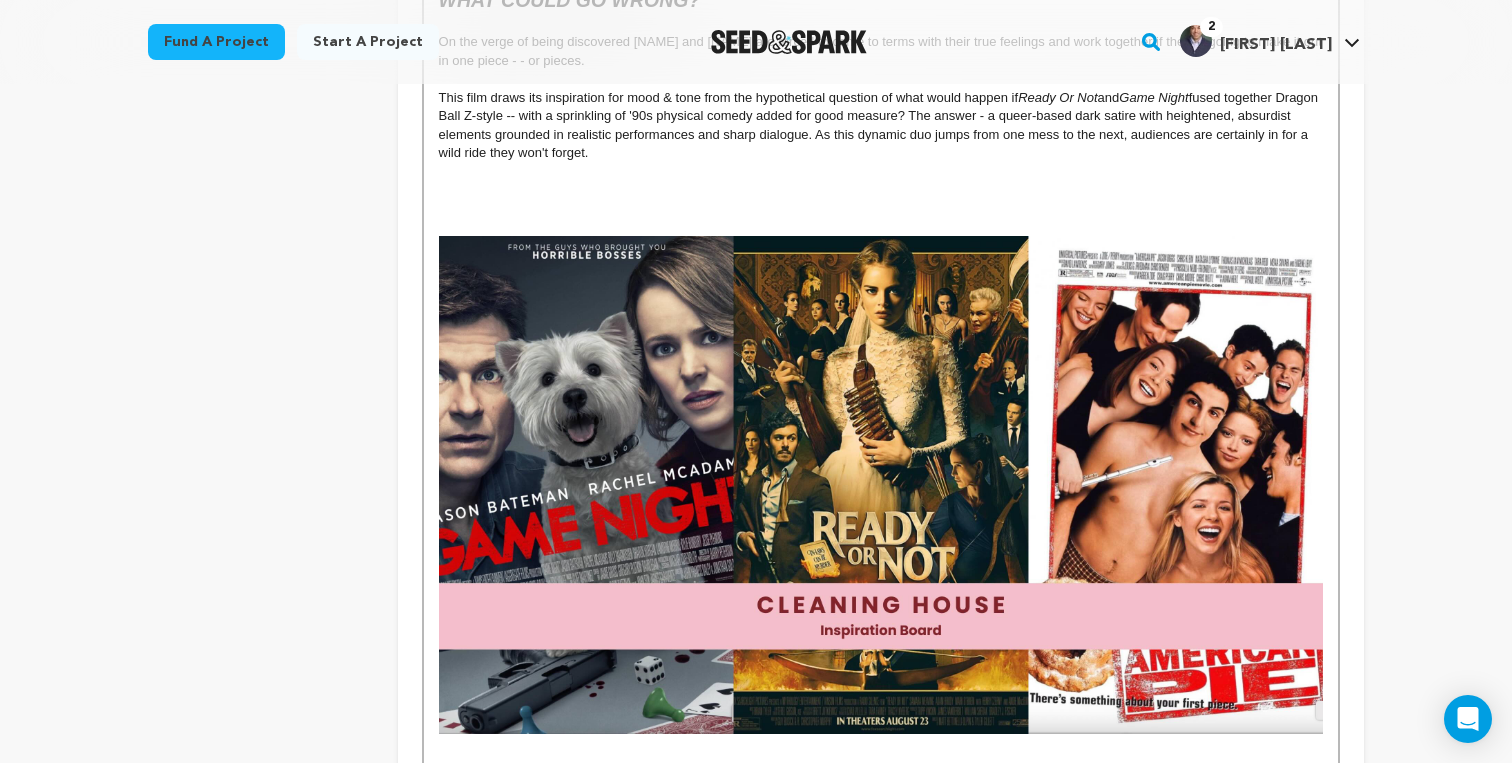 scroll, scrollTop: 1958, scrollLeft: 0, axis: vertical 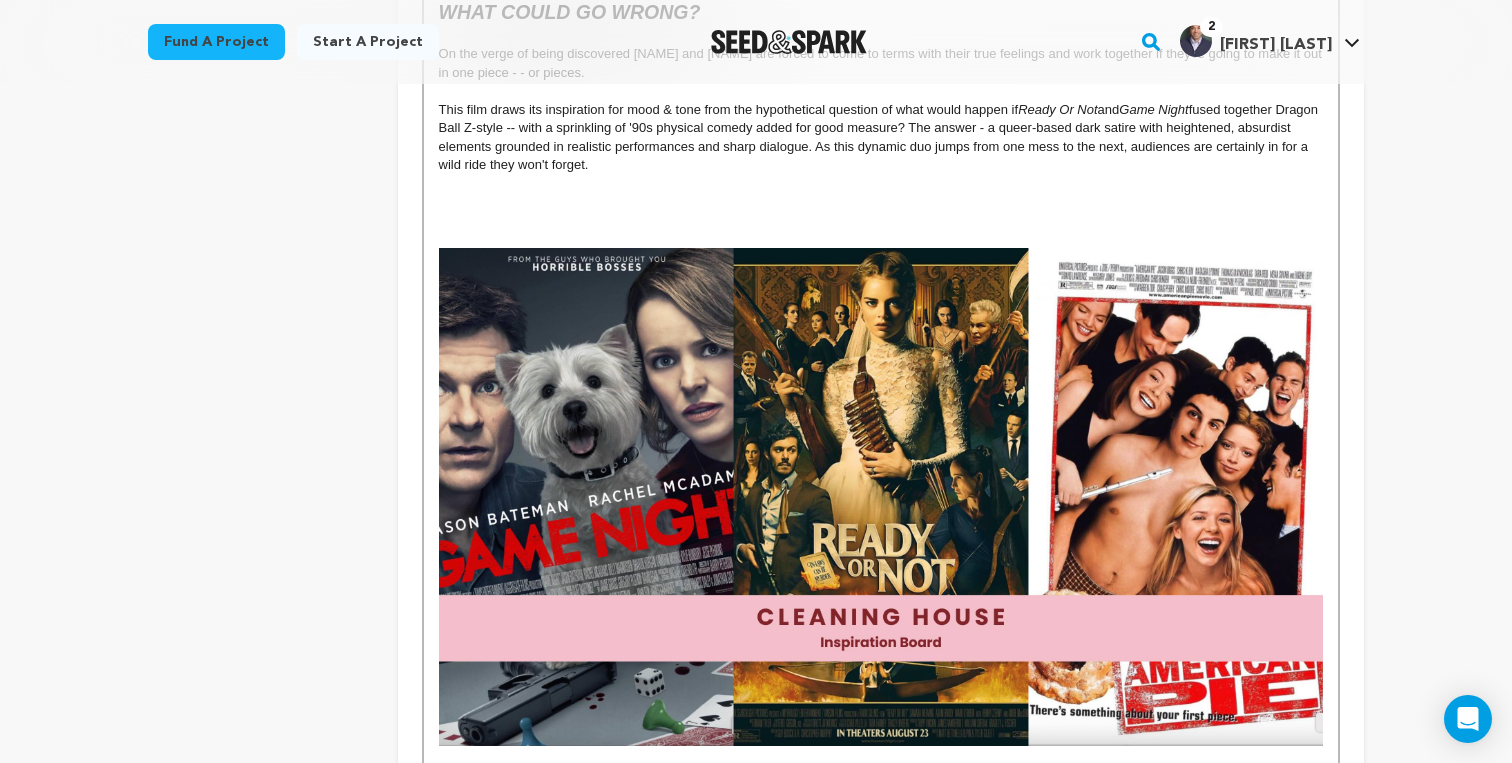 click at bounding box center (881, 496) 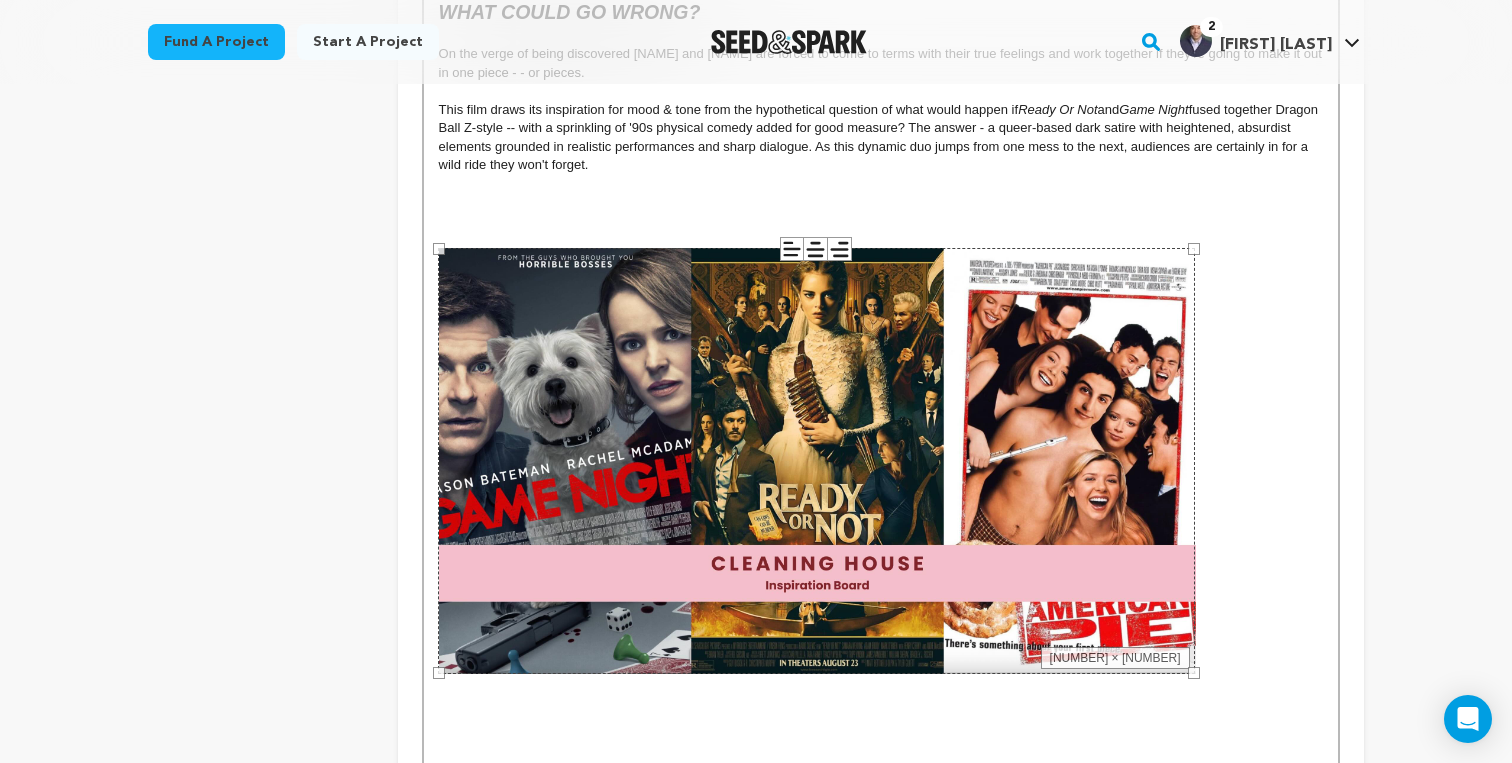 drag, startPoint x: 439, startPoint y: 747, endPoint x: 561, endPoint y: 614, distance: 180.47992 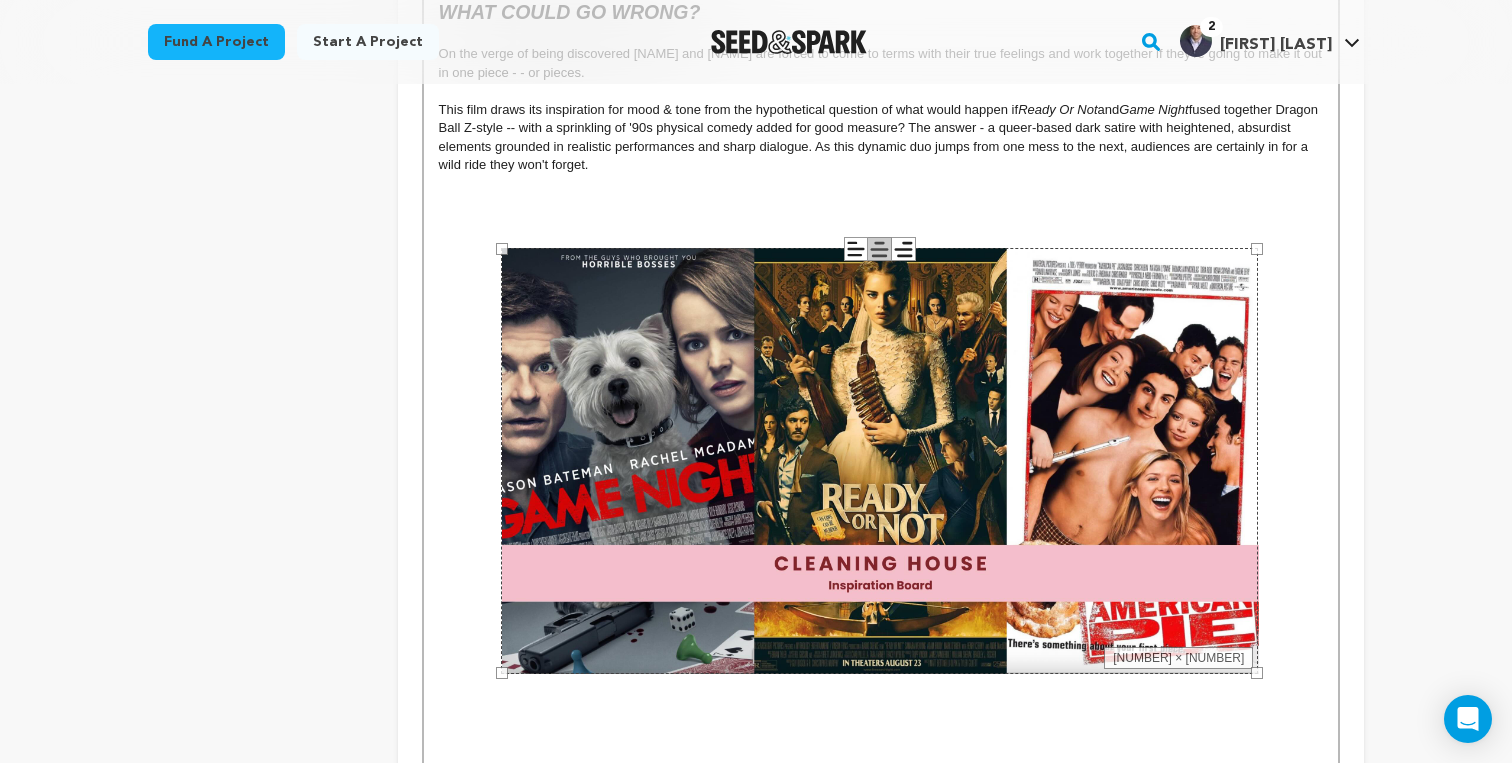 click at bounding box center (881, 220) 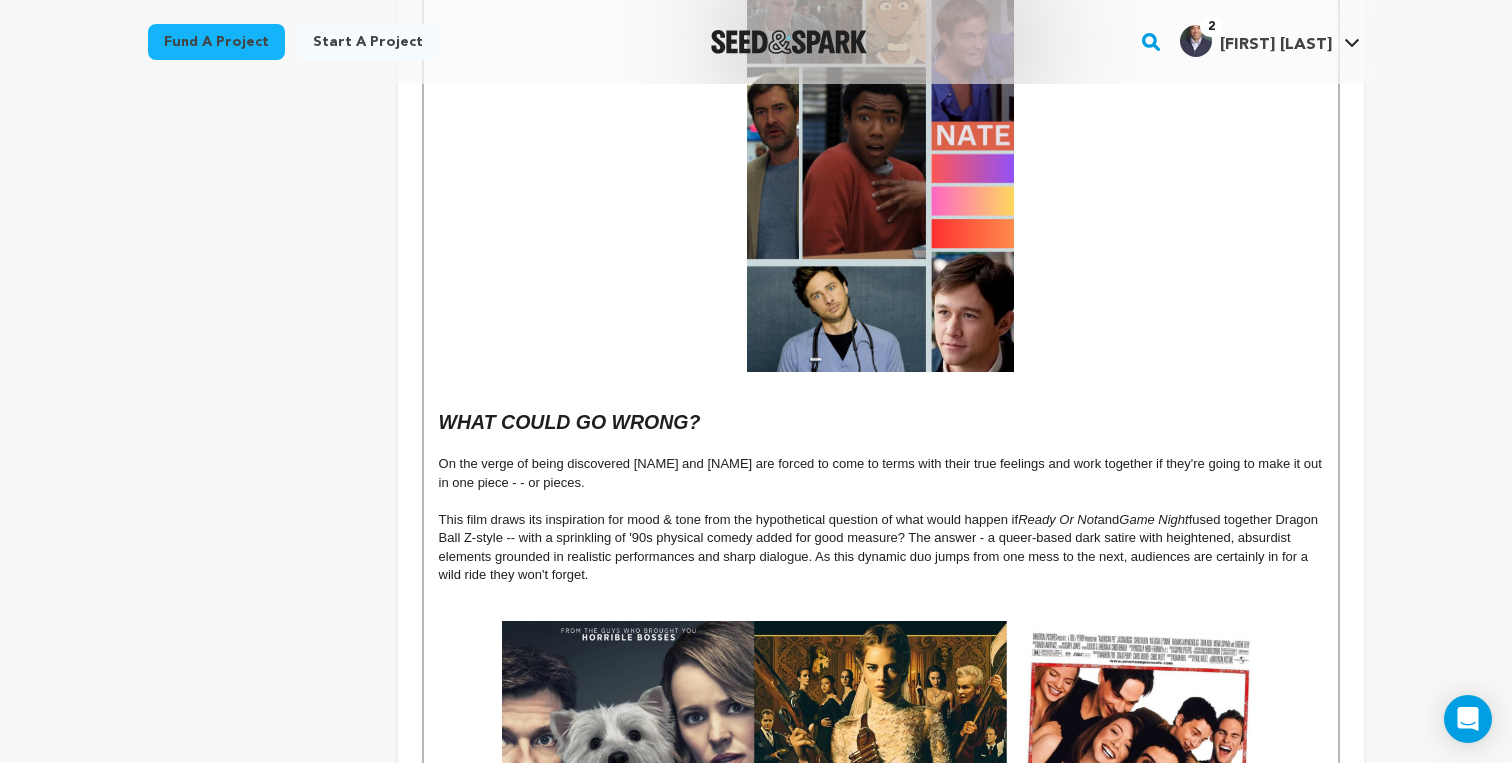 scroll, scrollTop: 1523, scrollLeft: 0, axis: vertical 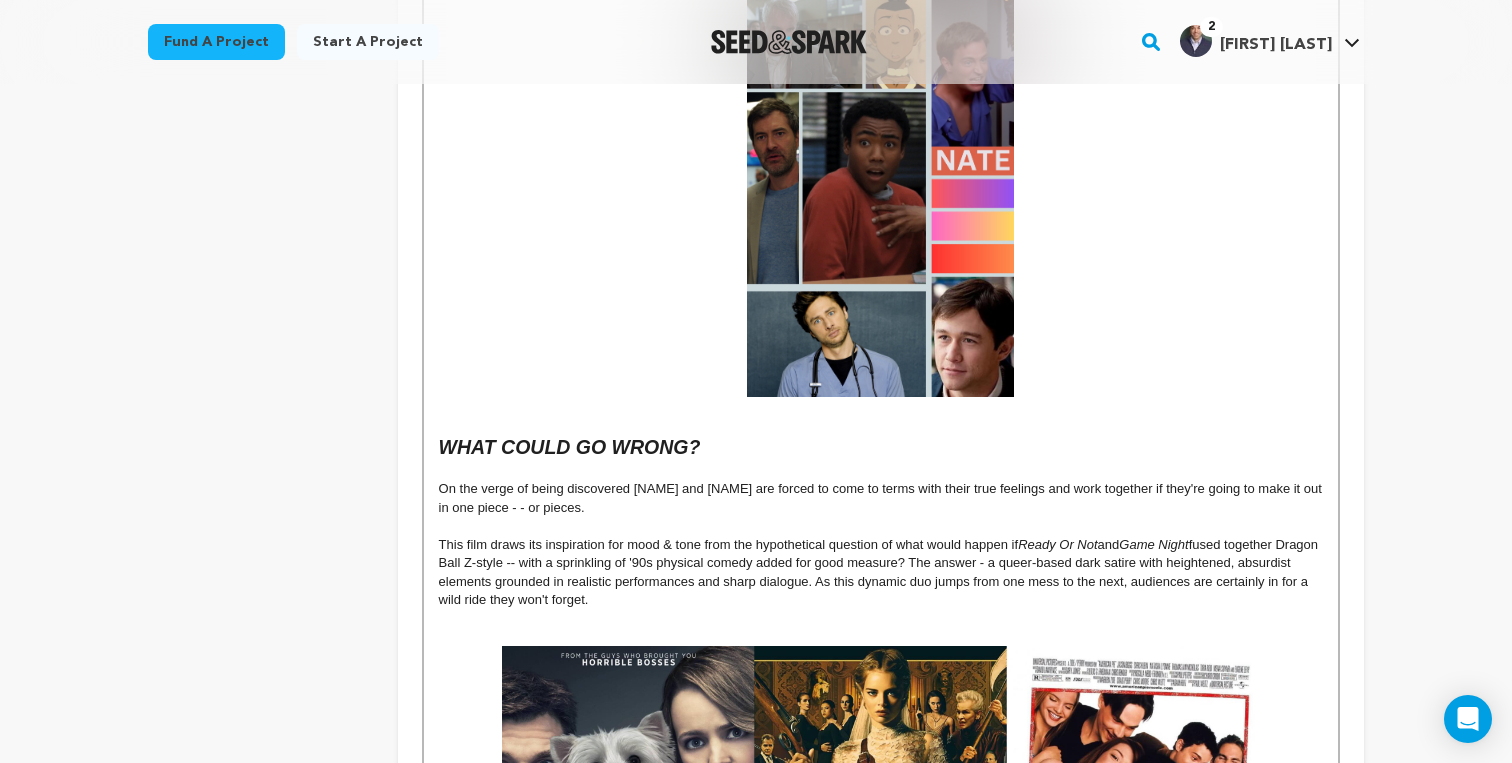 click at bounding box center [881, 406] 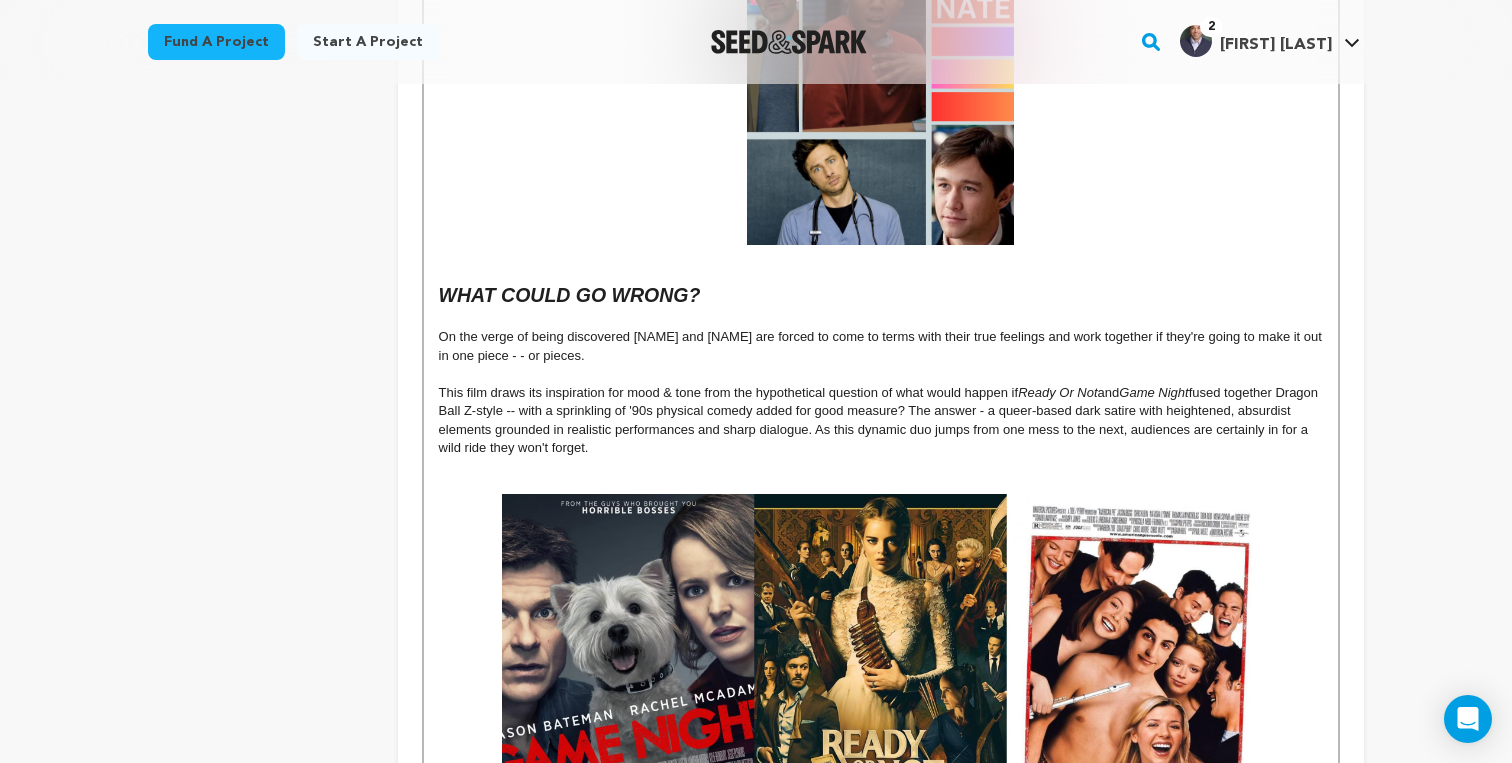 scroll, scrollTop: 1795, scrollLeft: 0, axis: vertical 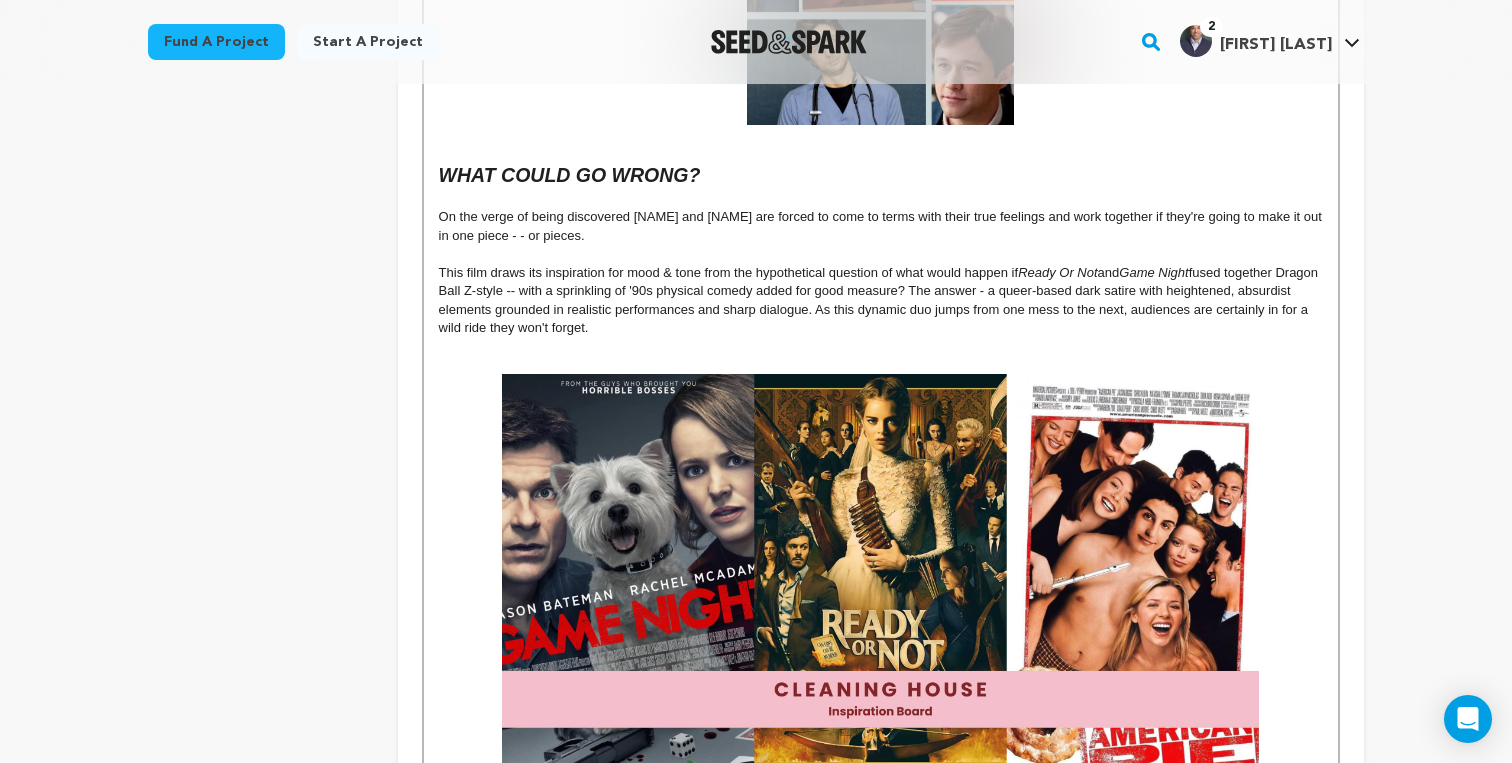 click on "This film draws its inspiration for mood & tone from the hypothetical question of what would happen if Ready Or Not and Game Night fused together Dragon Ball Z-style -- with a sprinkling of '90s physical comedy added for good measure? The answer - a queer-based dark satire with heightened, absurdist elements grounded in realistic performances and sharp dialogue. As this dynamic duo jumps from one mess to the next, audiences are certainly in for a wild ride they won't forget." at bounding box center (881, 301) 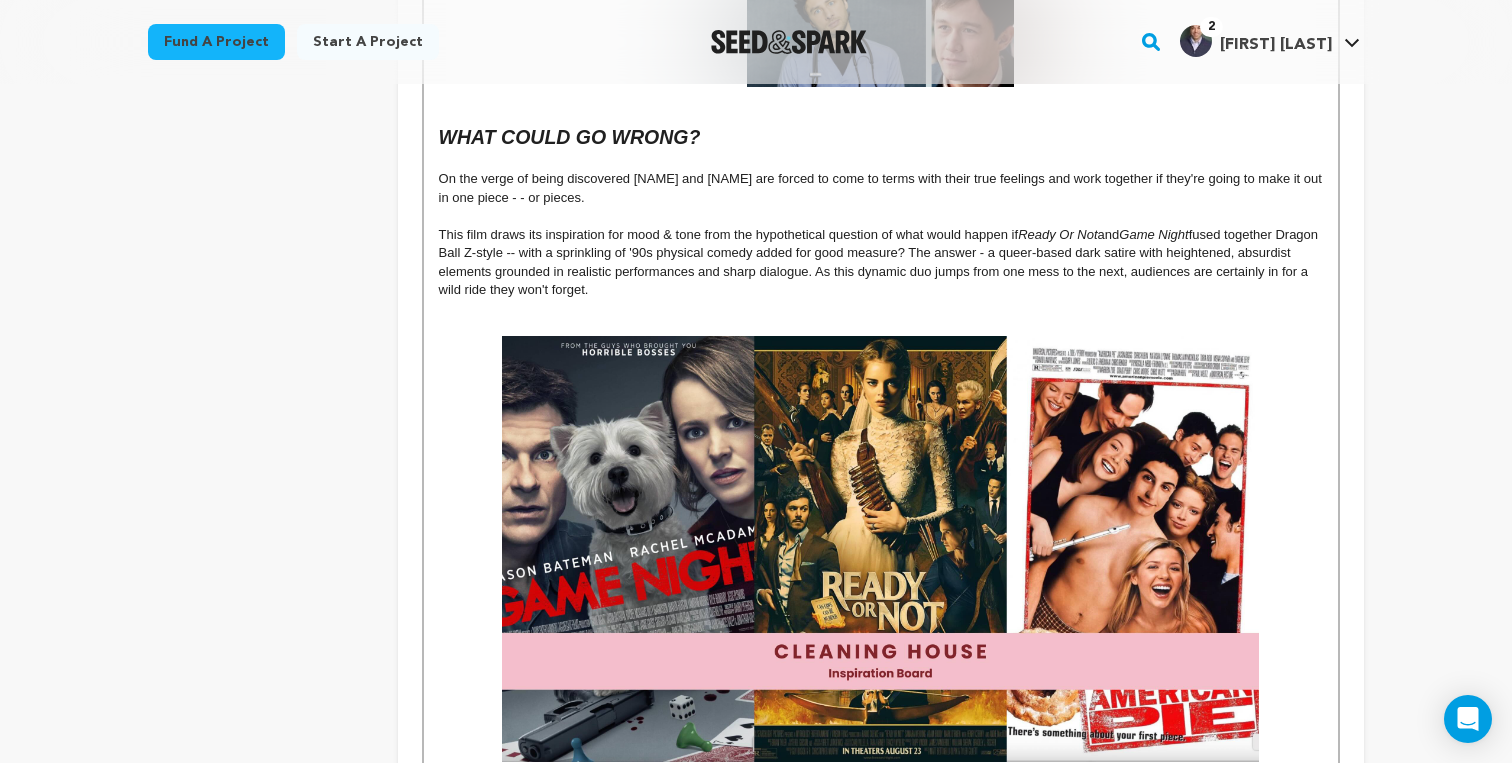 click on "On the verge of being discovered [NAME] and [NAME] are forced to come to terms with their true feelings and work together if they're going to make it out in one piece - - or pieces." at bounding box center (882, 187) 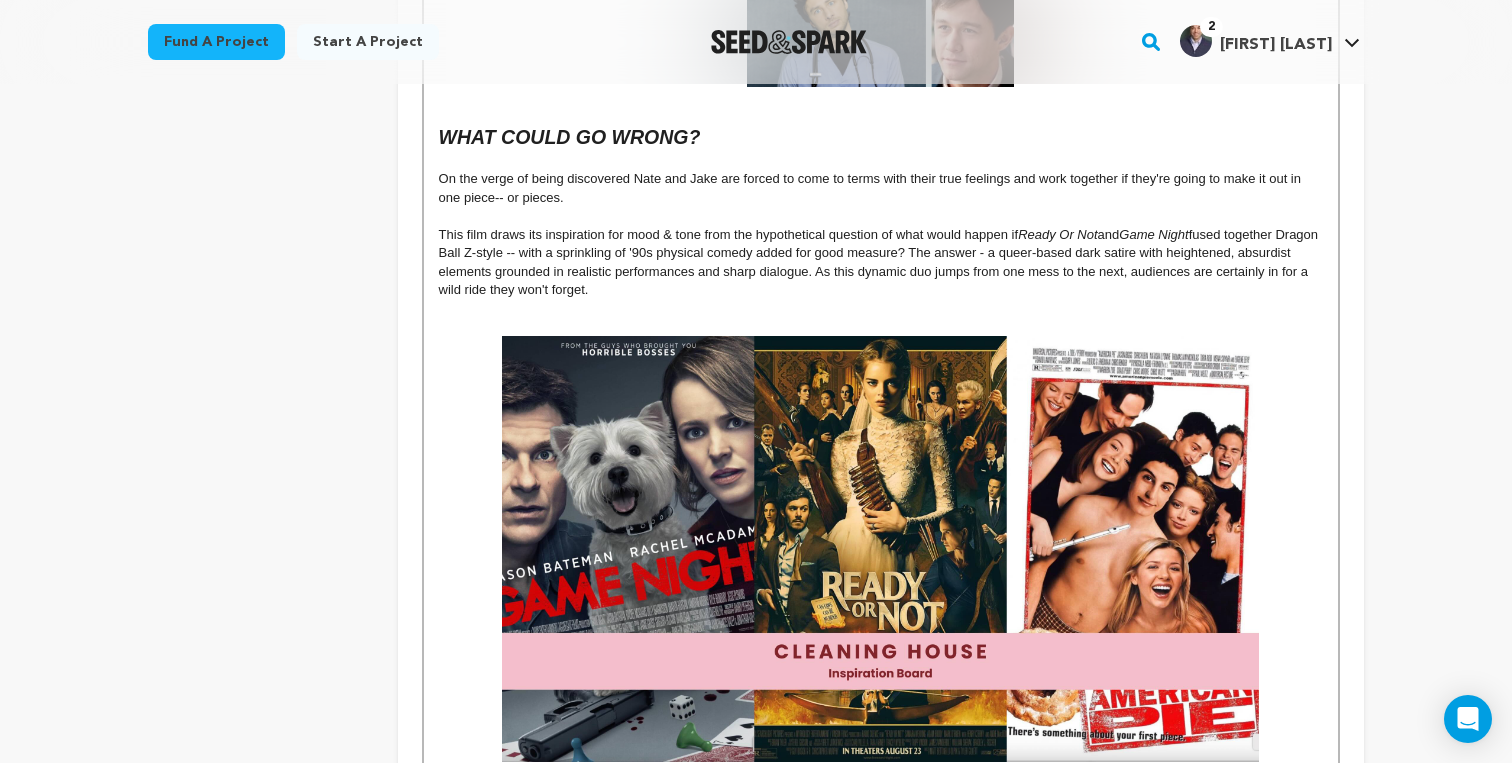 click on "On the verge of being discovered Nate and Jake are forced to come to terms with their true feelings and work together if they're going to make it out in one piece-- or pieces." at bounding box center [872, 187] 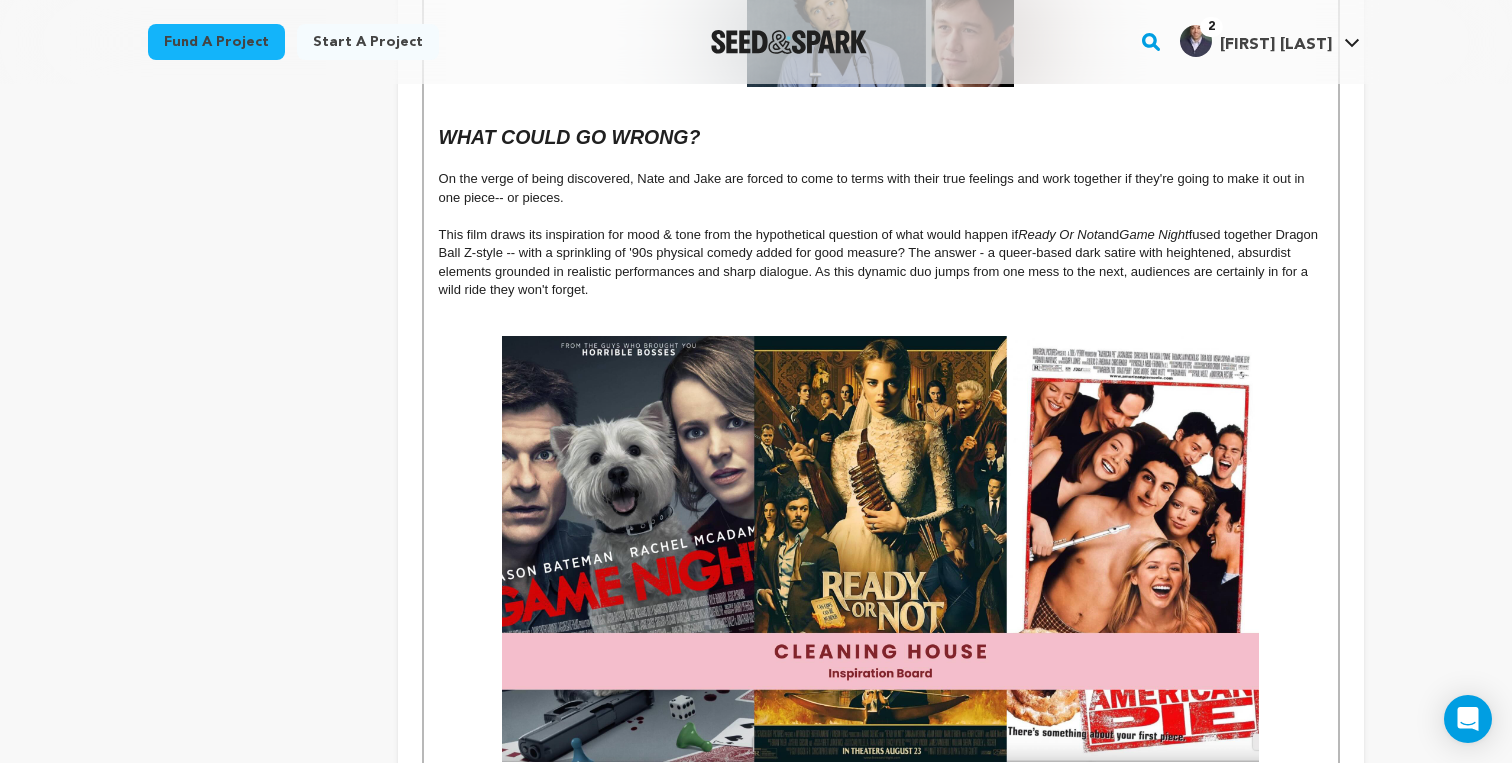 click on "This film draws its inspiration for mood & tone from the hypothetical question of what would happen if Ready Or Not and Game Night fused together Dragon Ball Z-style -- with a sprinkling of '90s physical comedy added for good measure? The answer - a queer-based dark satire with heightened, absurdist elements grounded in realistic performances and sharp dialogue. As this dynamic duo jumps from one mess to the next, audiences are certainly in for a wild ride they won't forget." at bounding box center (881, 263) 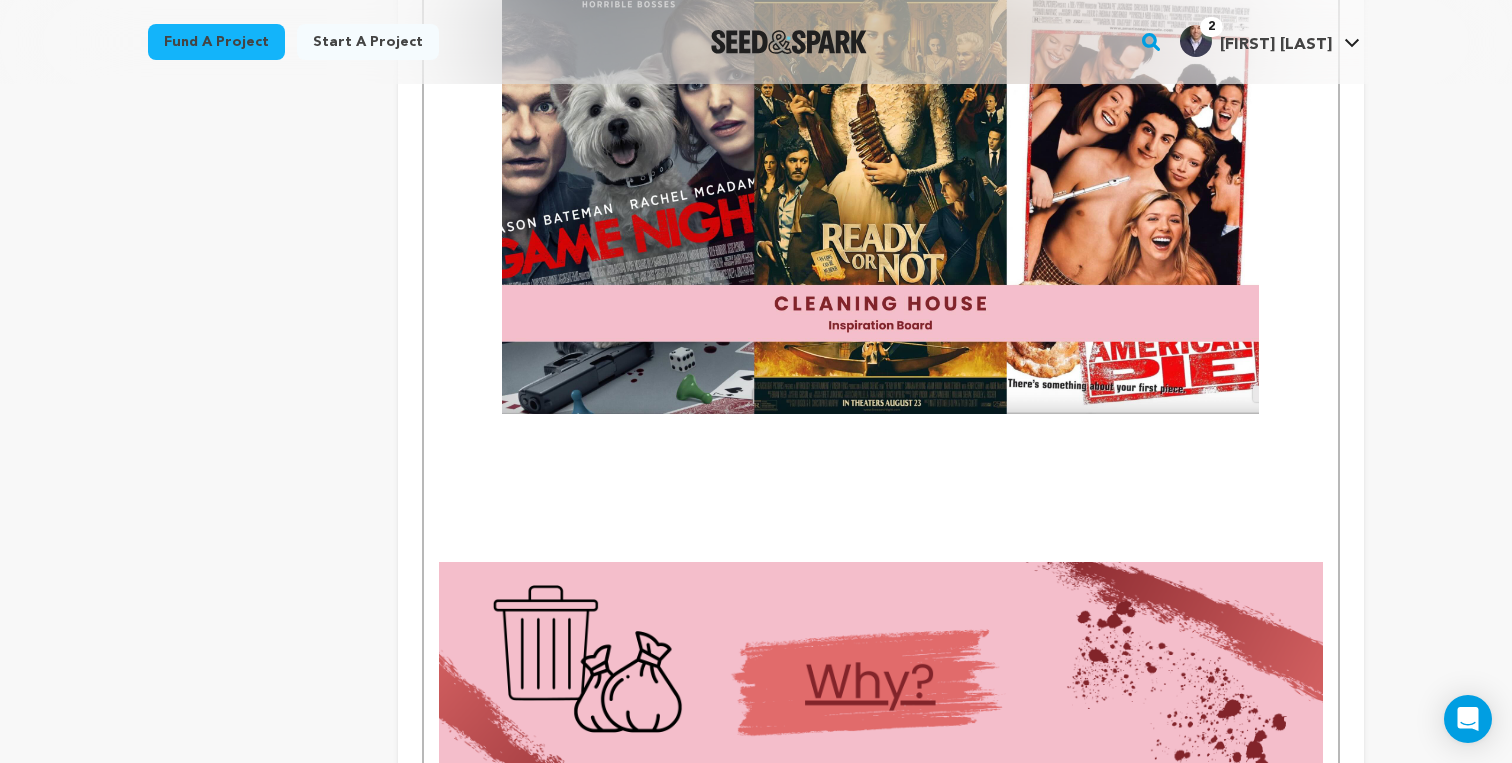 scroll, scrollTop: 2172, scrollLeft: 0, axis: vertical 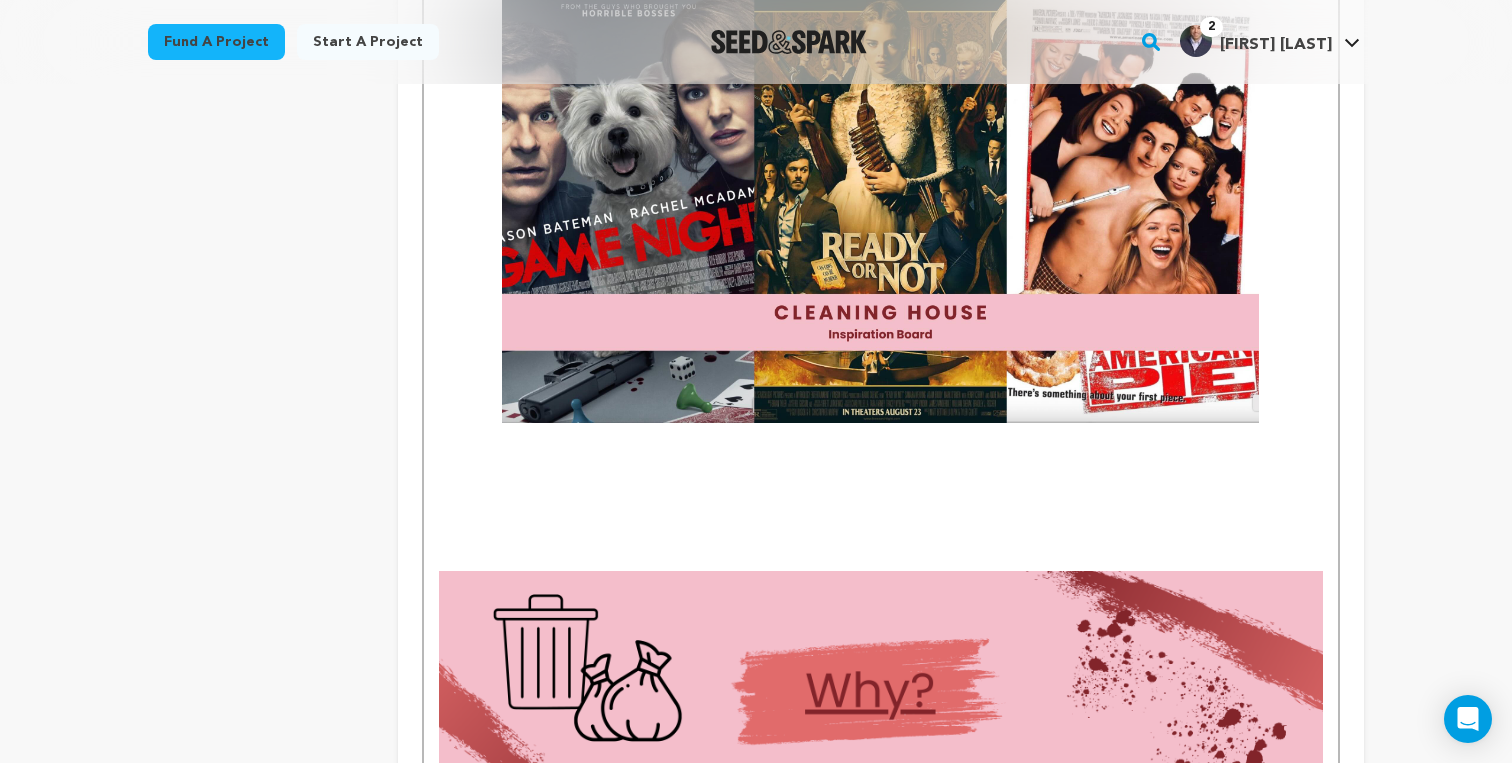 click at bounding box center (881, 506) 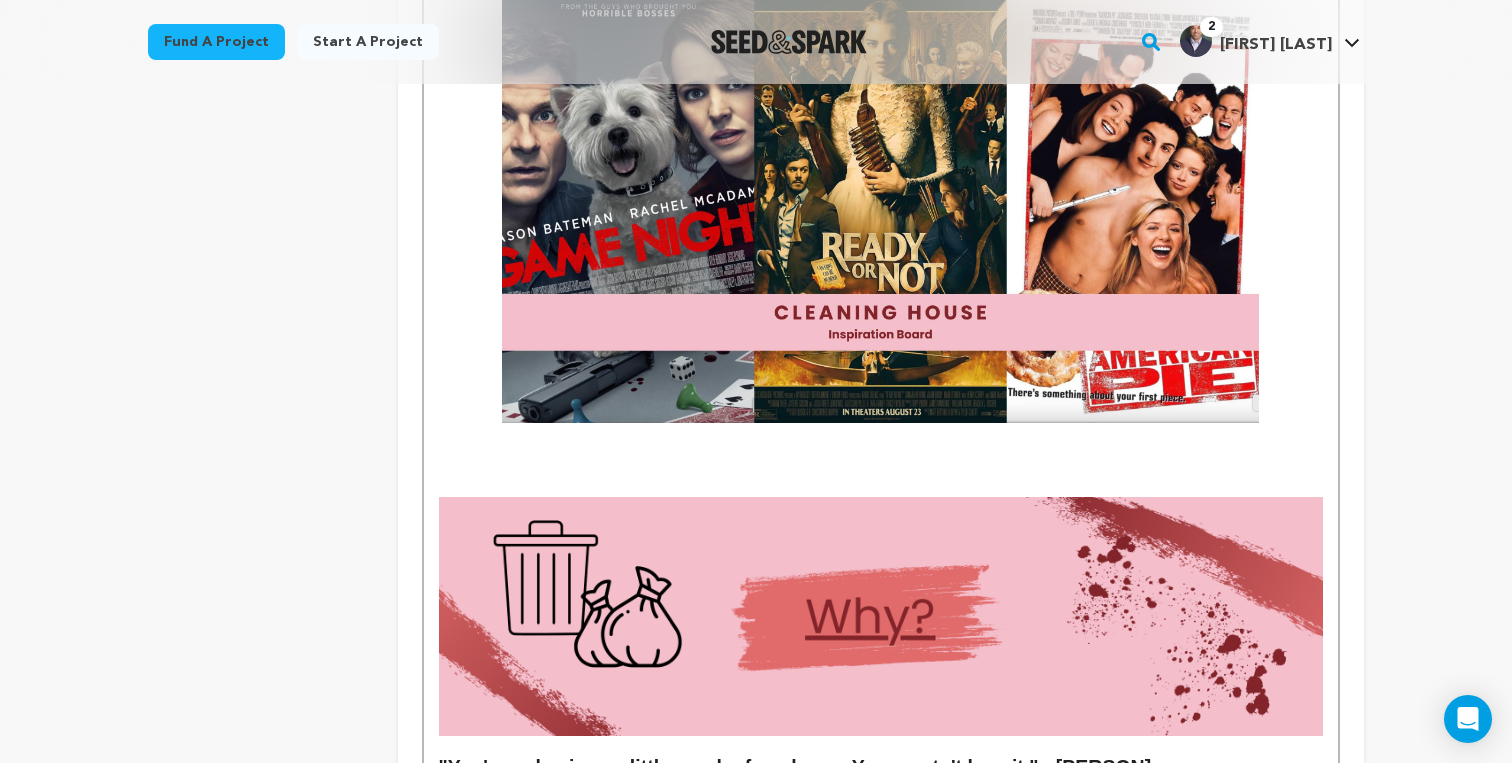 click at bounding box center [881, 488] 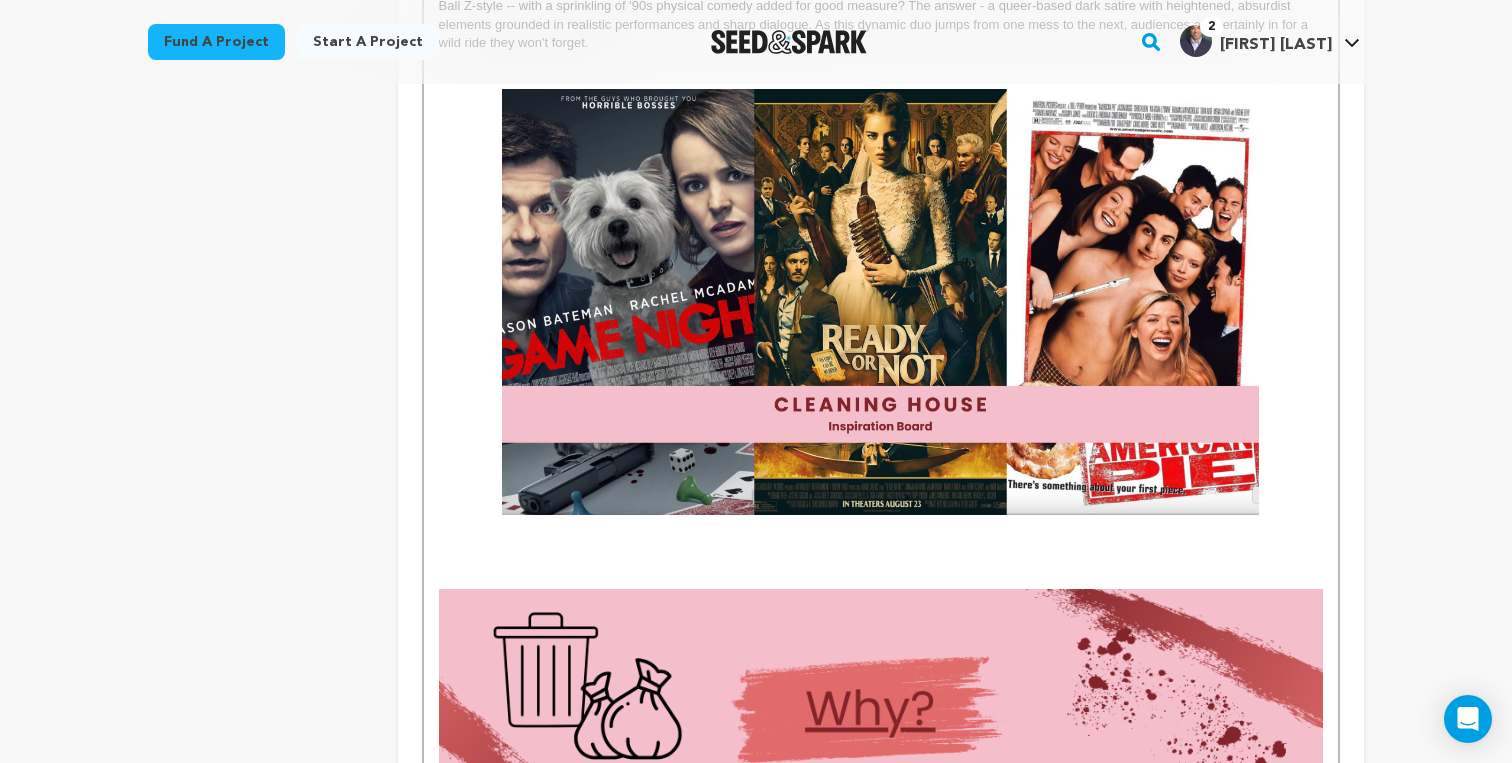 scroll, scrollTop: 2118, scrollLeft: 0, axis: vertical 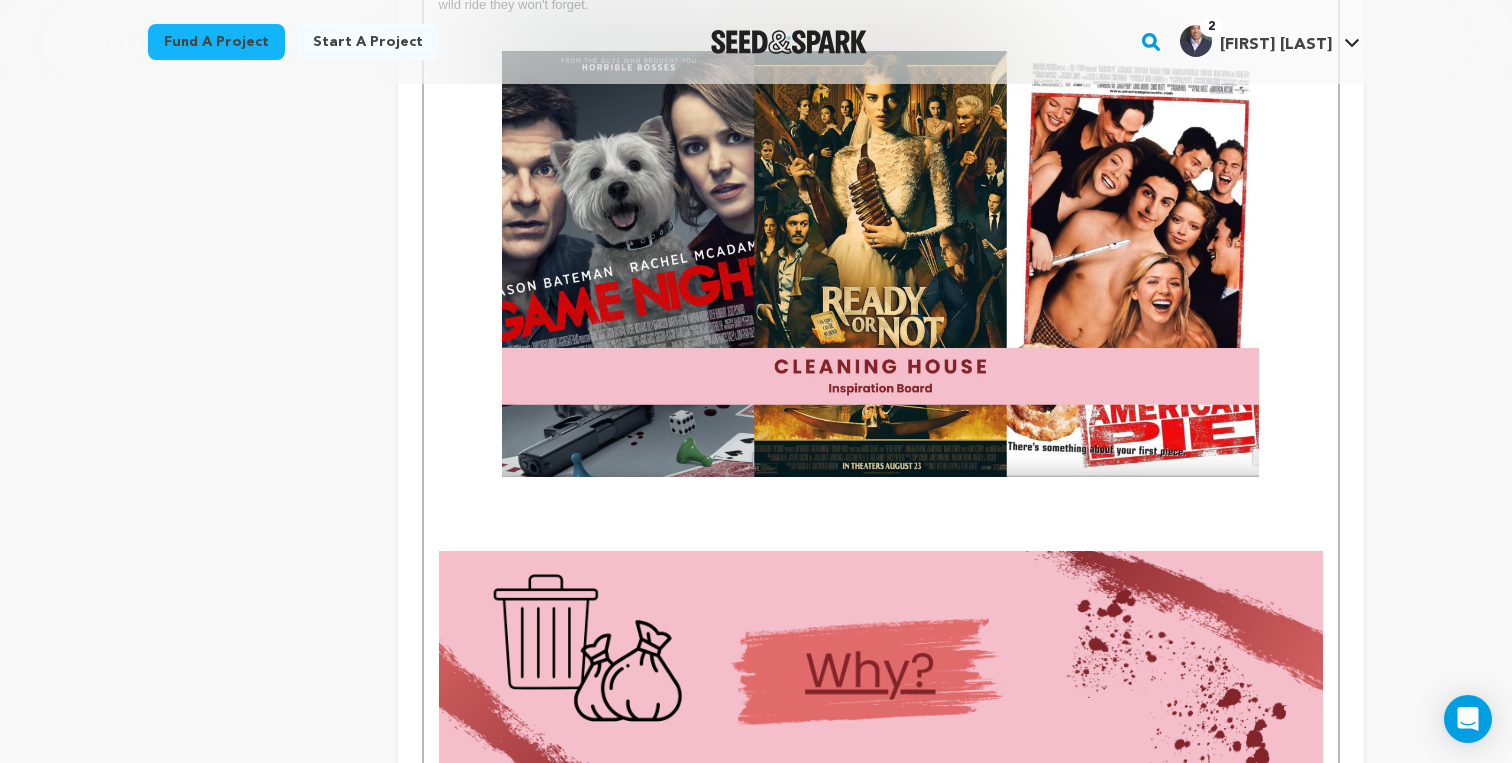 click at bounding box center (881, 523) 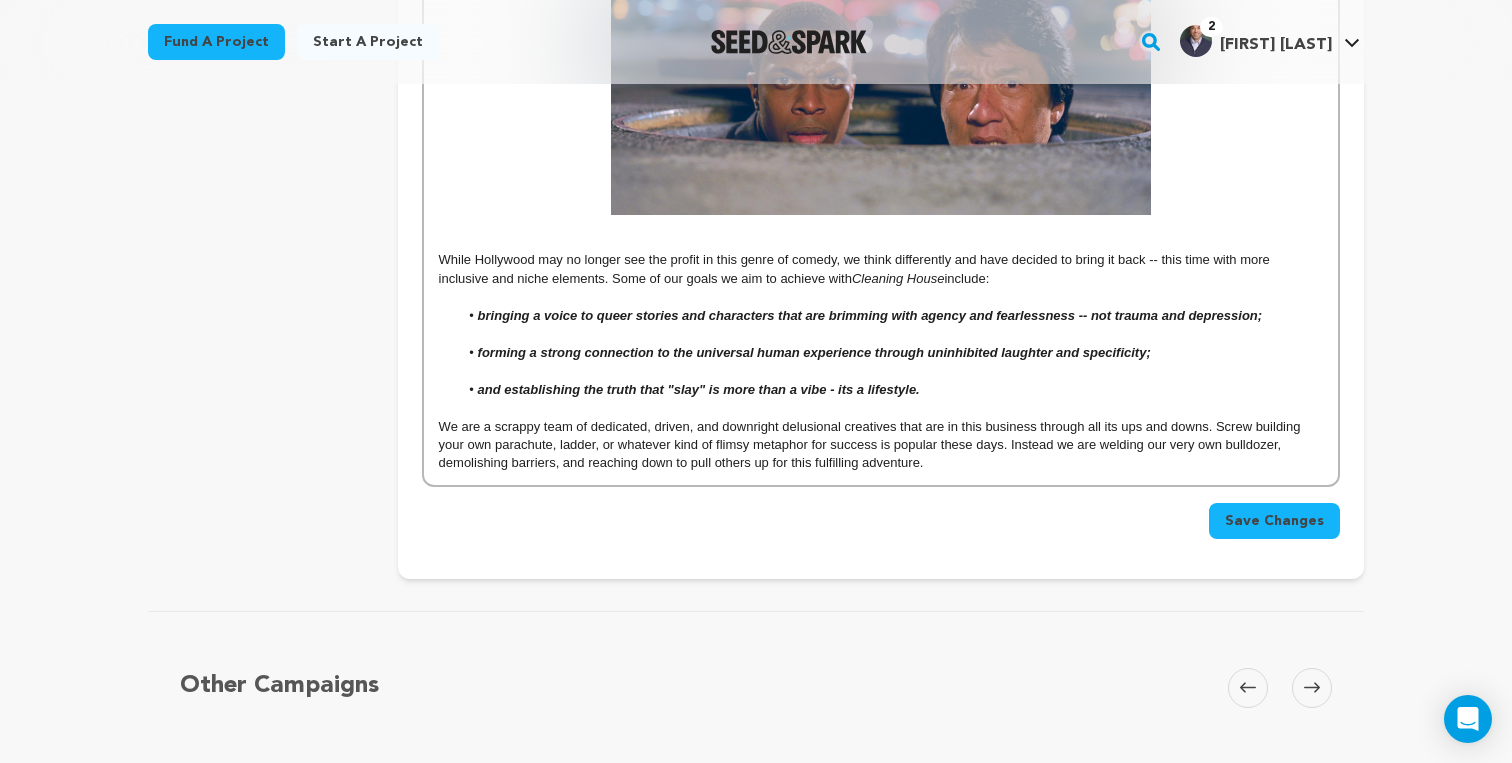 scroll, scrollTop: 3070, scrollLeft: 0, axis: vertical 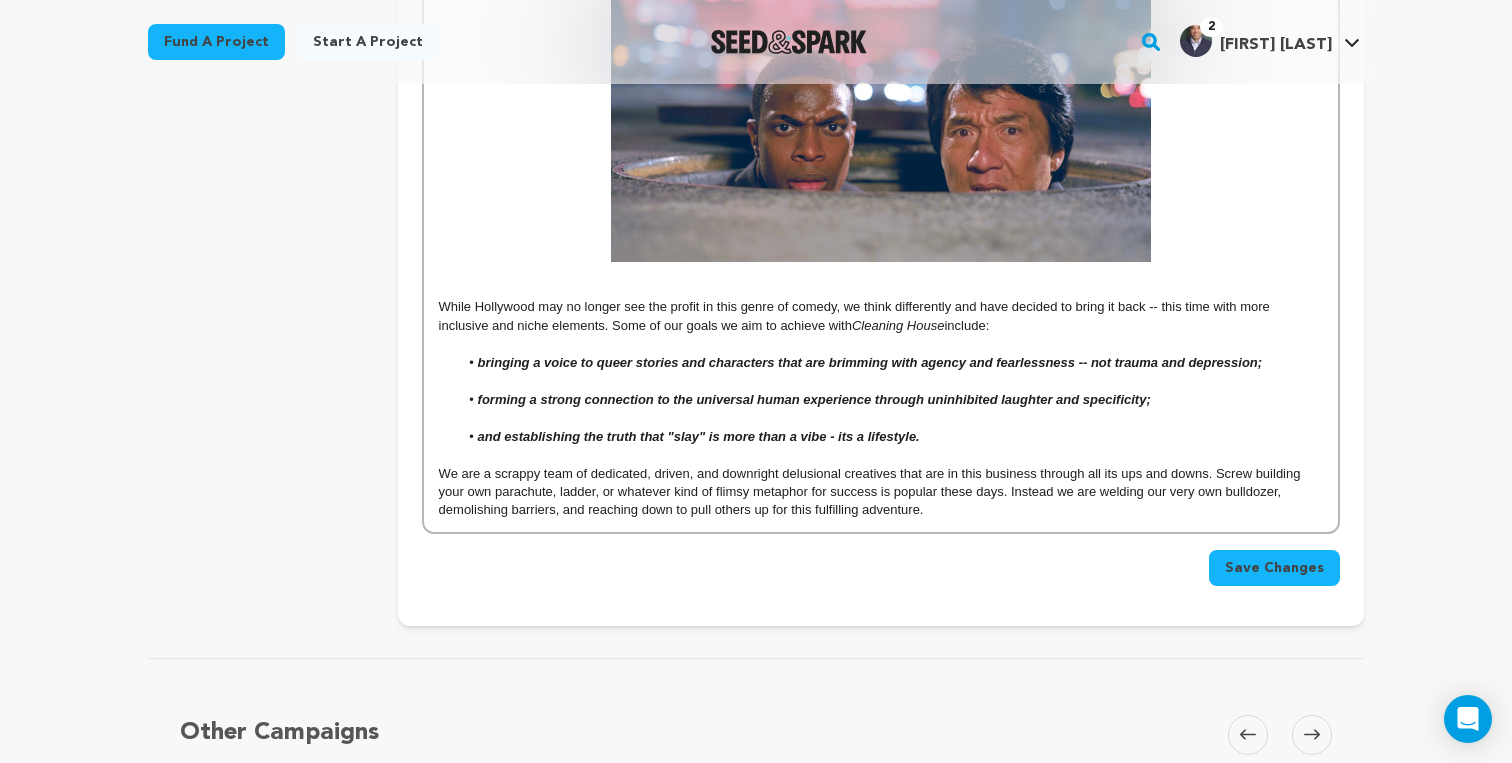 click on "and establishing the truth that "slay" is more than a vibe - its a lifestyle." at bounding box center [699, 436] 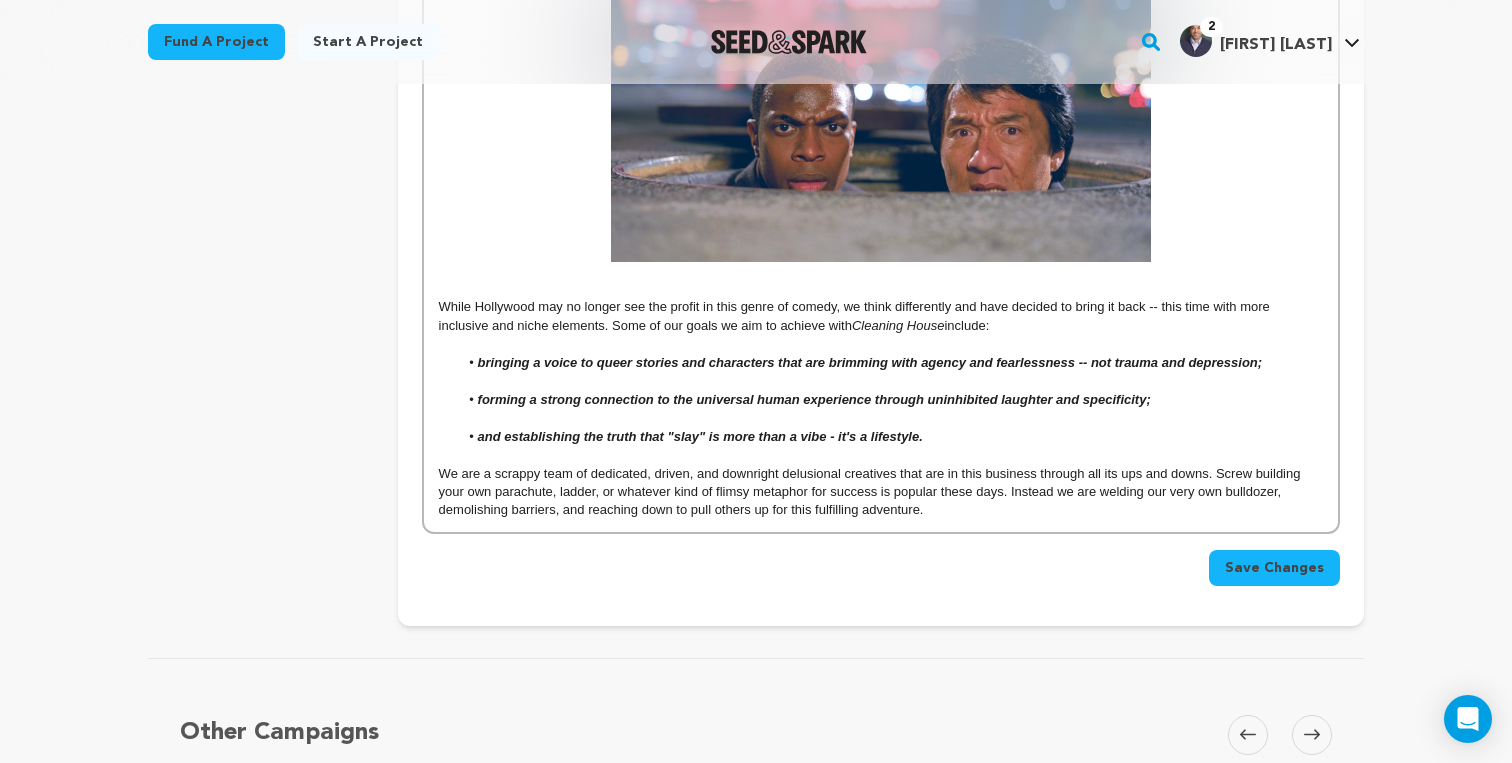 click on "While Hollywood may no longer see the profit in this genre of comedy, we think differently and have decide to bring it back -- this time with more inclusive and niche elements. Some of our goals we aim to achieve with  Cleaning House  include:" at bounding box center (881, 316) 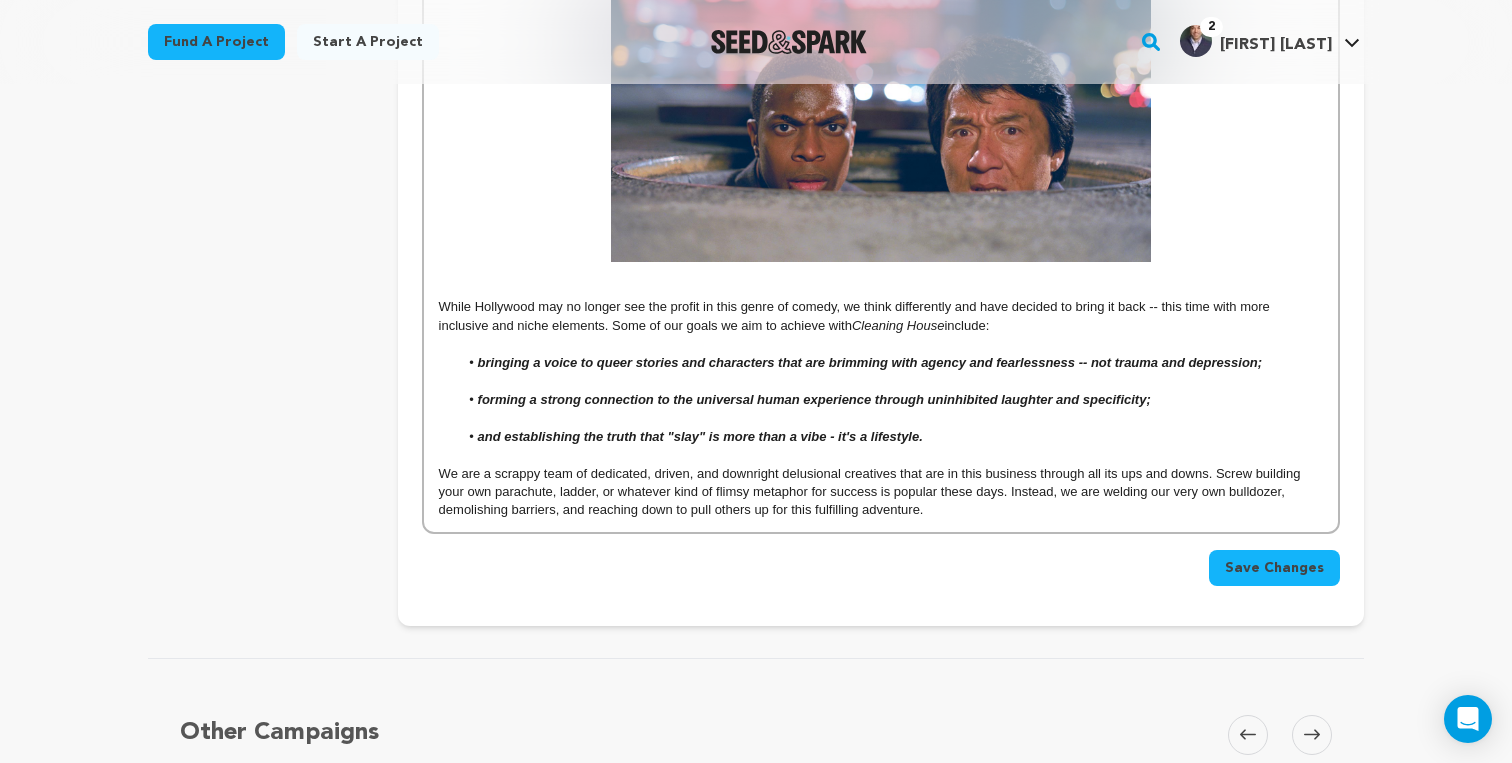 click on "We are a scrappy team of dedicated, driven, and downright delusional creatives that are in this business through all its ups and downs. Screw building your own parachute, ladder, or whatever kind of flimsy metaphor for success is popular these days. Instead, we are welding our very own bulldozer, demolishing barriers, and reaching down to pull others up for this fulfilling adventure." at bounding box center [881, 492] 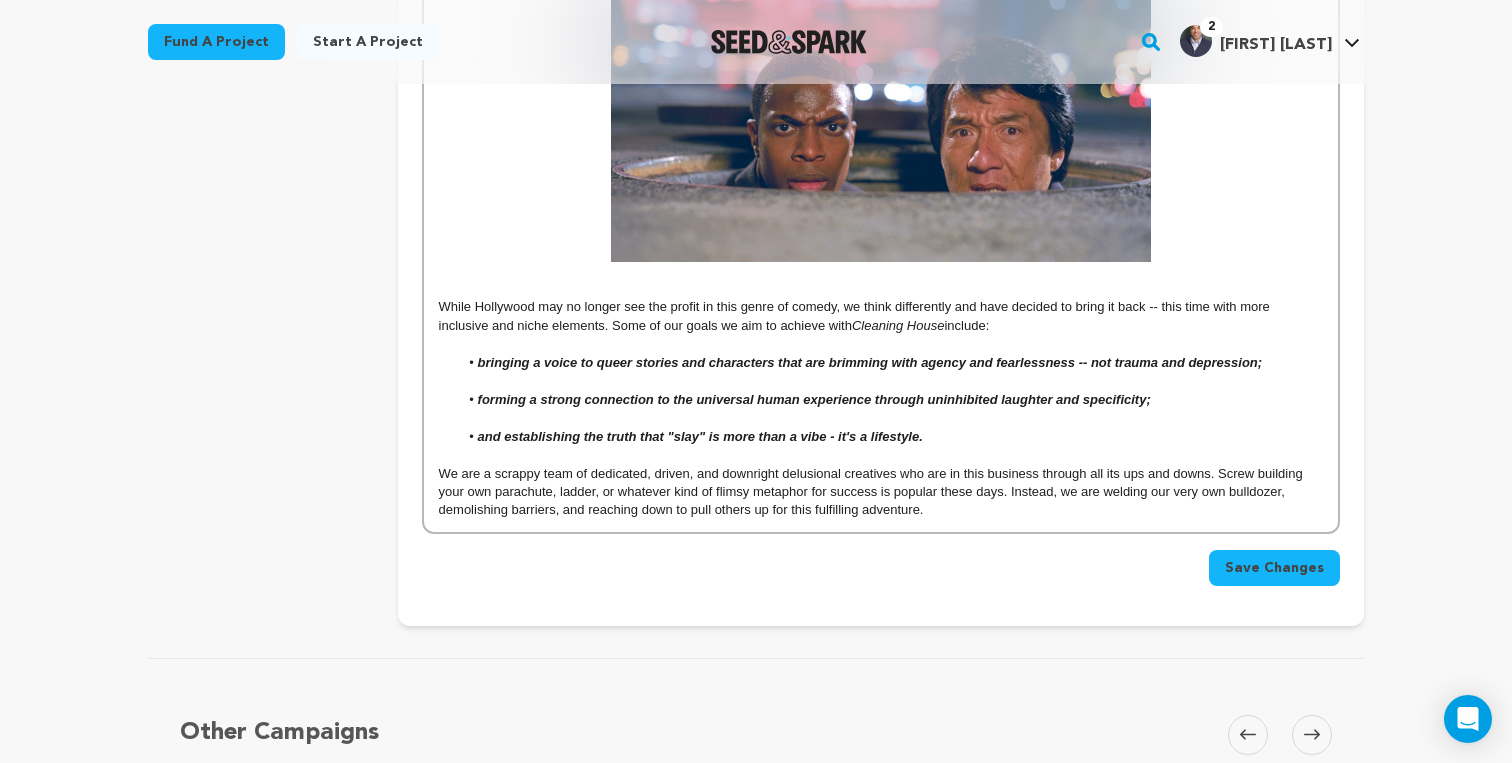 click at bounding box center [881, 455] 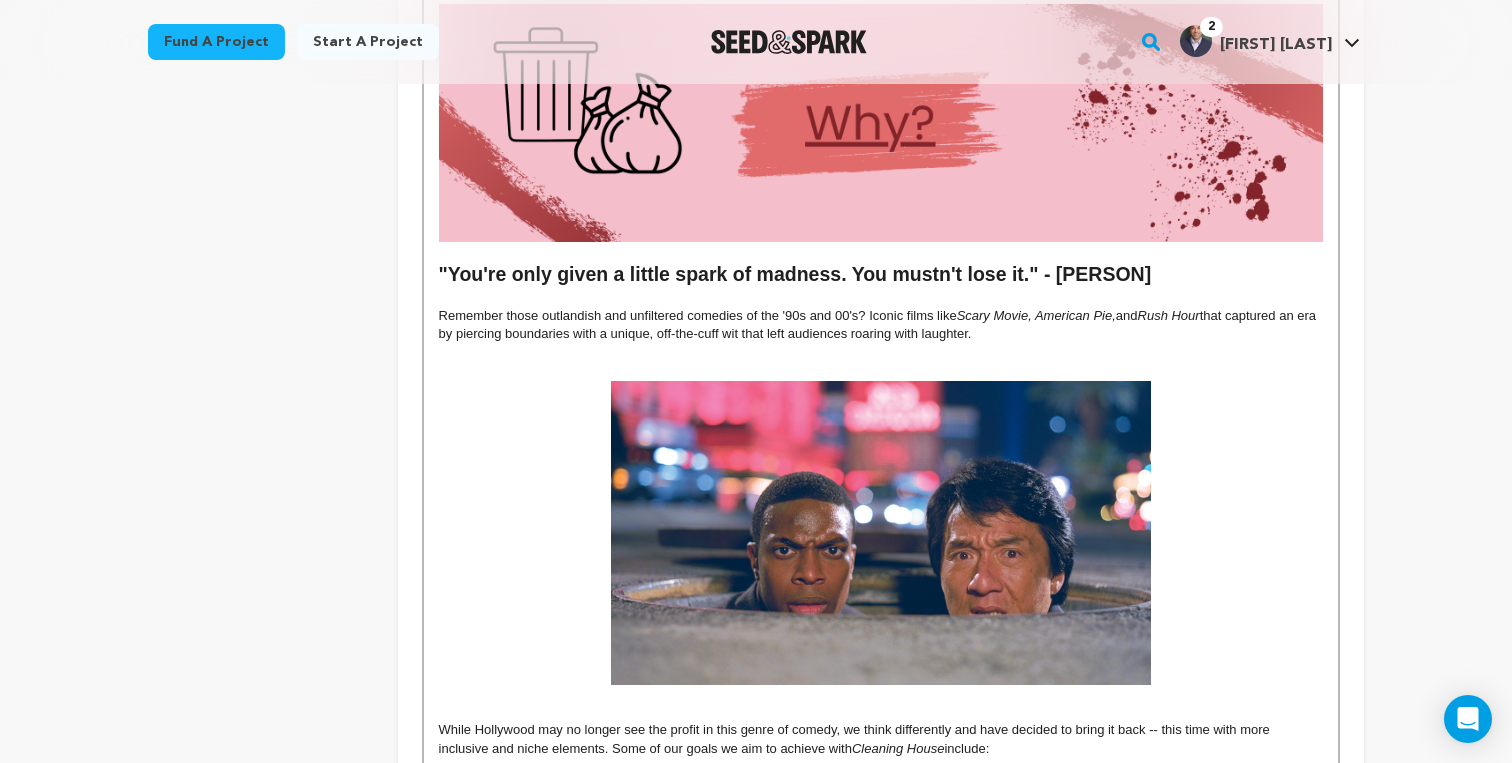 scroll, scrollTop: 2657, scrollLeft: 0, axis: vertical 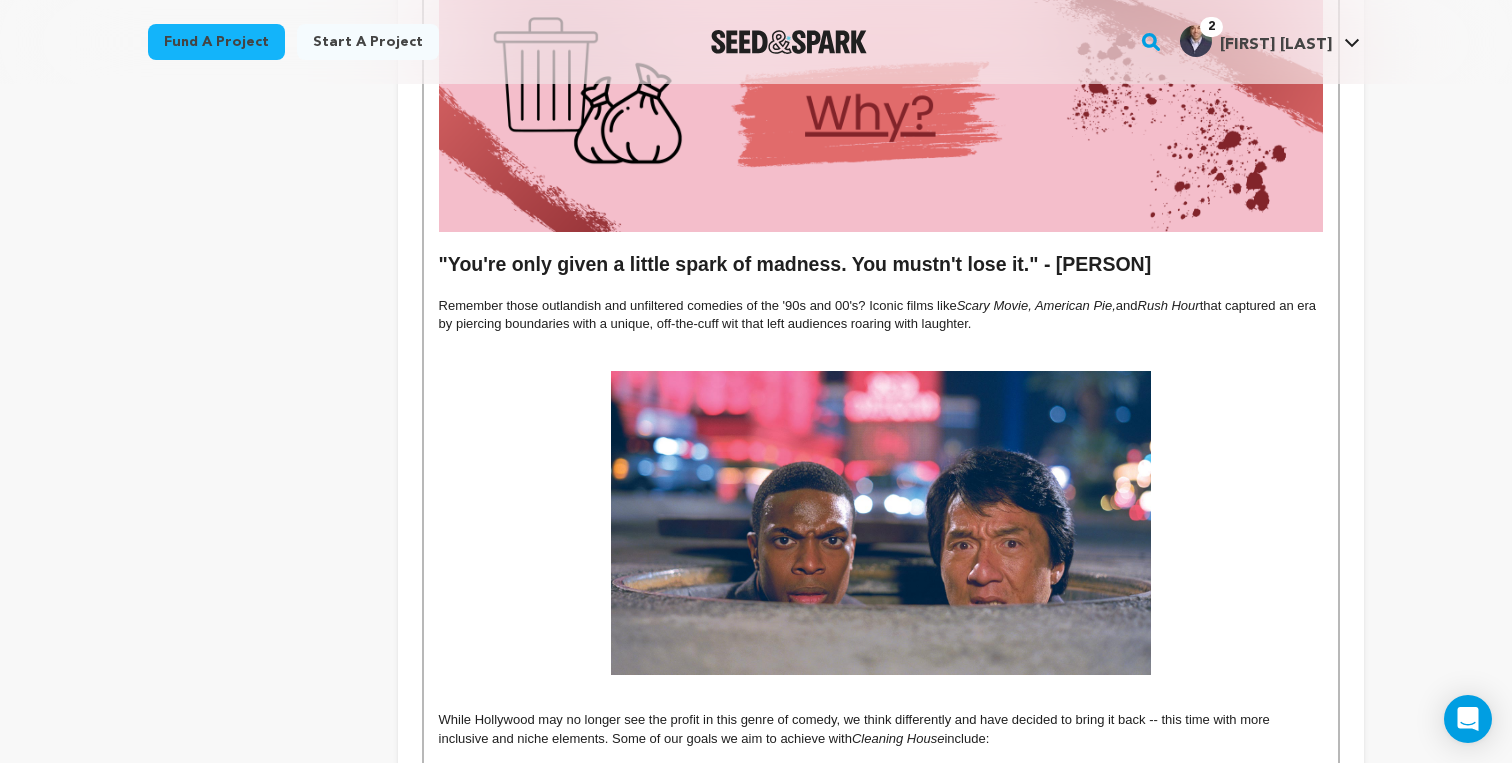 click on "Remember those outlandish and unfiltered comedies of the '90s and 00's? Iconic films like Scary Movie, American Pie, and Rush Hour that captured an era by piercing boundaries with a unique, off-the-cuff wit that left audiences roaring with laughter." at bounding box center (881, 315) 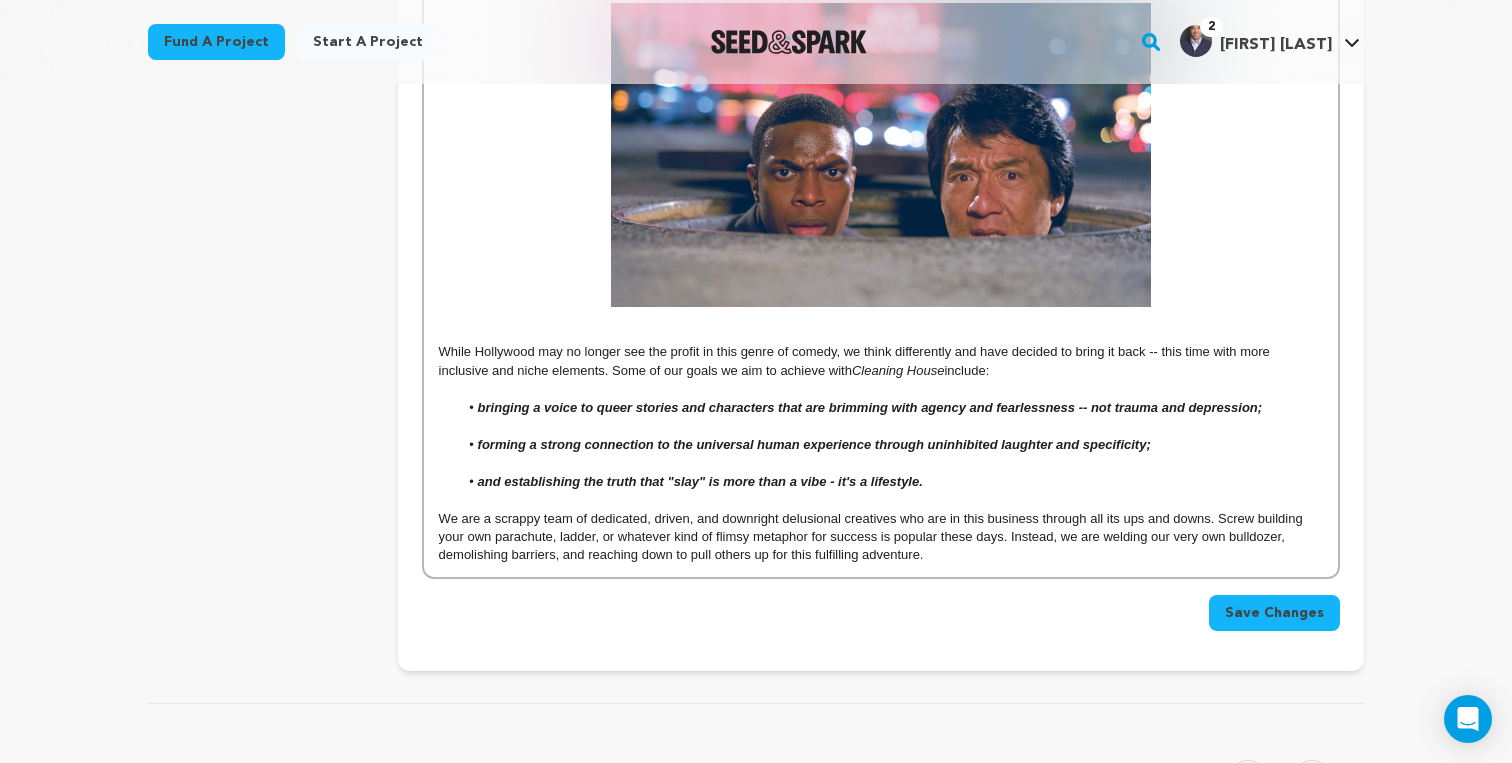 scroll, scrollTop: 3095, scrollLeft: 0, axis: vertical 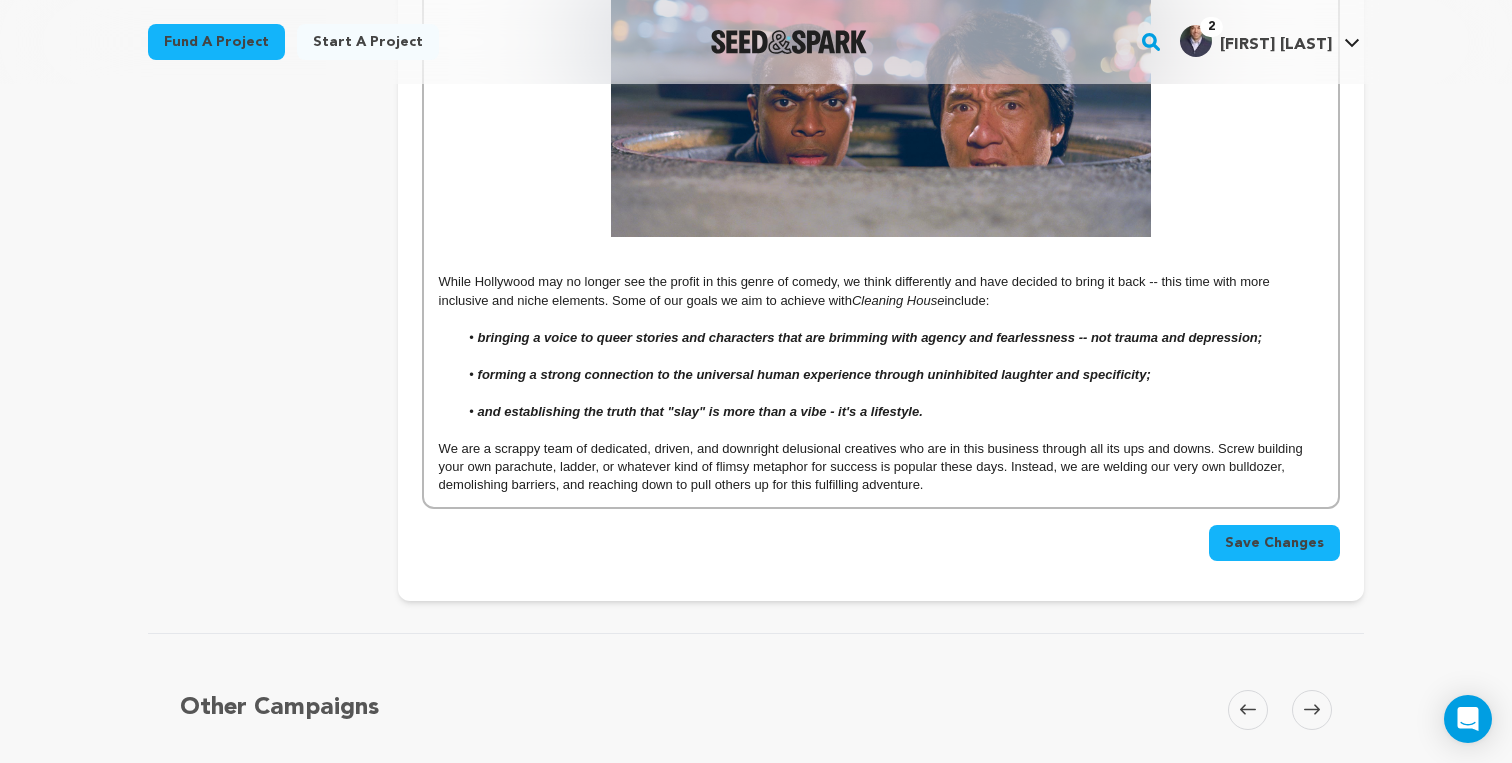 click on "While Hollywood may no longer see the profit in this genre of comedy, we think differently and have decided to bring it back -- this time with more inclusive and niche elements. Some of our goals we aim to achieve with  Cleaning House  include:" at bounding box center [881, 291] 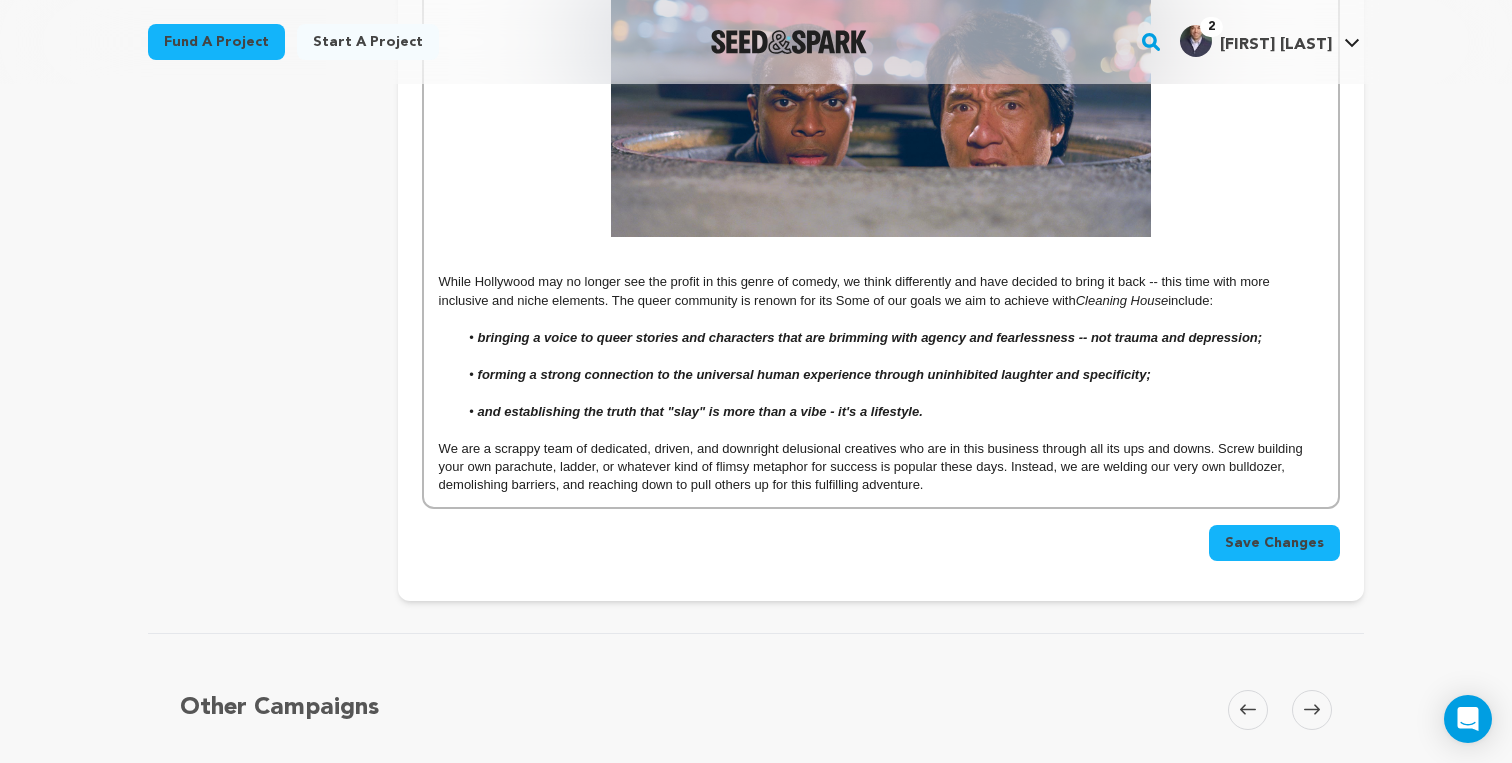 click on "While Hollywood may no longer see the profit in this genre of comedy, we think differently and have decided to bring it back -- this time with more inclusive and niche elements. The queer community is renown for its Some of our goals we aim to achieve with Cleaning House include:" at bounding box center [881, 291] 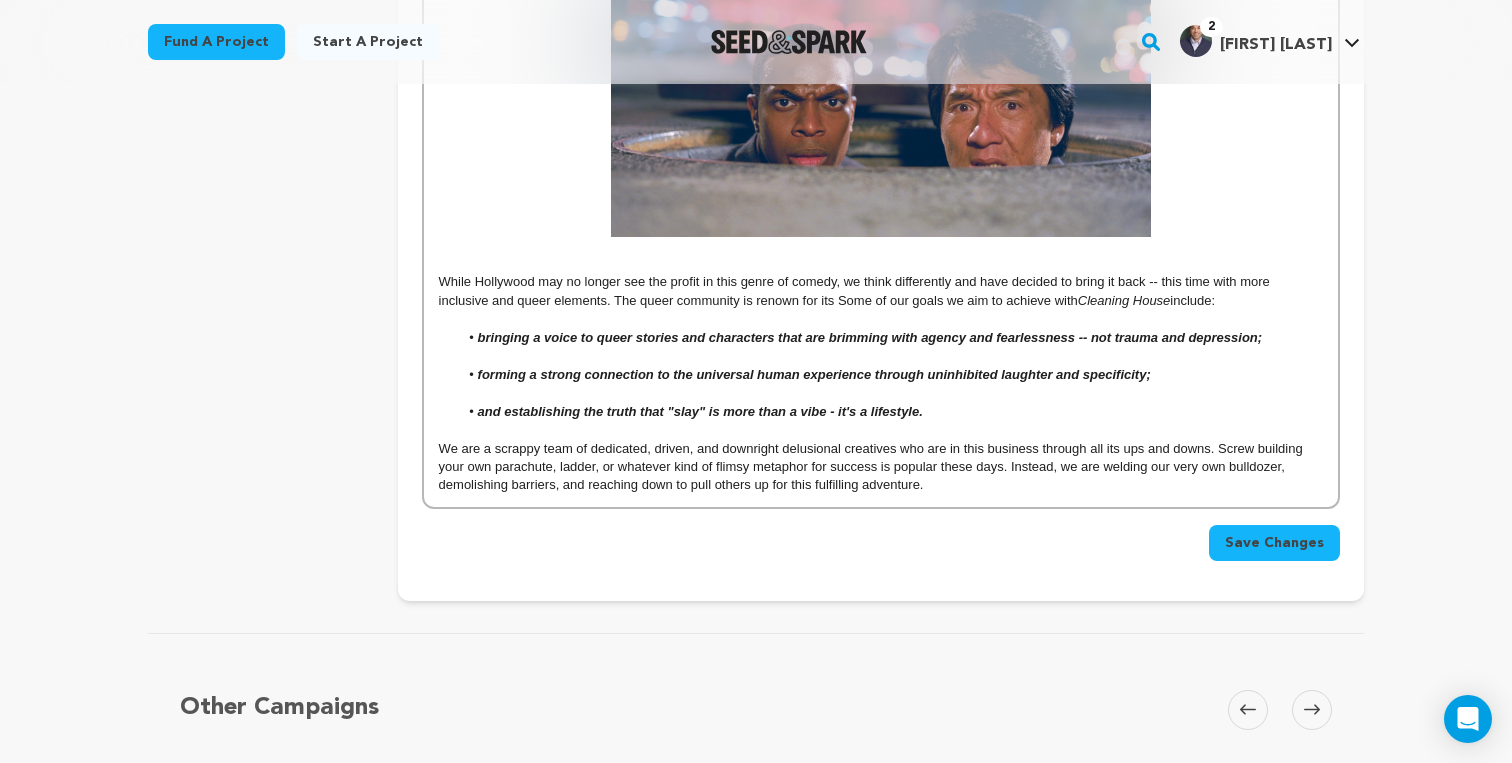 click on "While Hollywood may no longer see the profit in this genre of comedy, we think differently and have decided to bring it back -- this time with more inclusive and queer elements. The queer community is renown for its Some of our goals we aim to achieve with Cleaning House include:" at bounding box center (881, 291) 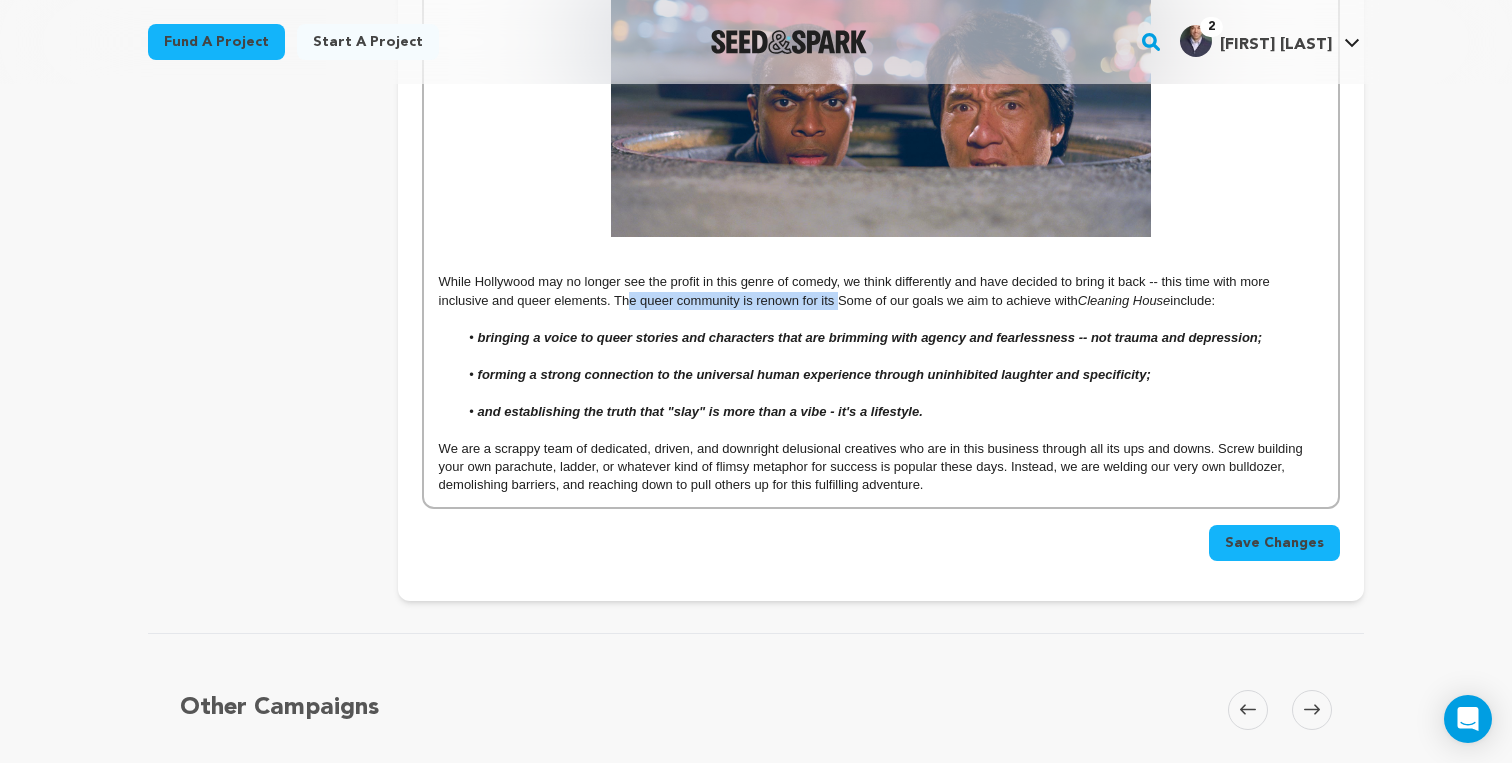 drag, startPoint x: 837, startPoint y: 307, endPoint x: 630, endPoint y: 296, distance: 207.29207 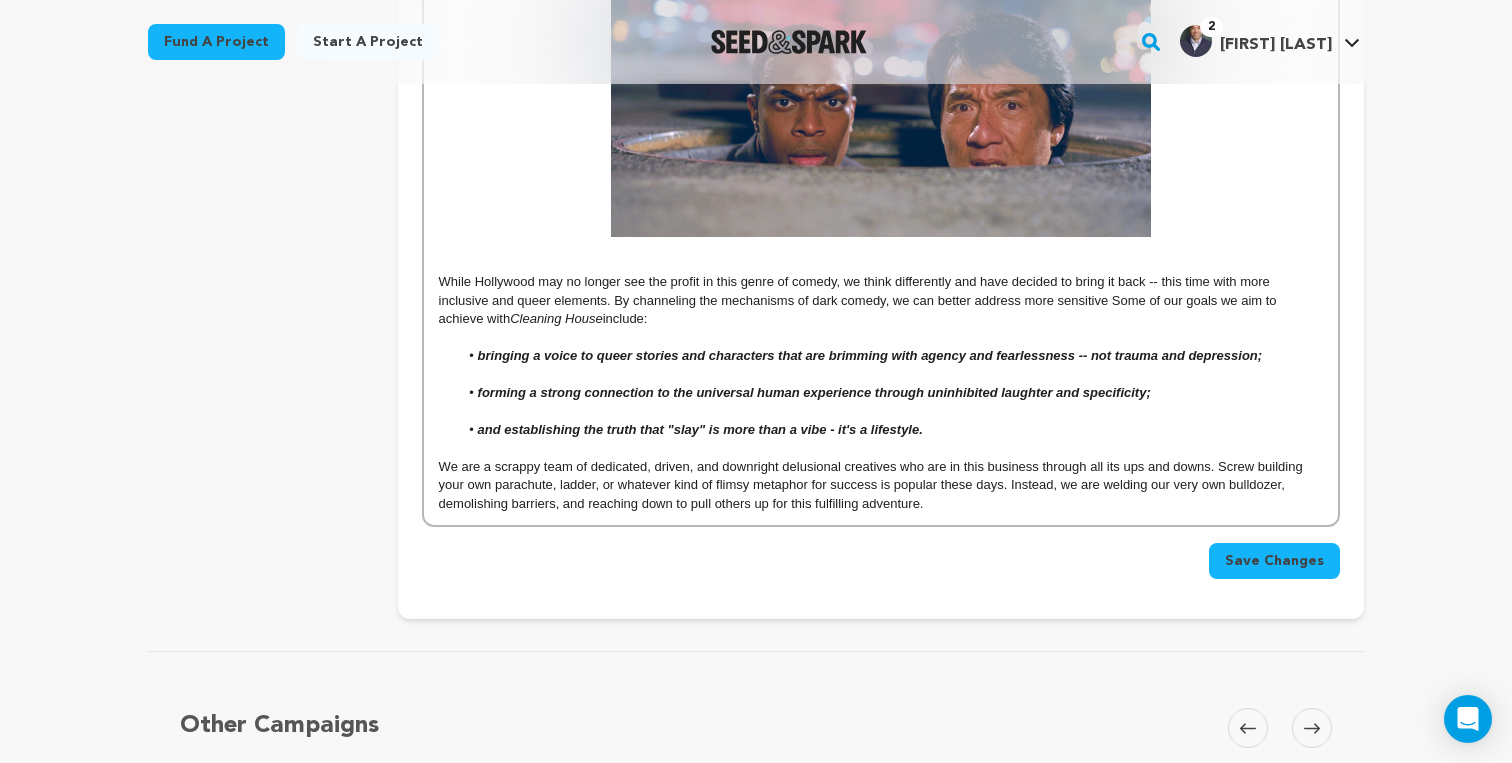 drag, startPoint x: 678, startPoint y: 322, endPoint x: 948, endPoint y: 308, distance: 270.36273 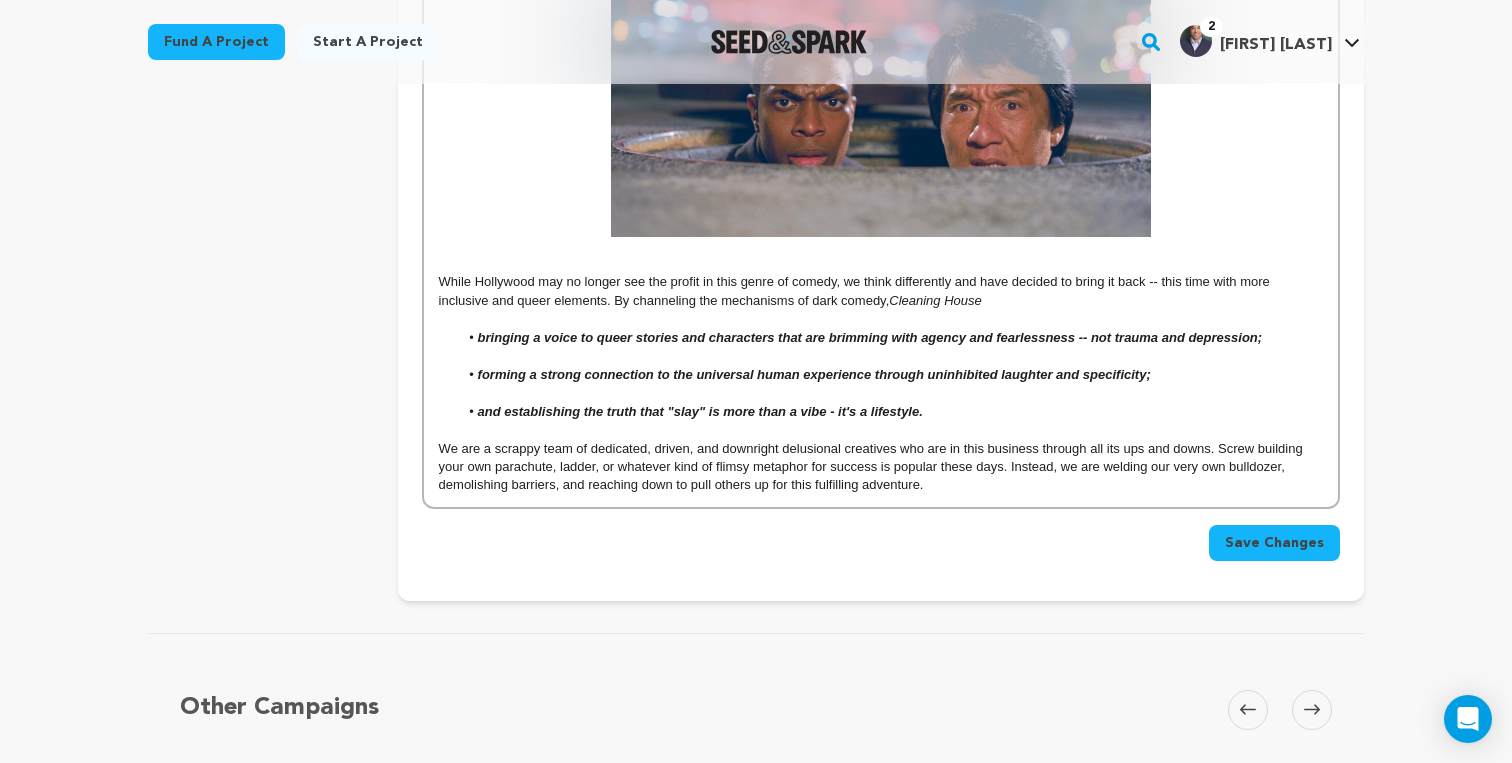 click on "While Hollywood may no longer see the profit in this genre of comedy, we think differently and have decided to bring it back -- this time with more inclusive and queer elements. By channeling the mechanisms of dark comedy,  Cleaning House" at bounding box center [881, 291] 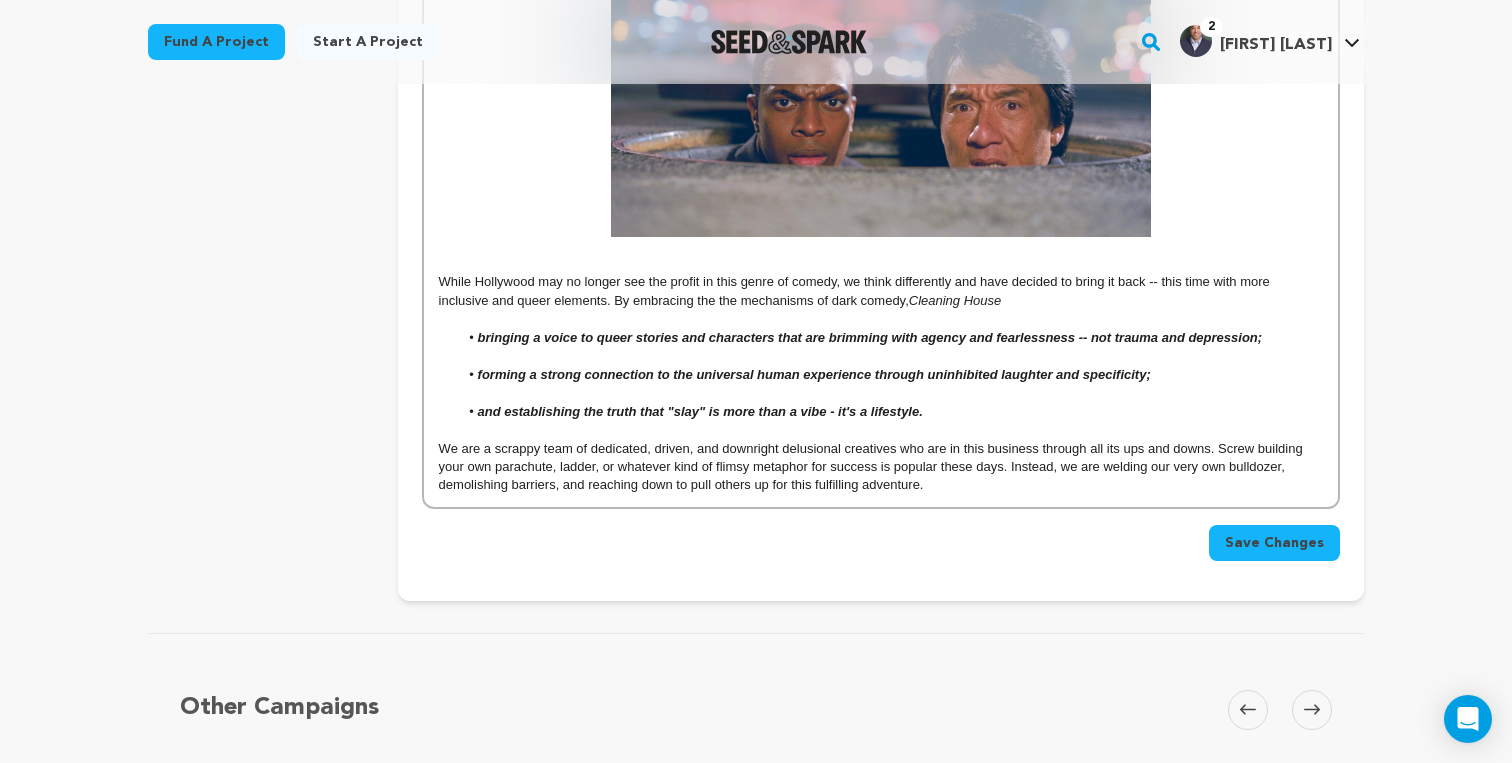 click on "While Hollywood may no longer see the profit in this genre of comedy, we think differently and have decided to bring it back -- this time with more inclusive and queer elements. By embracing the the mechanisms of dark comedy,  Cleaning House" at bounding box center (881, 291) 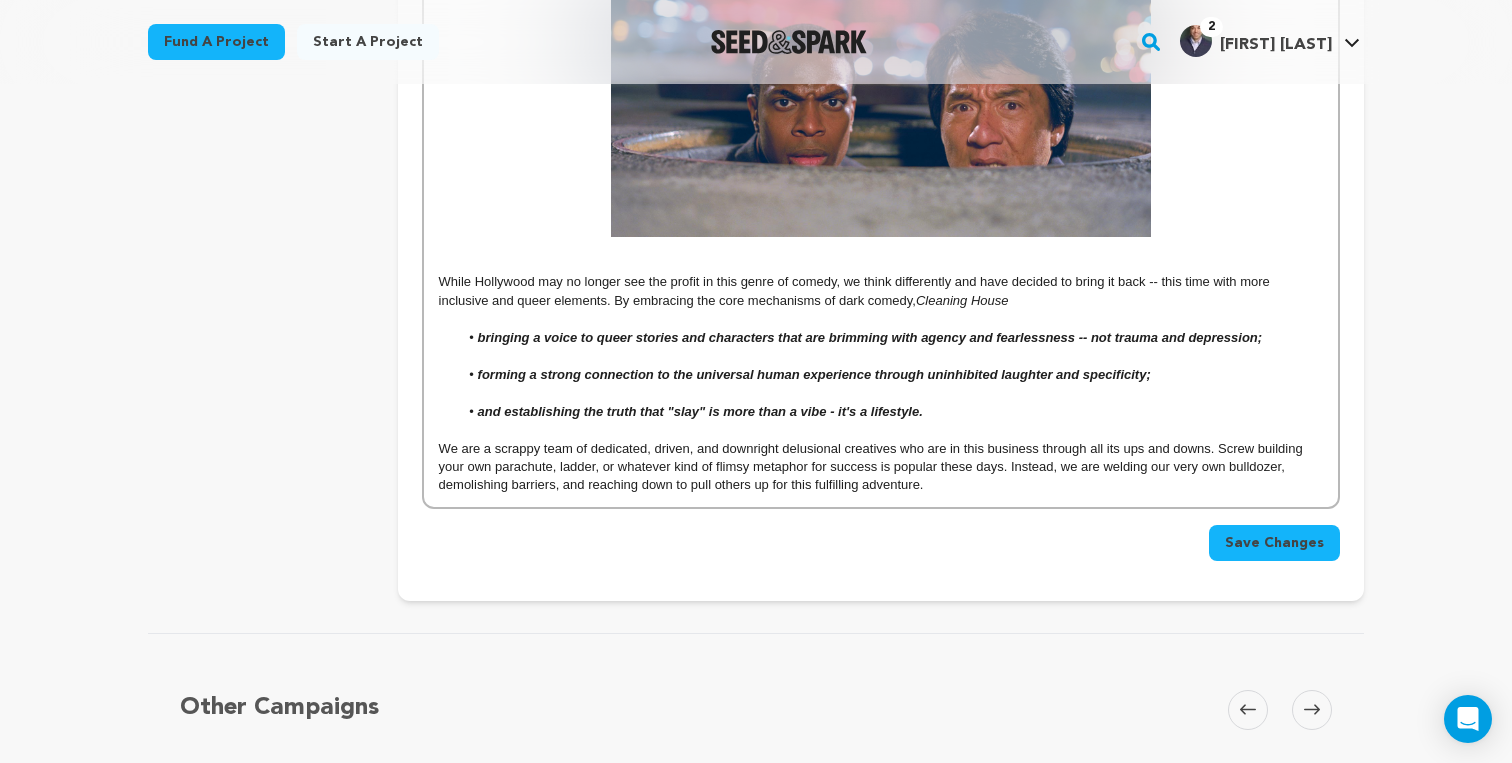 click at bounding box center [881, 319] 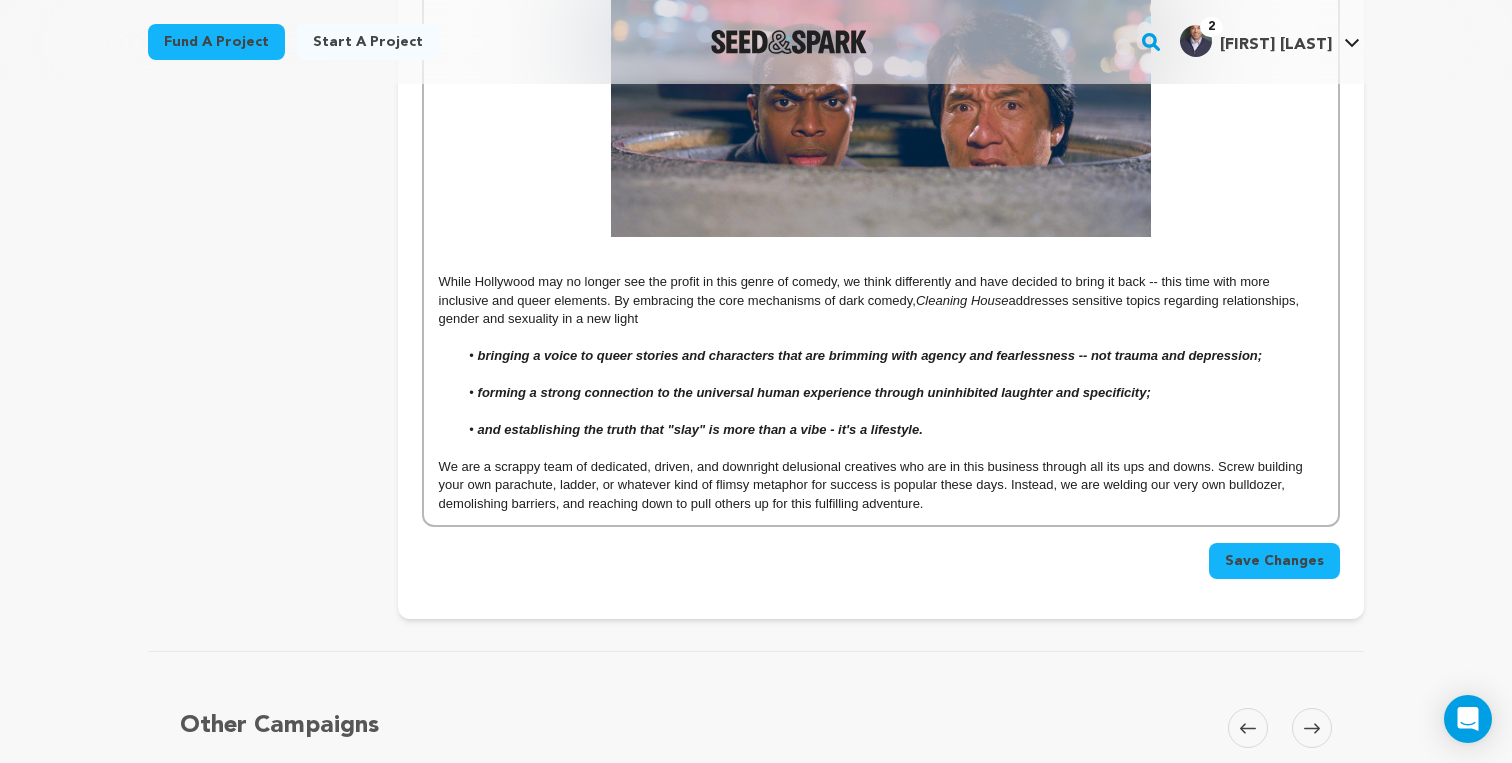 drag, startPoint x: 648, startPoint y: 323, endPoint x: 1036, endPoint y: 309, distance: 388.2525 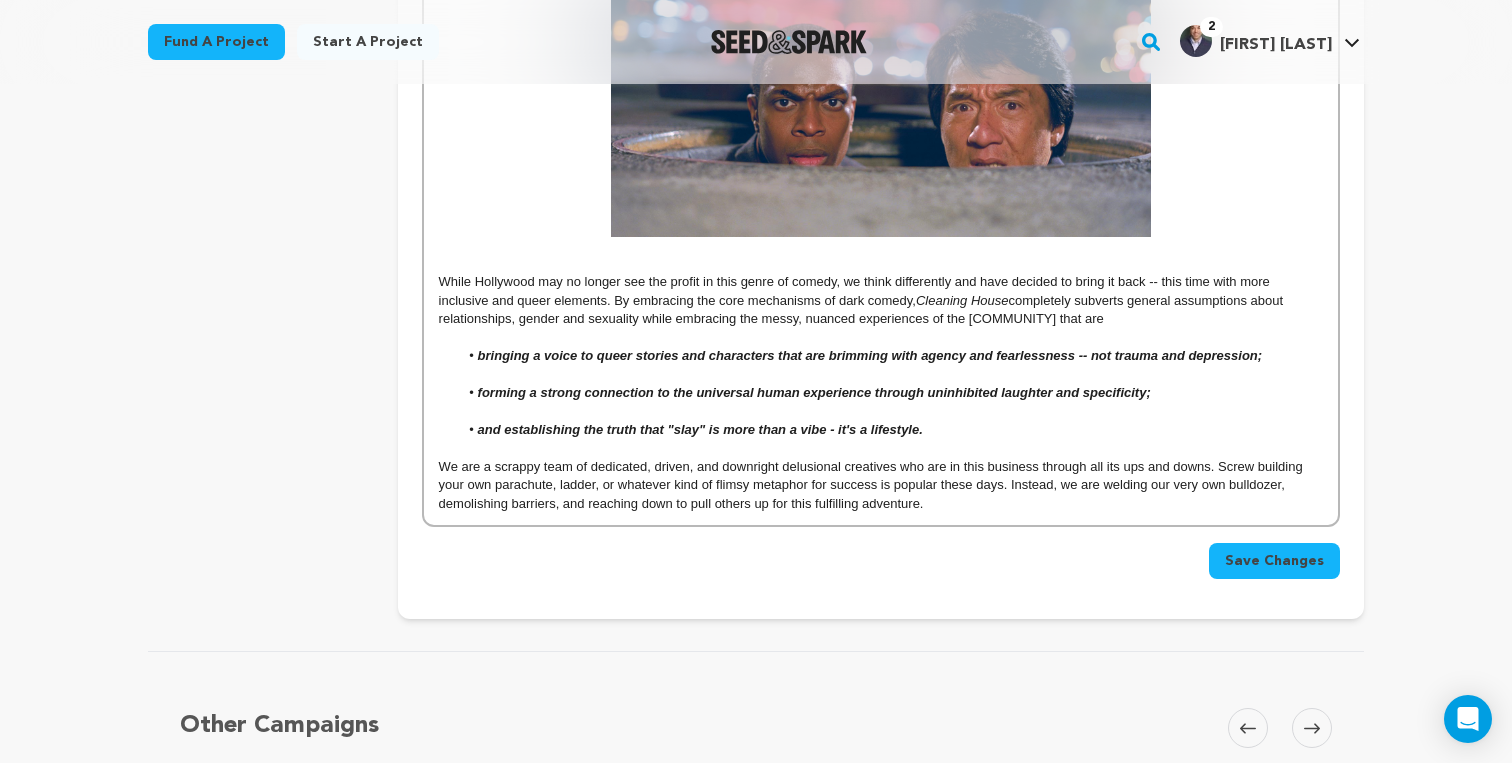 click on "While Hollywood may no longer see the profit in this genre of comedy, we think differently and have decided to bring it back -- this time with more inclusive and queer elements. By embracing the core mechanisms of dark comedy,  Cleaning House  completely subverts general assumptions about relationships, gender and sexuality while embracing the messy, nuanced experiences of the LGBTQ+ that are" at bounding box center (881, 300) 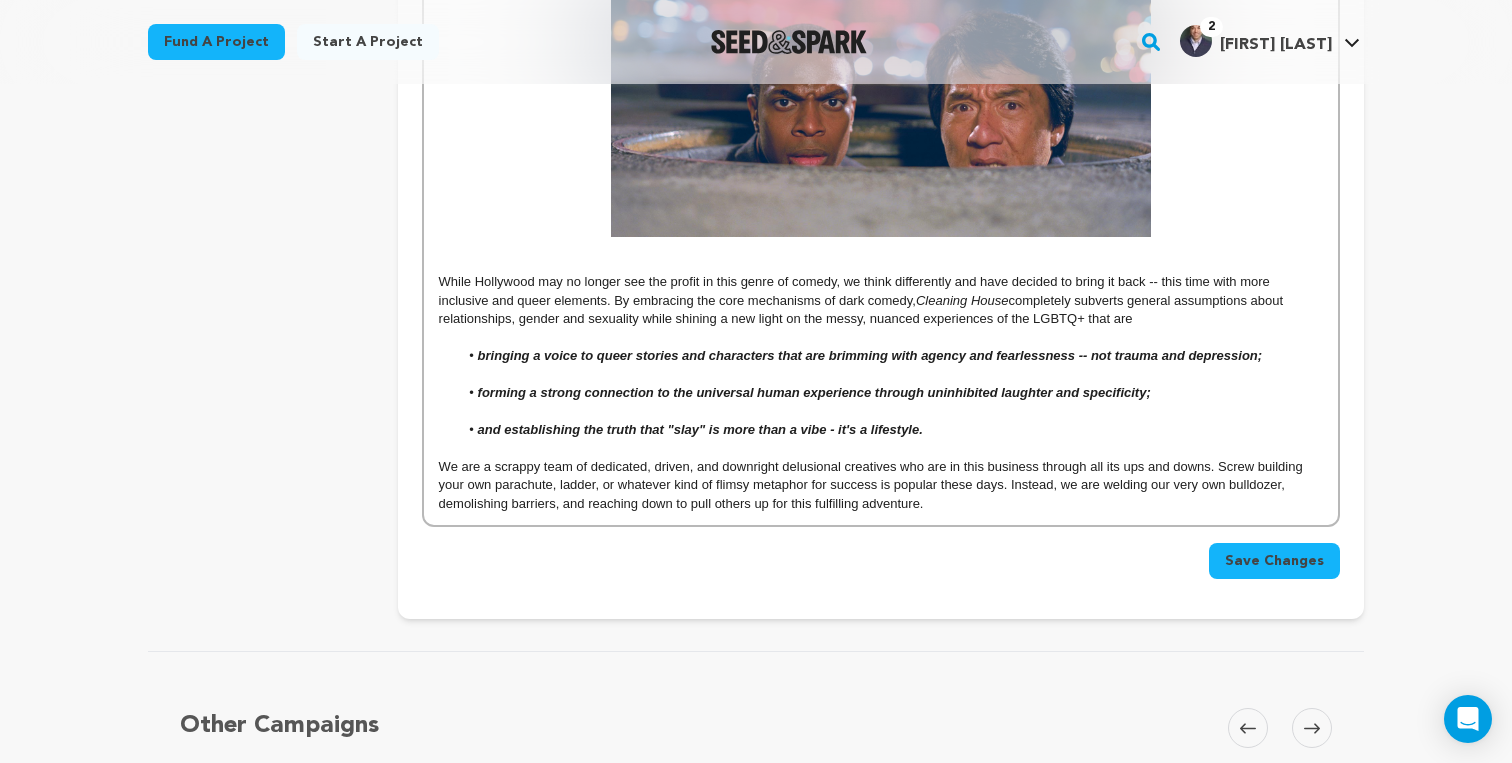click on "While Hollywood may no longer see the profit in this genre of comedy, we think differently and have decided to bring it back -- this time with more inclusive and queer elements. By embracing the core mechanisms of dark comedy,  Cleaning House  completely subverts general assumptions about relationships, gender and sexuality while shining a new light on the messy, nuanced experiences of the LGBTQ+ that are" at bounding box center [881, 300] 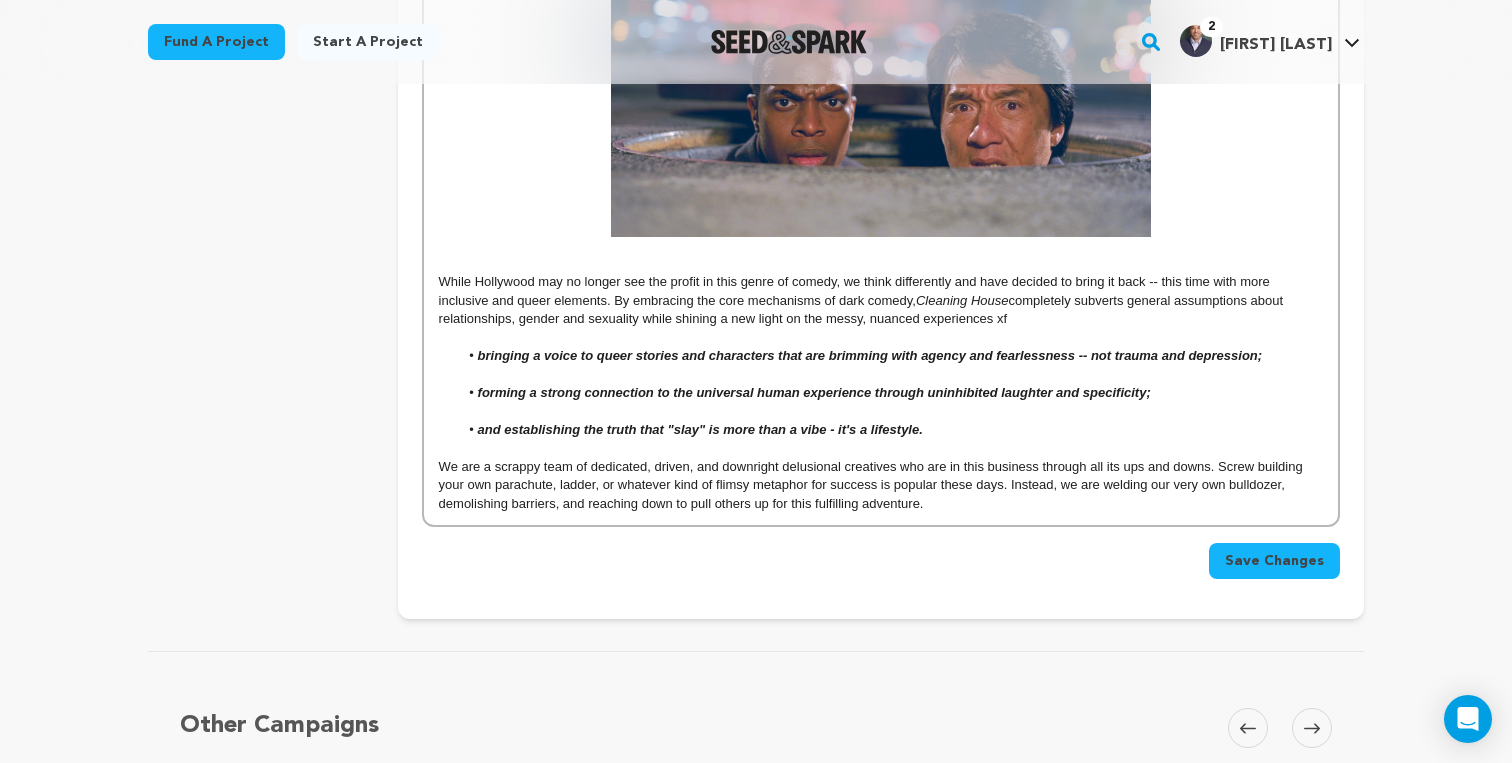 click at bounding box center (881, 338) 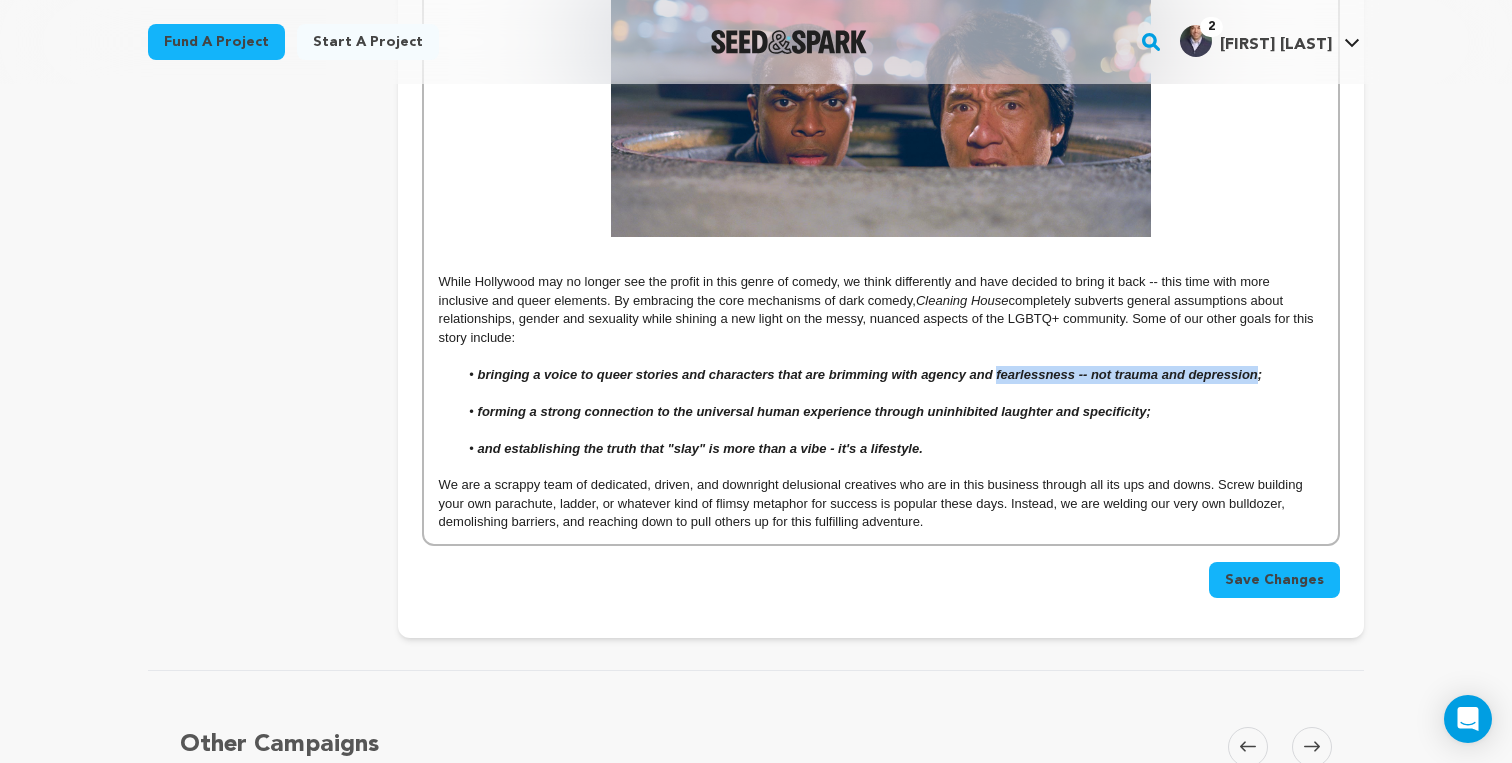 drag, startPoint x: 1257, startPoint y: 380, endPoint x: 997, endPoint y: 381, distance: 260.00192 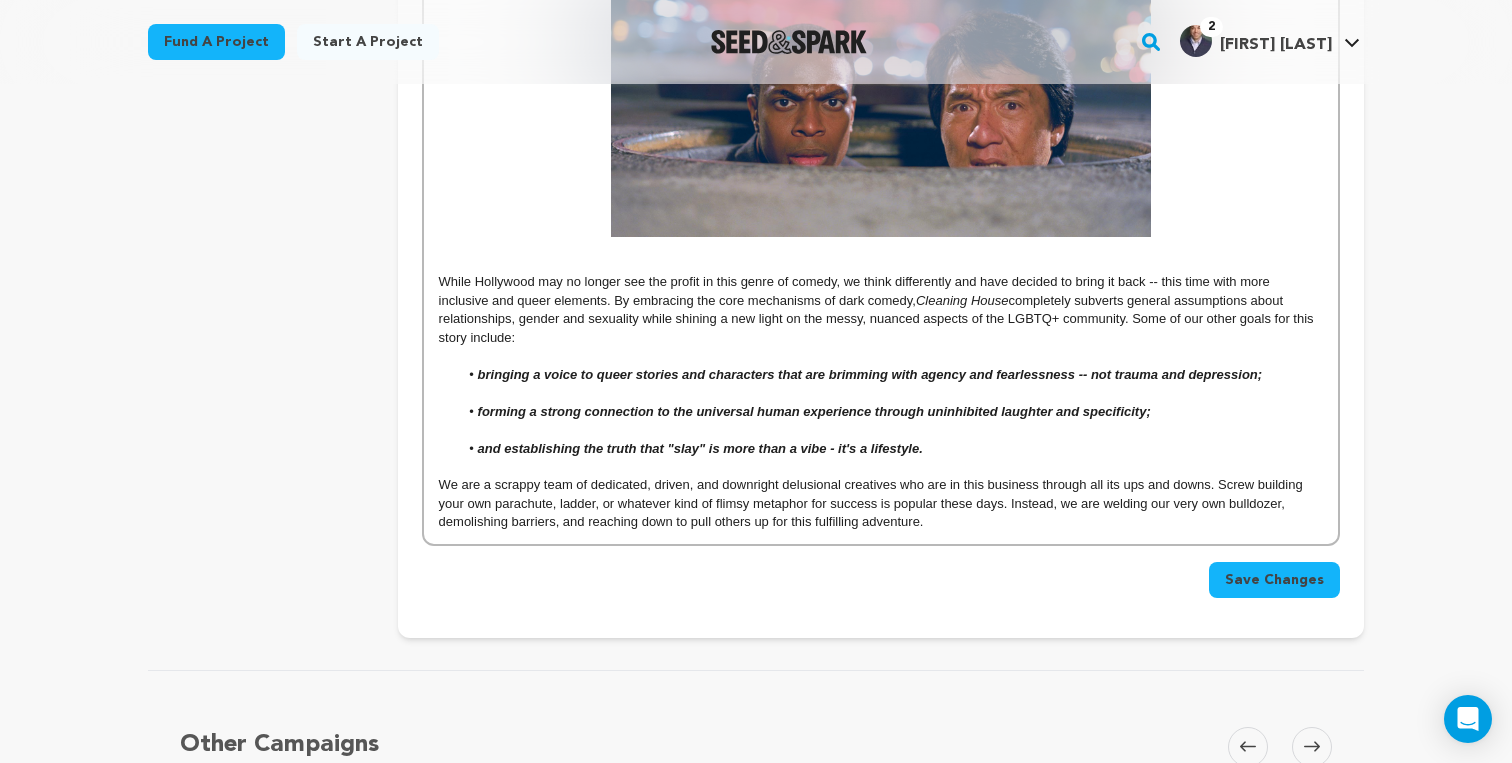 click on "bringing a voice to queer stories and characters that are brimming with agency and fearlessness -- not trauma and depression;" at bounding box center [870, 374] 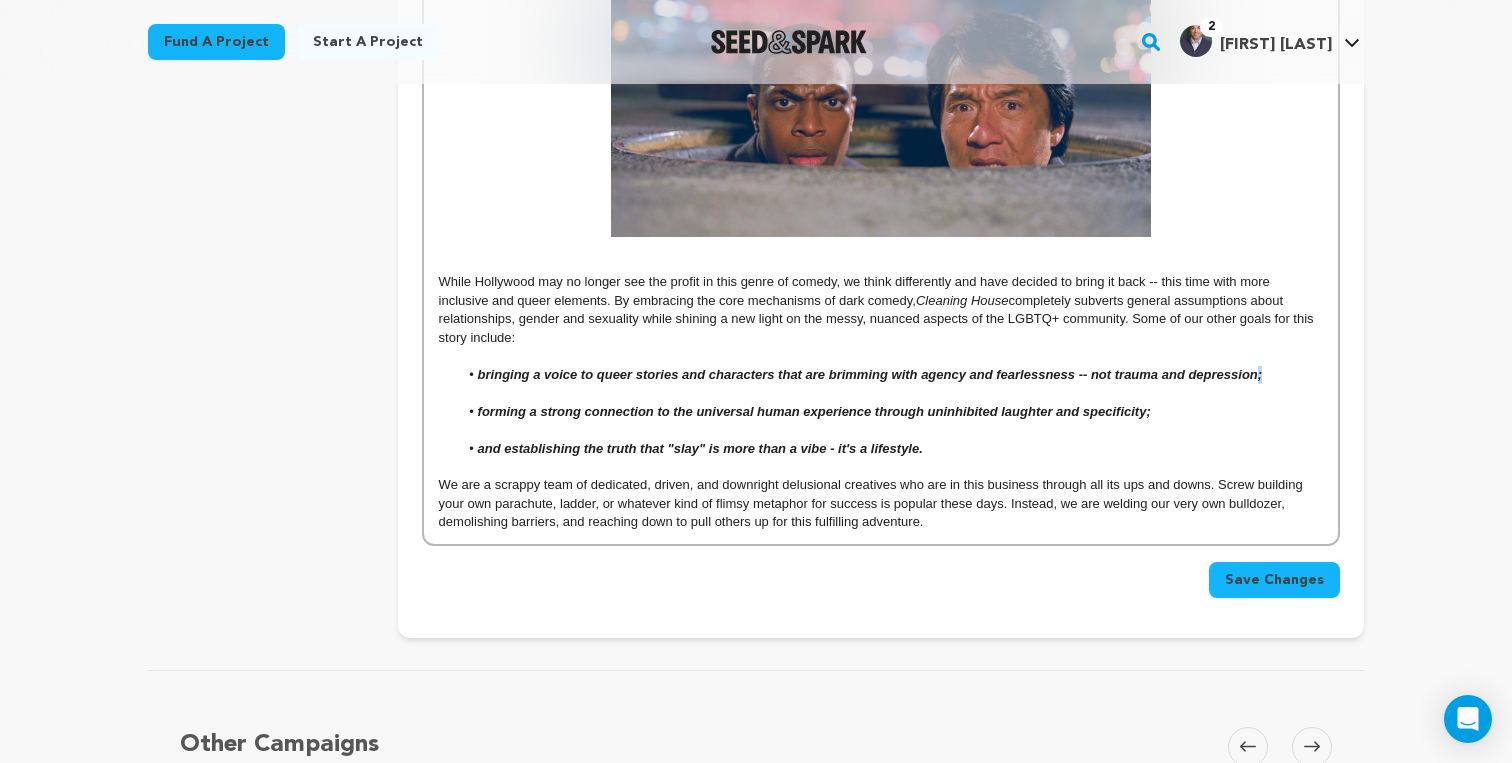 click on "bringing a voice to queer stories and characters that are brimming with agency and fearlessness -- not trauma and depression;" at bounding box center (870, 374) 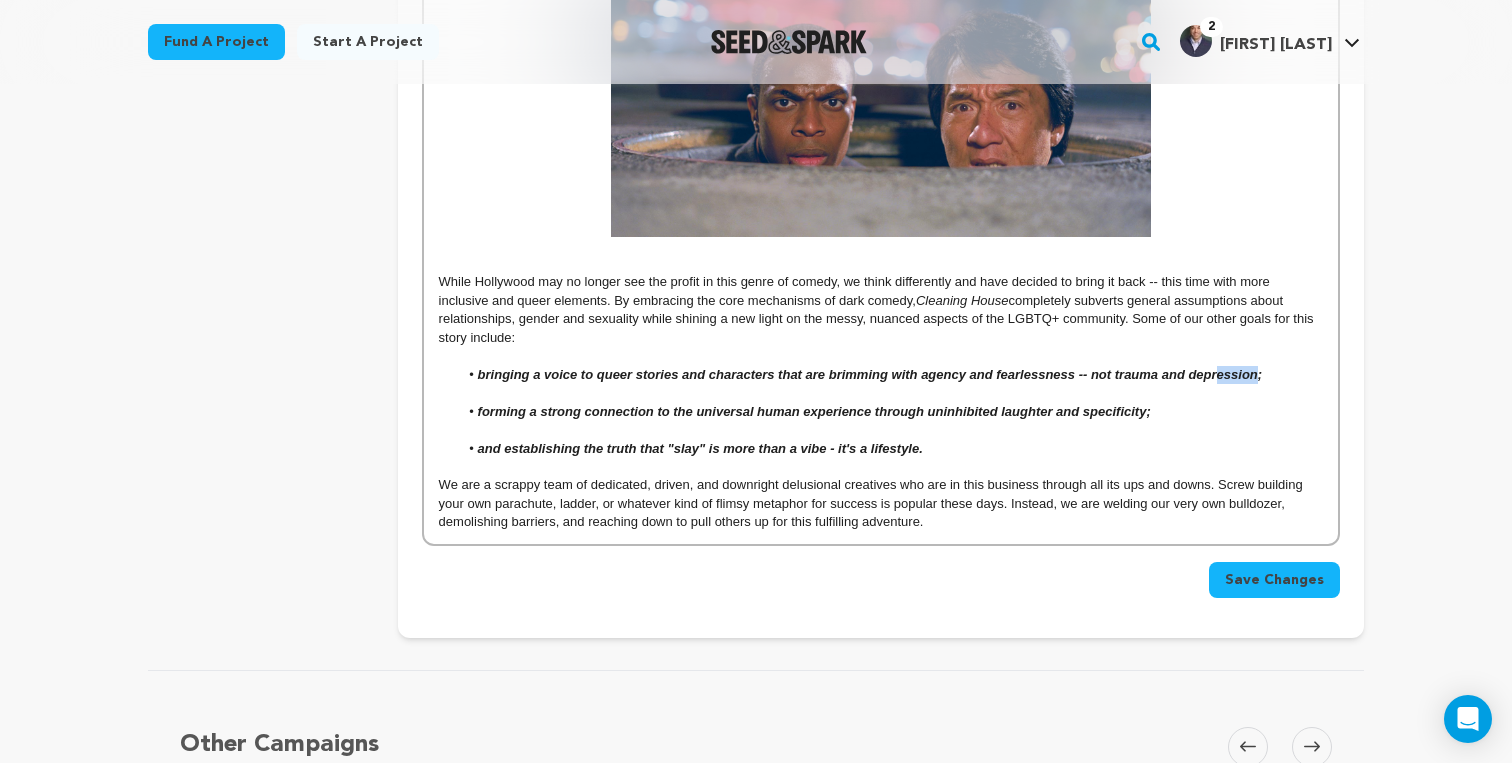 drag, startPoint x: 1259, startPoint y: 379, endPoint x: 1218, endPoint y: 371, distance: 41.773197 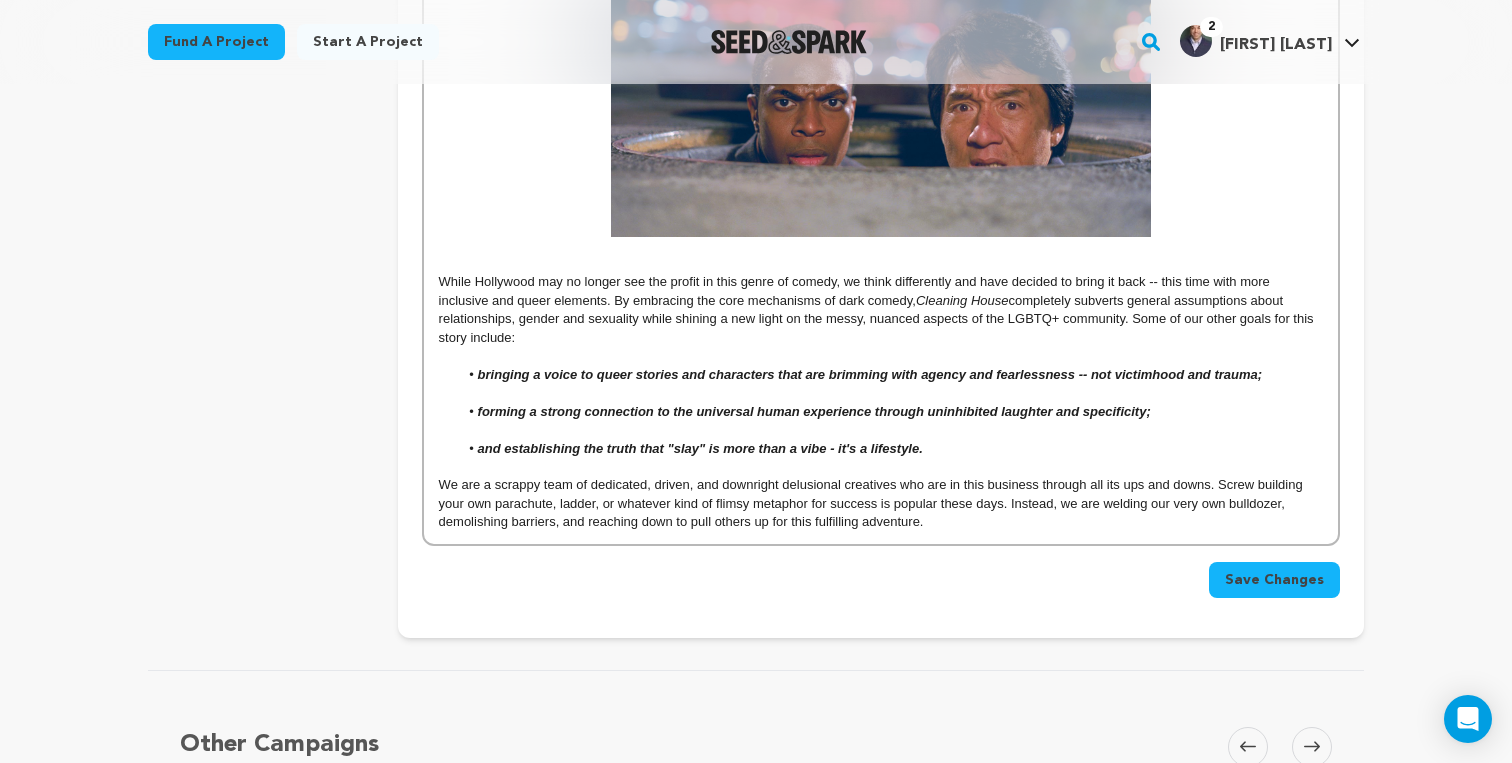 click on "bringing a voice to queer stories and characters that are brimming with agency and fearlessness -- not victimhood and trauma;" at bounding box center (870, 374) 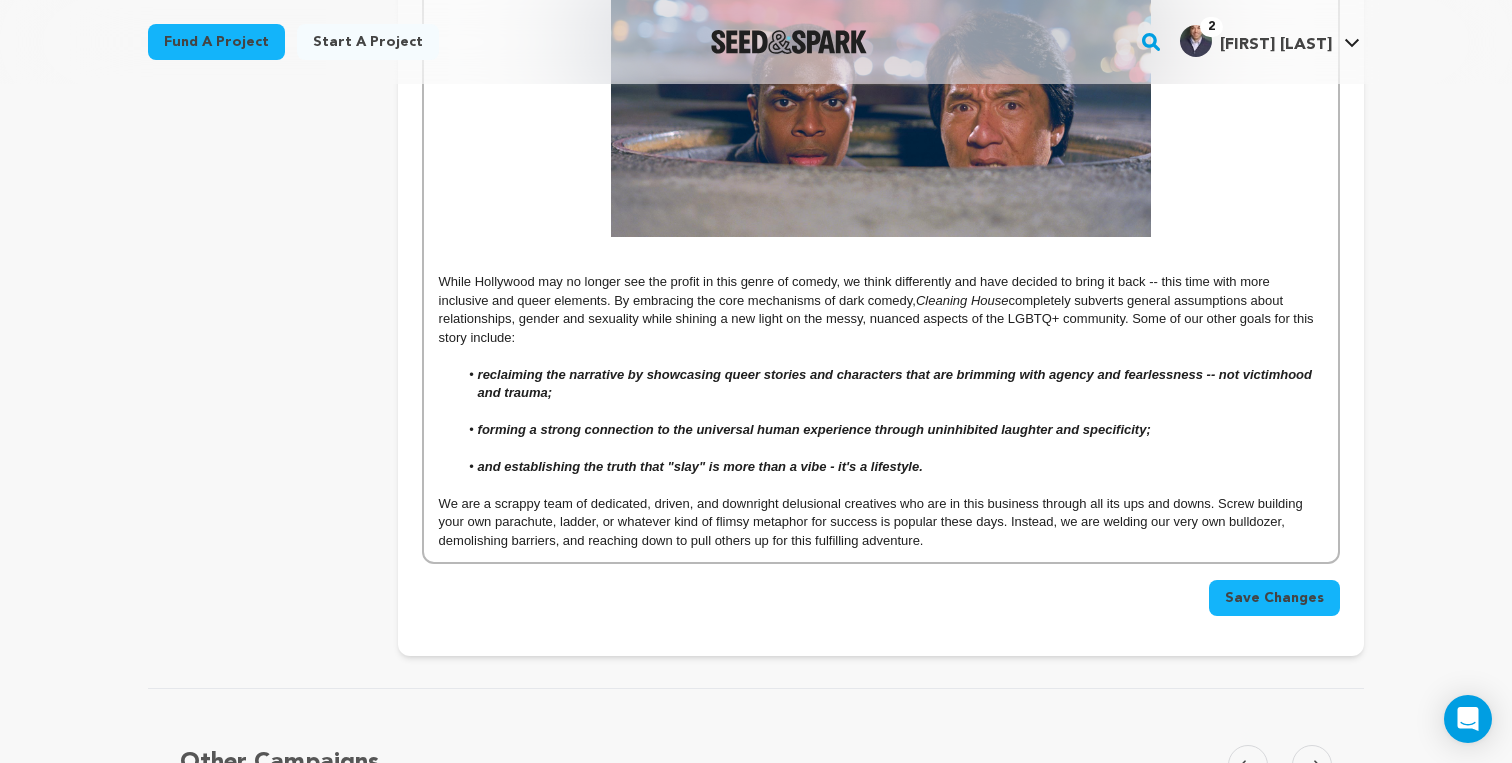 click on "forming a strong connection to the universal human experience through uninhibited laughter and specificity;" at bounding box center (814, 429) 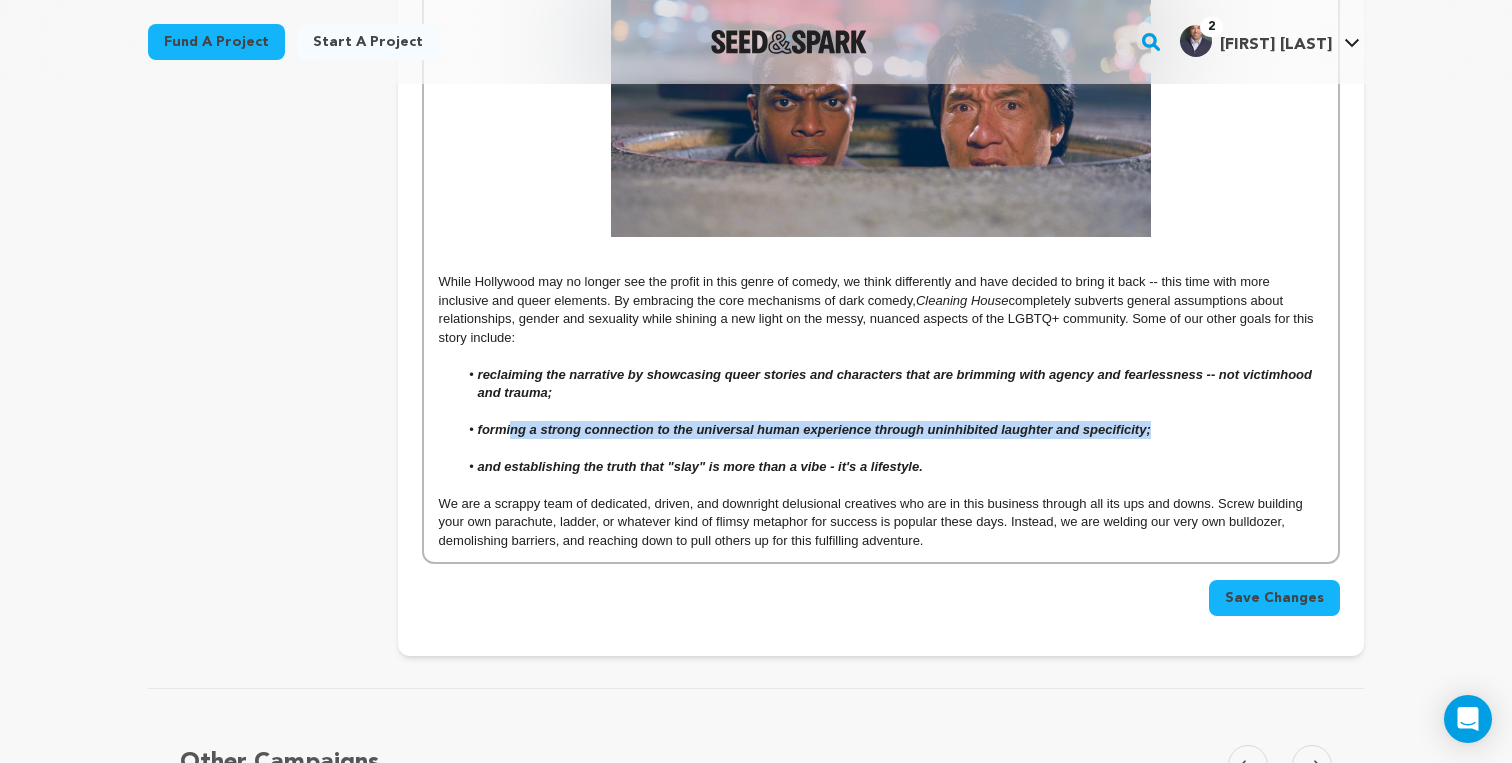 drag, startPoint x: 1149, startPoint y: 434, endPoint x: 511, endPoint y: 427, distance: 638.0384 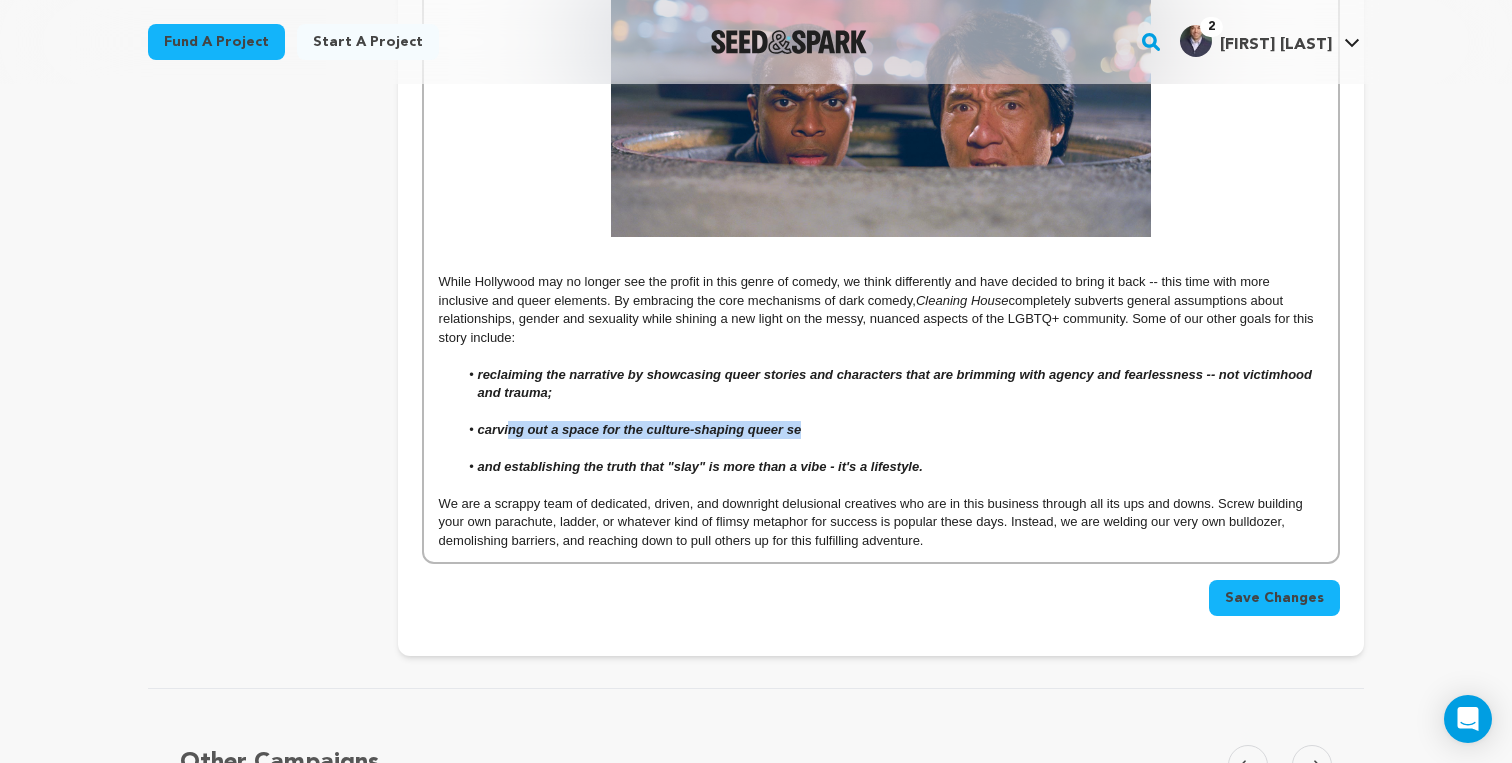 drag, startPoint x: 804, startPoint y: 431, endPoint x: 511, endPoint y: 429, distance: 293.00684 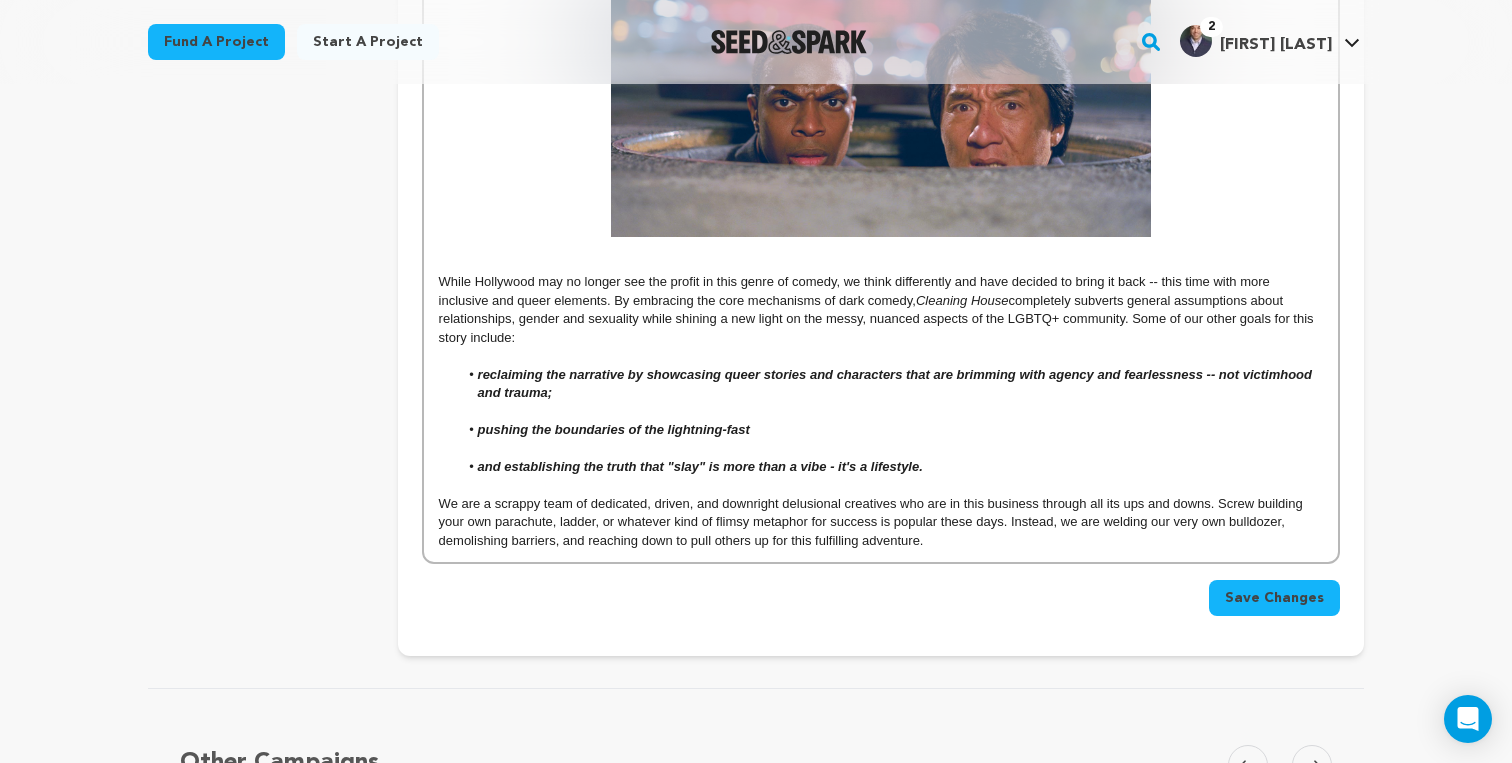 click on "pushing the boundaries of the lightning-fast" at bounding box center [614, 429] 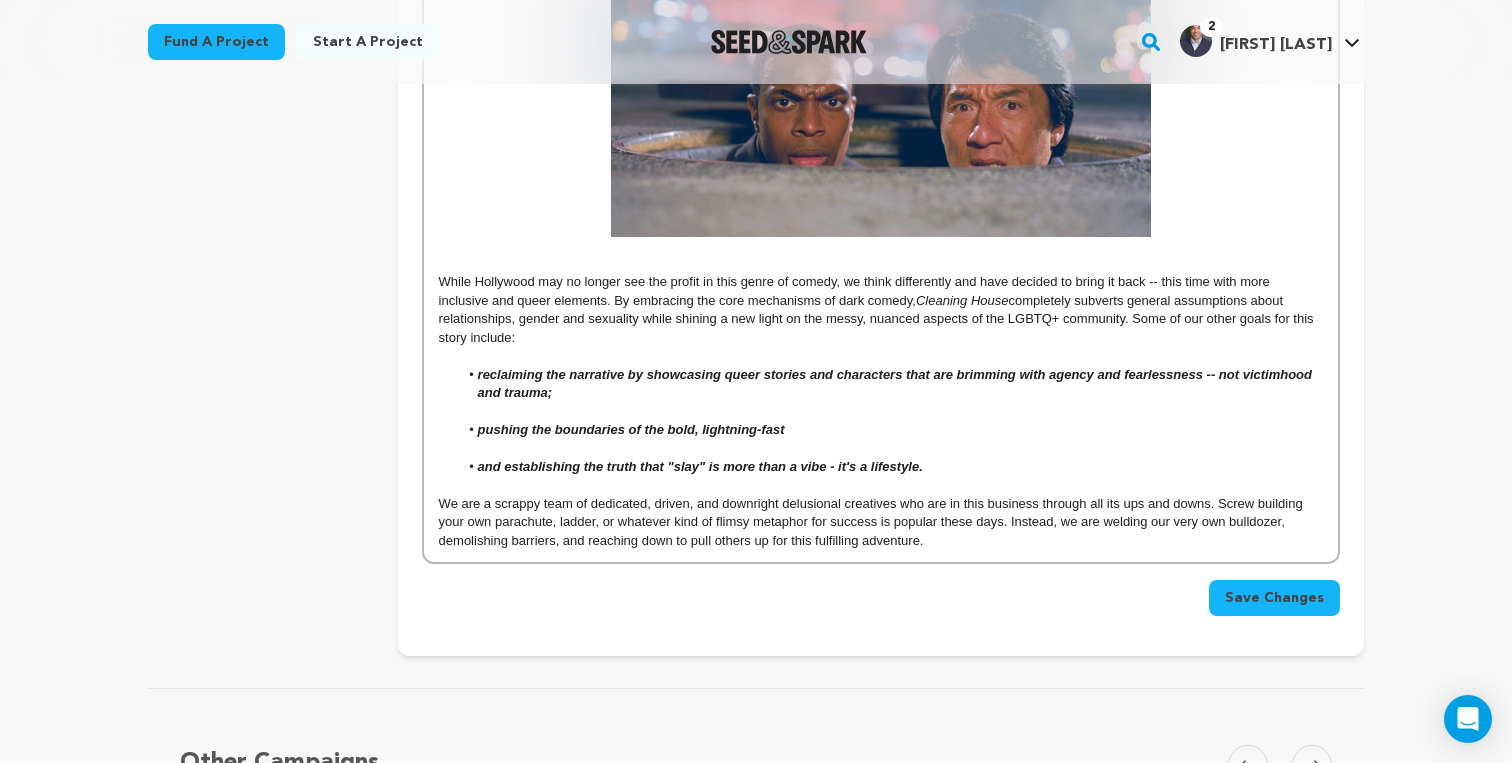 click on "pushing the boundaries of the bold, lightning-fast" at bounding box center (631, 429) 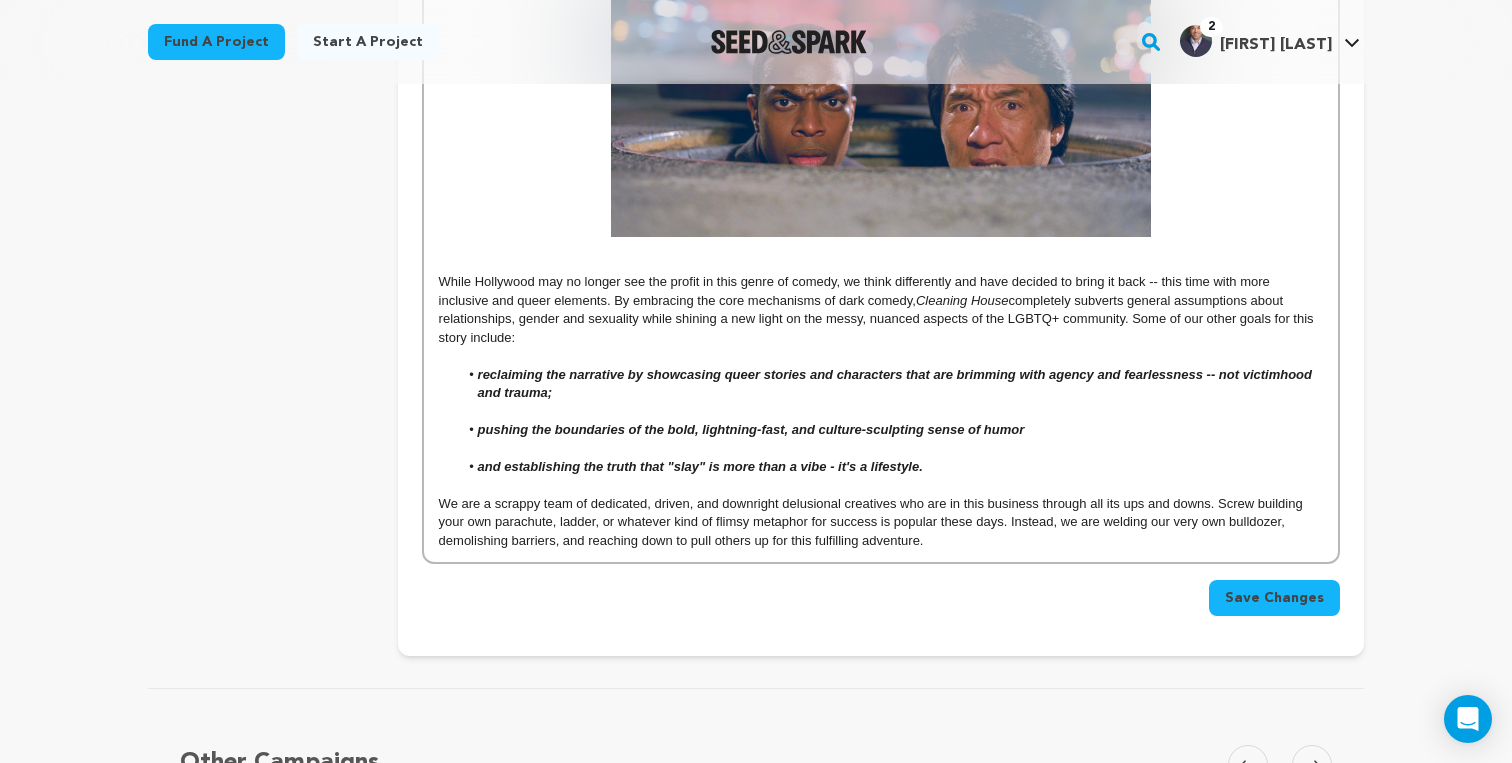 click on "pushing the boundaries of the bold, lightning-fast, and culture-sculpting sense of humor" at bounding box center [751, 429] 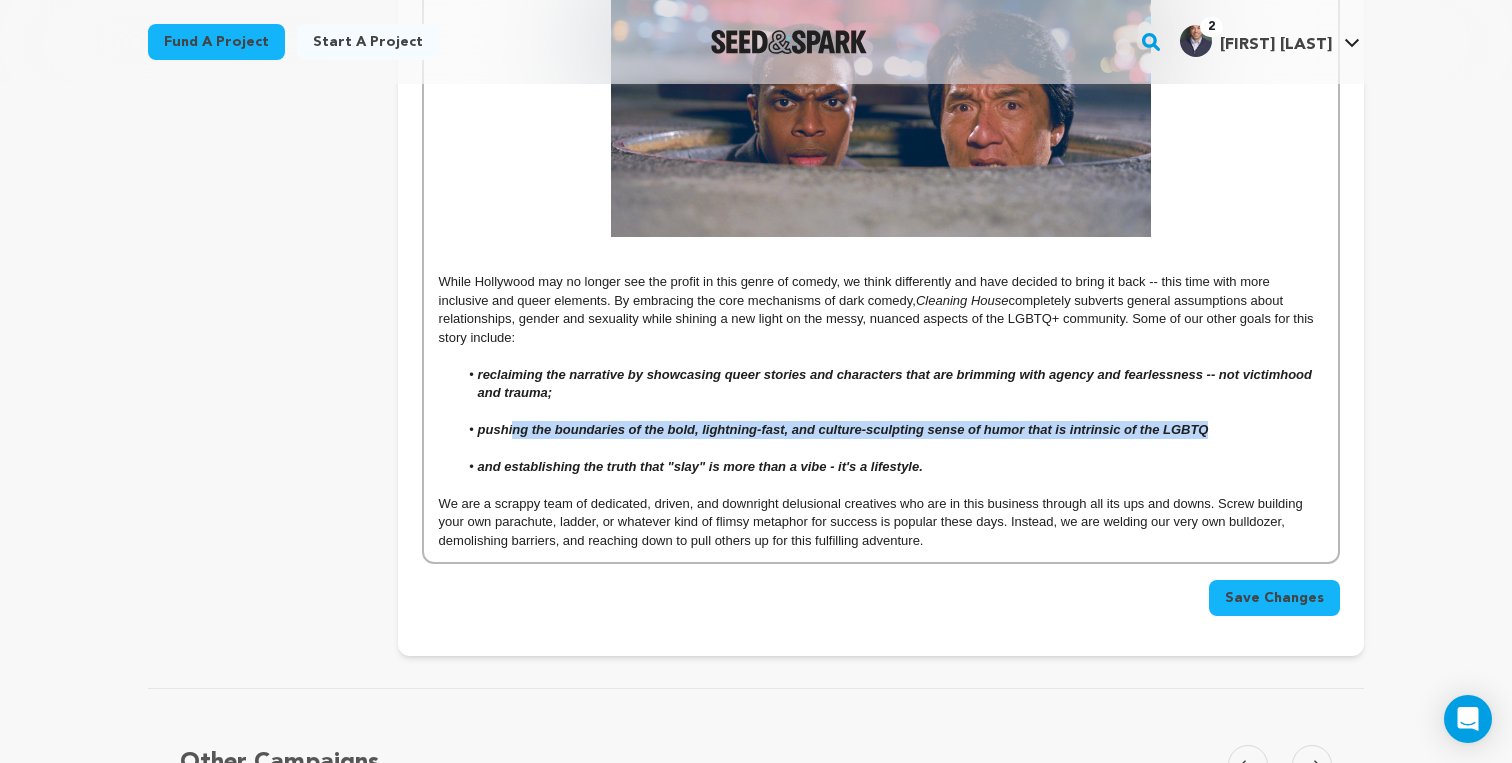 drag, startPoint x: 1216, startPoint y: 431, endPoint x: 515, endPoint y: 433, distance: 701.00287 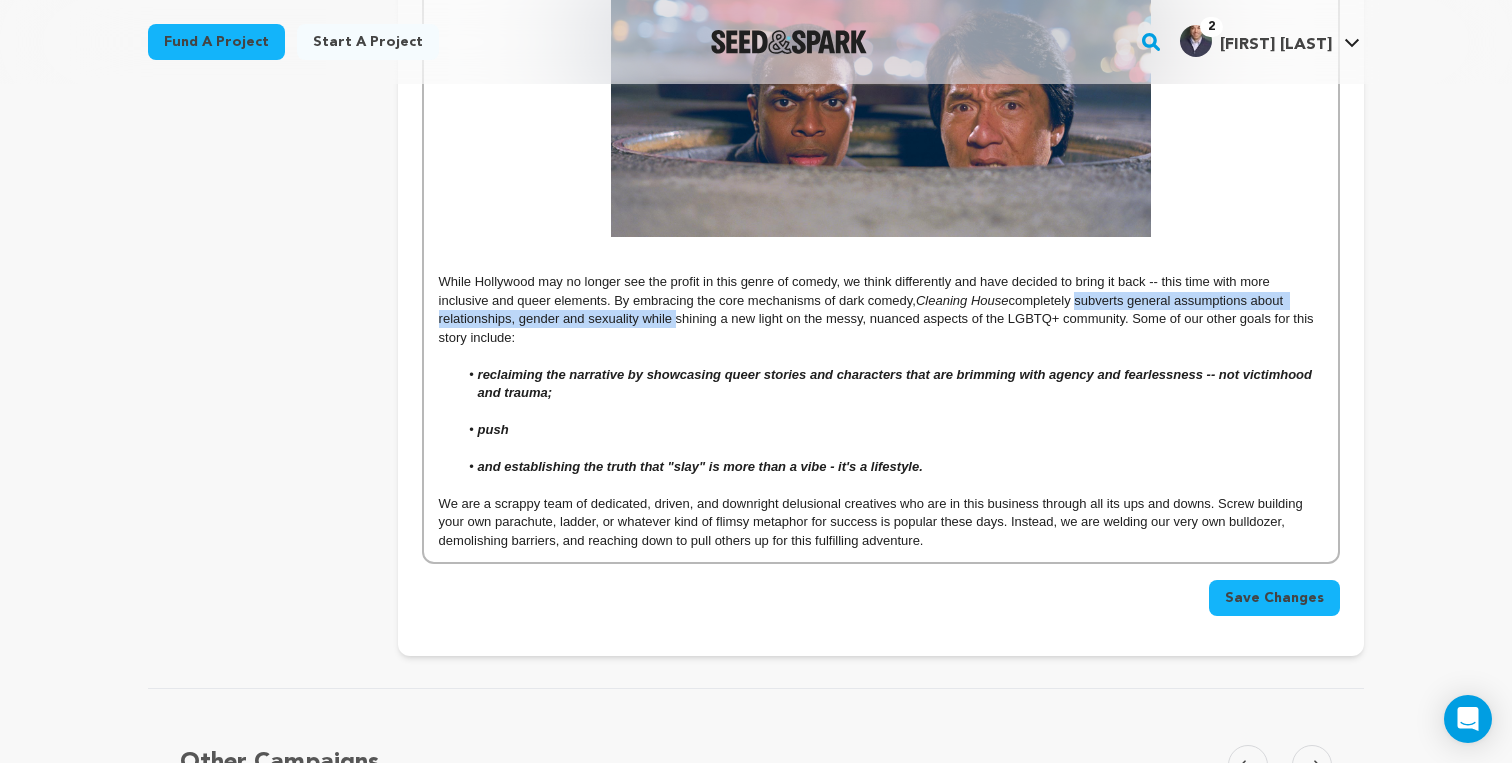 drag, startPoint x: 674, startPoint y: 323, endPoint x: 1084, endPoint y: 309, distance: 410.23895 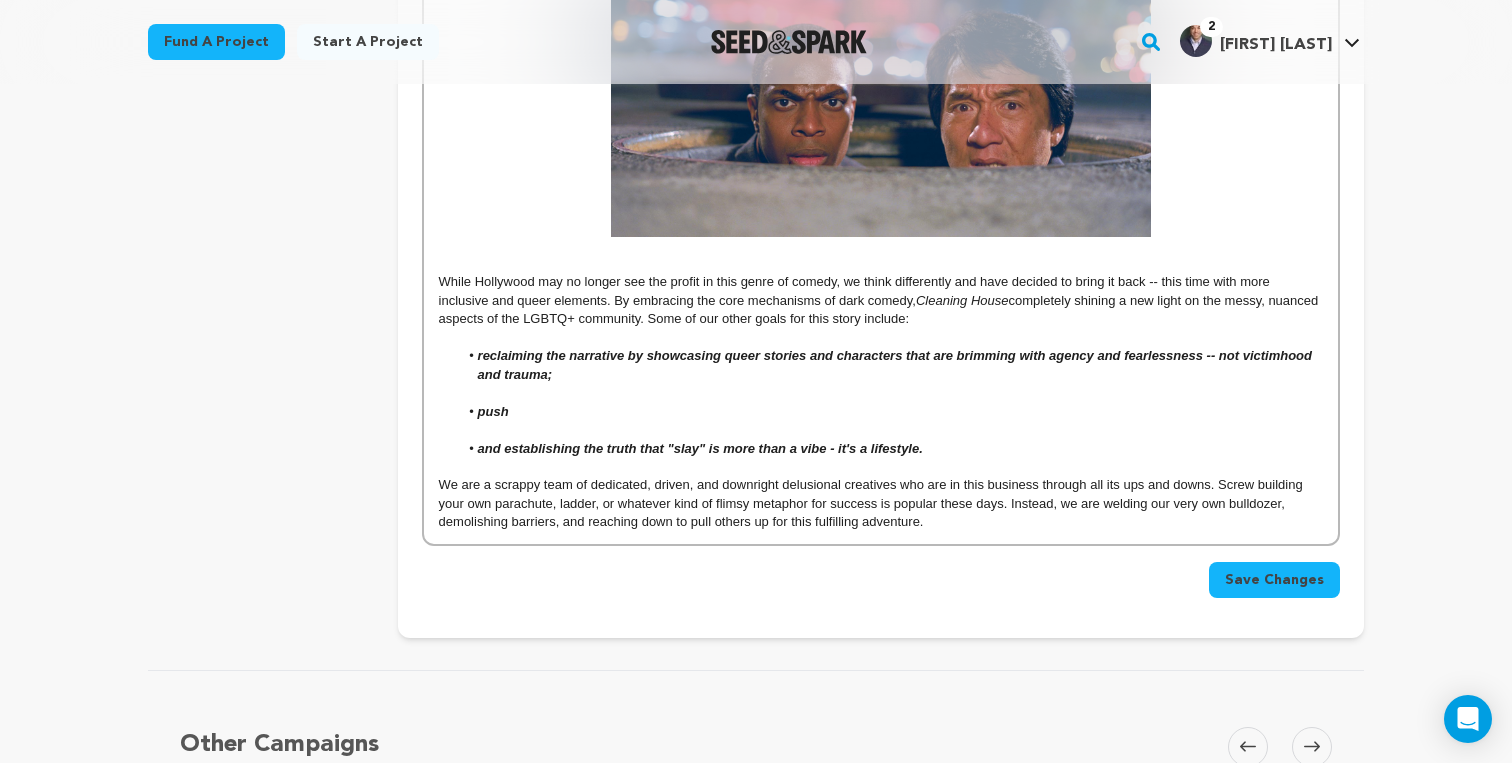 click on "While Hollywood may no longer see the profit in this genre of comedy, we think differently and have decided to bring it back -- this time with more inclusive and queer elements. By embracing the core mechanisms of dark comedy,  Cleaning House  completely shining a new light on the messy, nuanced aspects of the LGBTQ+ community. Some of our other goals for this story include:" at bounding box center (881, 300) 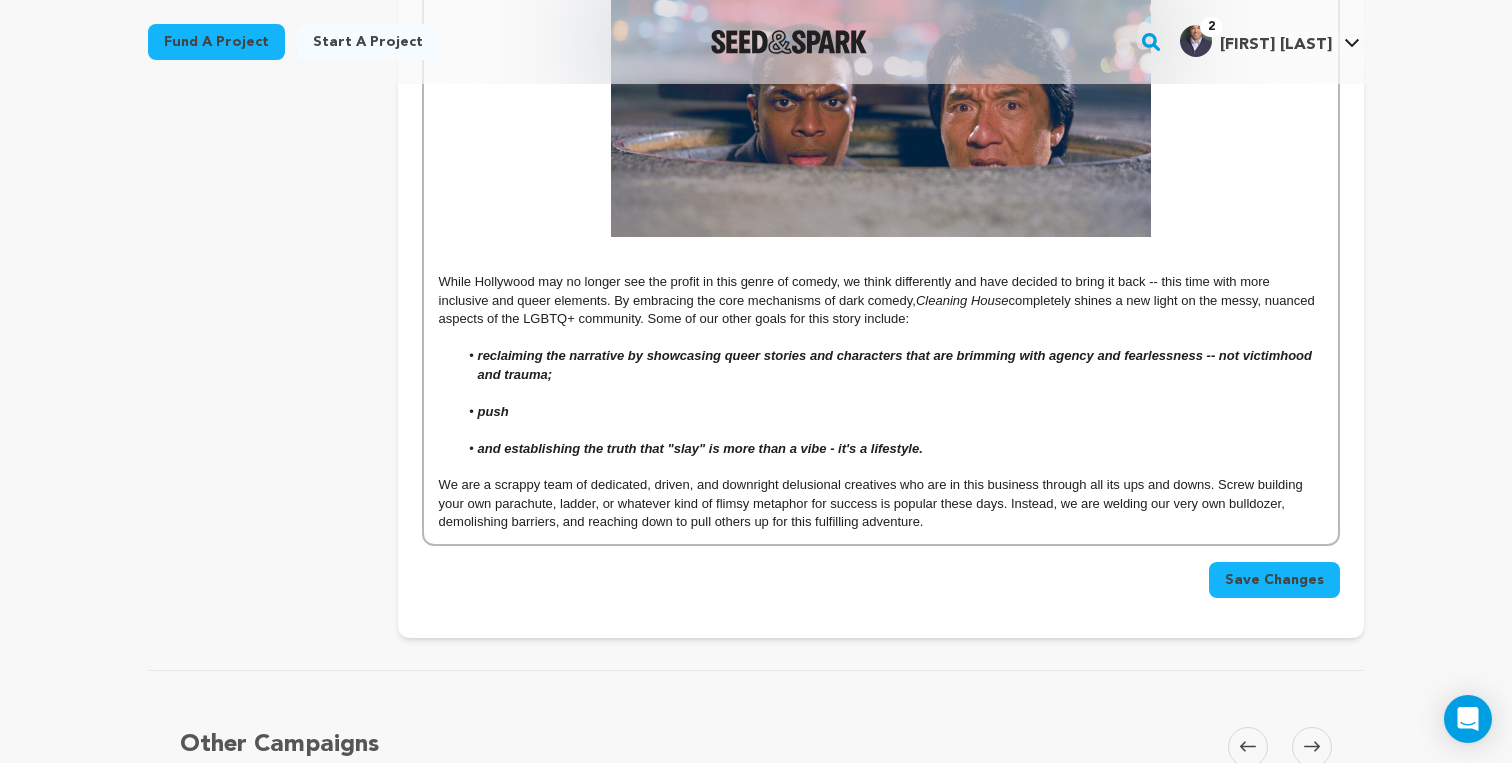 click on "While Hollywood may no longer see the profit in this genre of comedy, we think differently and have decided to bring it back -- this time with more inclusive and queer elements. By embracing the core mechanisms of dark comedy, Cleaning House completely shines a new light on the messy, nuanced aspects of the LGBTQ+ community. Some of our other goals for this story include:" at bounding box center (881, 300) 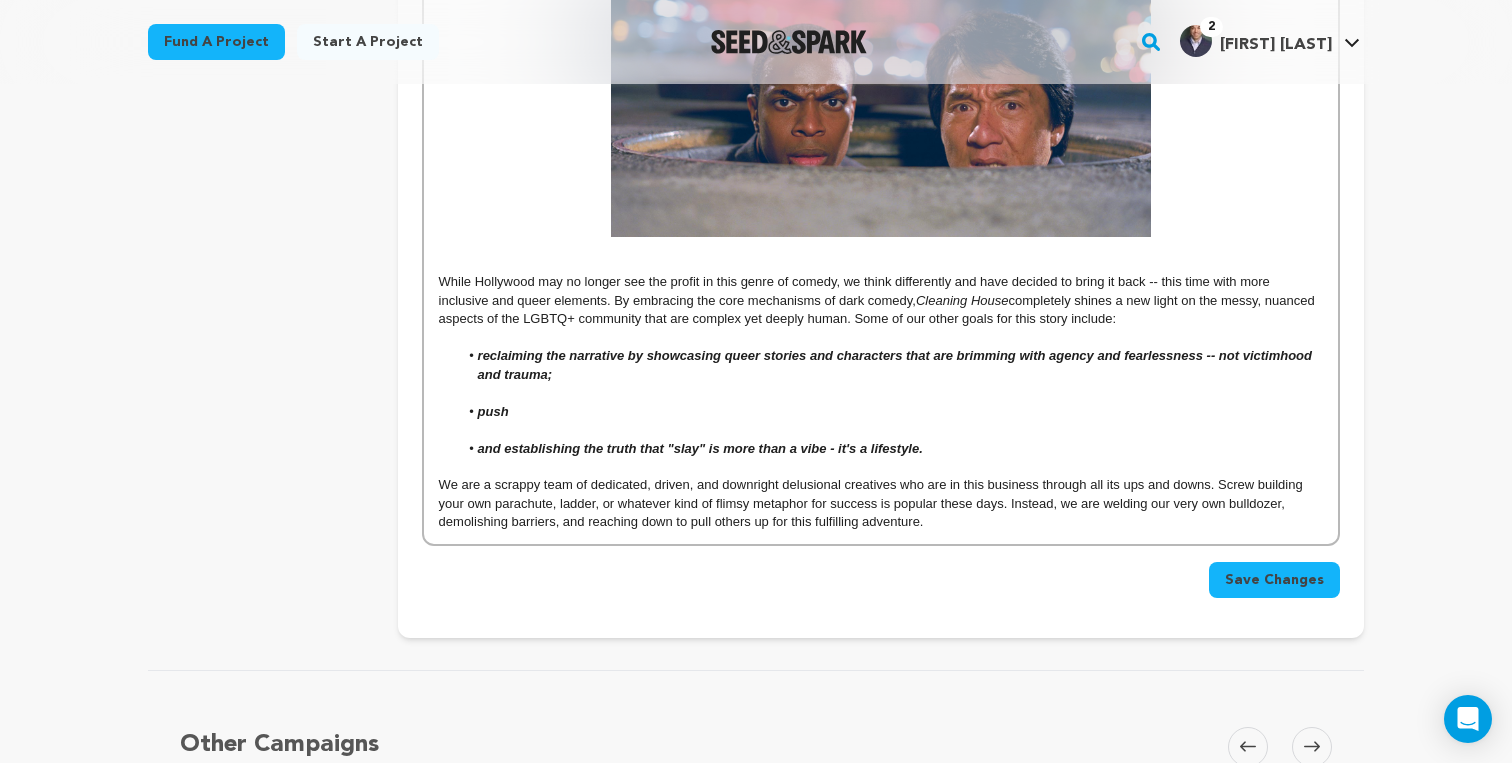 click on "While Hollywood may no longer see the profit in this genre of comedy, we think differently and have decided to bring it back -- this time with more inclusive and queer elements. By embracing the core mechanisms of dark comedy,  Cleaning House  completely shines a new light on the messy, nuanced aspects of the LGBTQ+ community that are complex yet deeply human. Some of our other goals for this story include:" at bounding box center (881, 300) 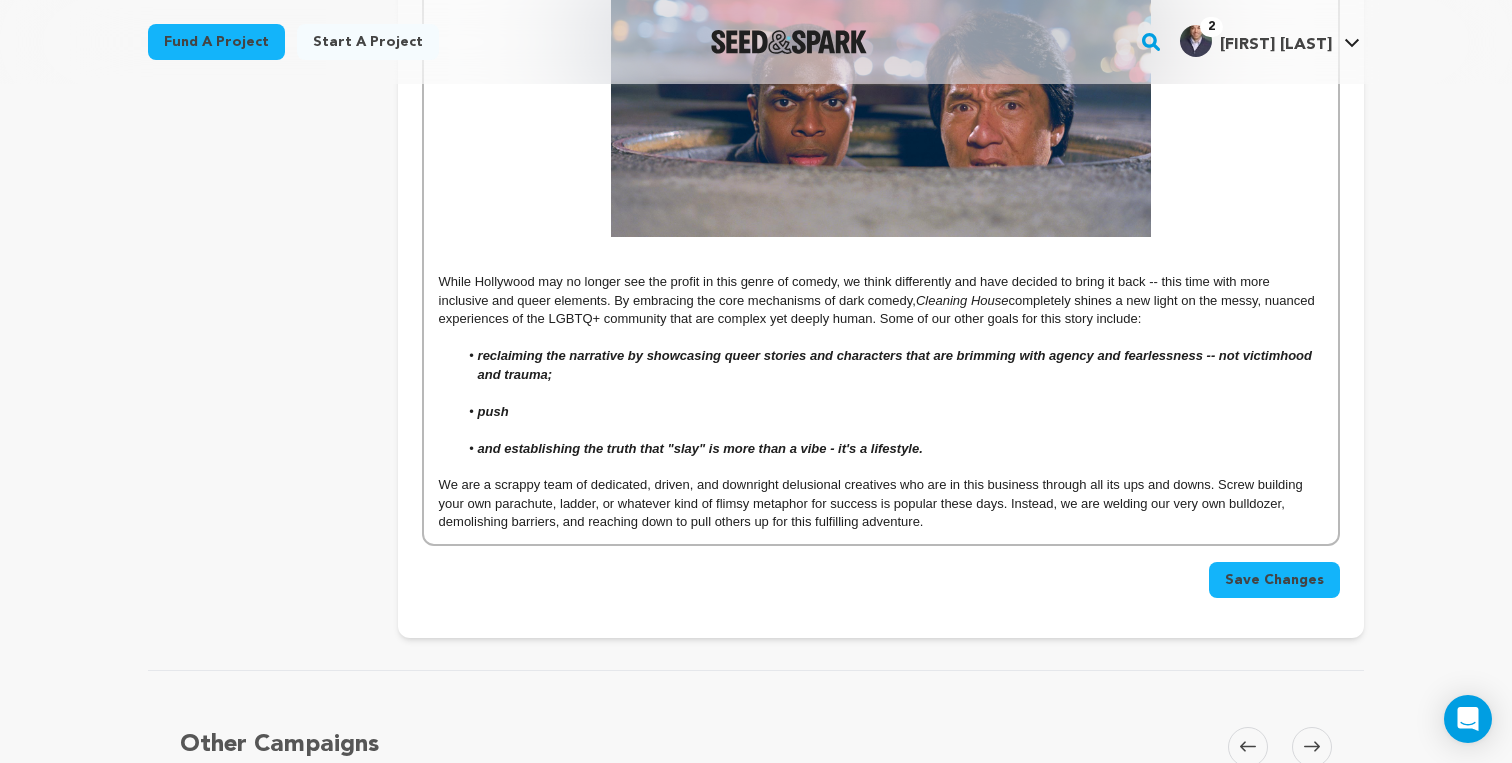 click on "push" at bounding box center (890, 412) 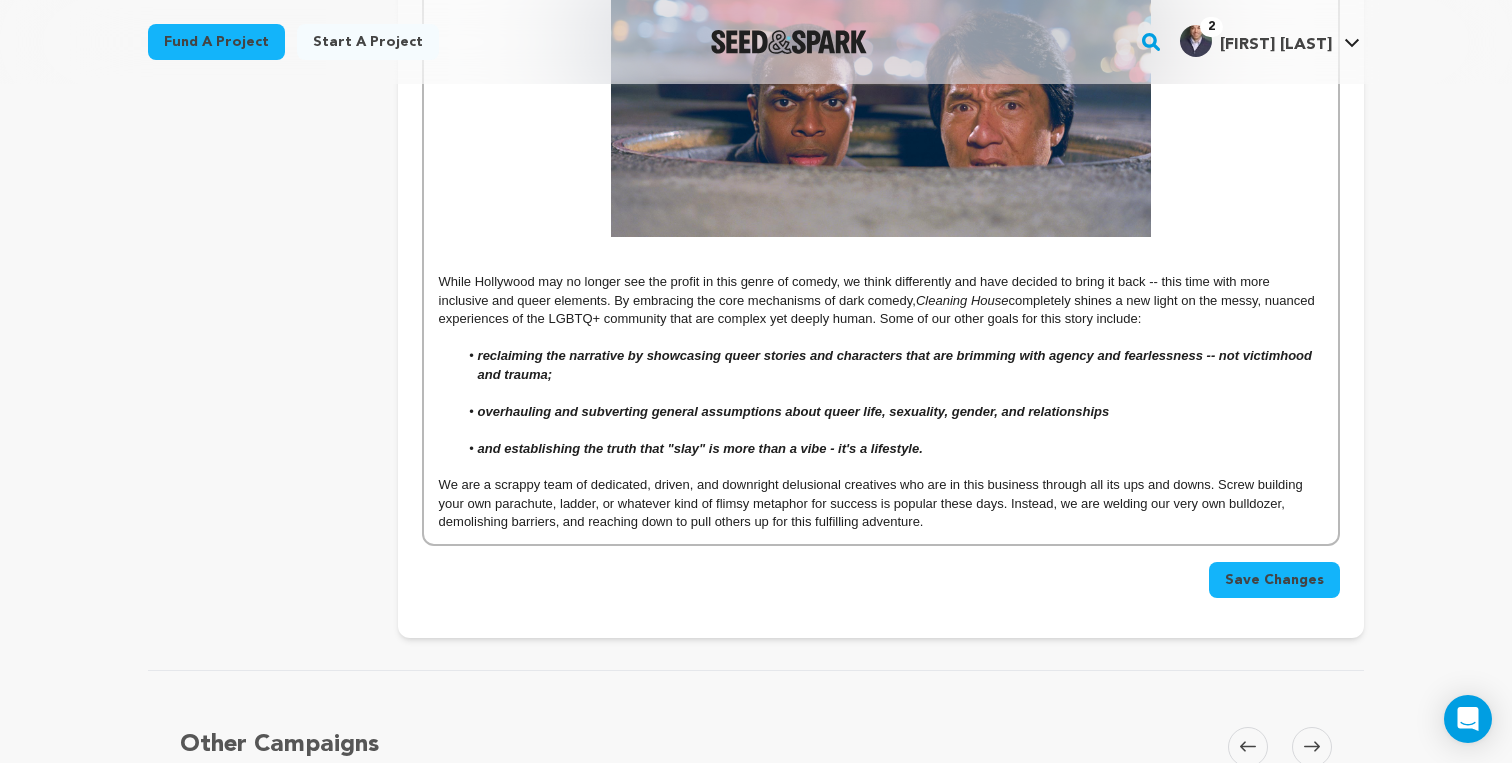 click on "and establishing the truth that "slay" is more than a vibe - it's a lifestyle." at bounding box center [700, 448] 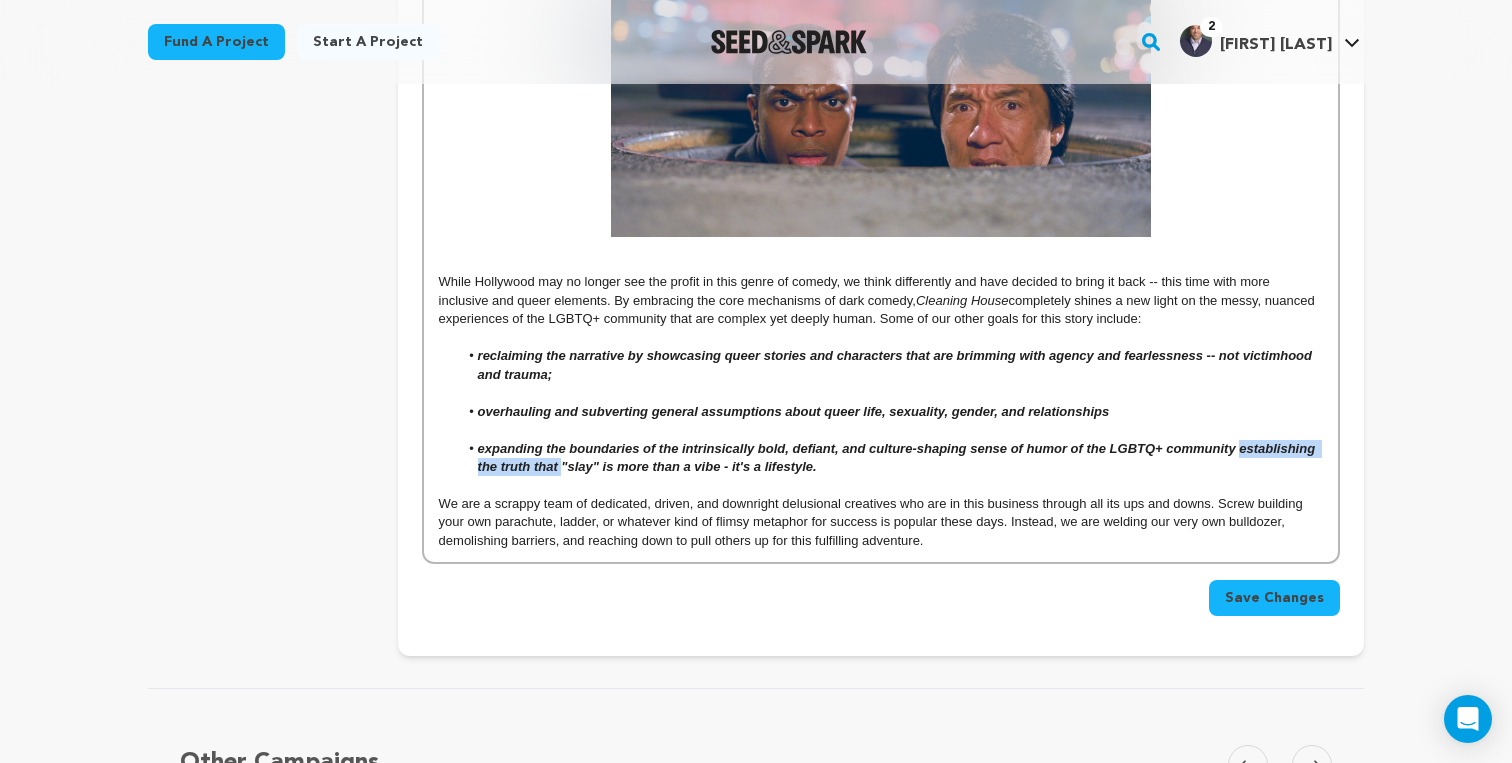 drag, startPoint x: 560, startPoint y: 470, endPoint x: 1238, endPoint y: 458, distance: 678.1062 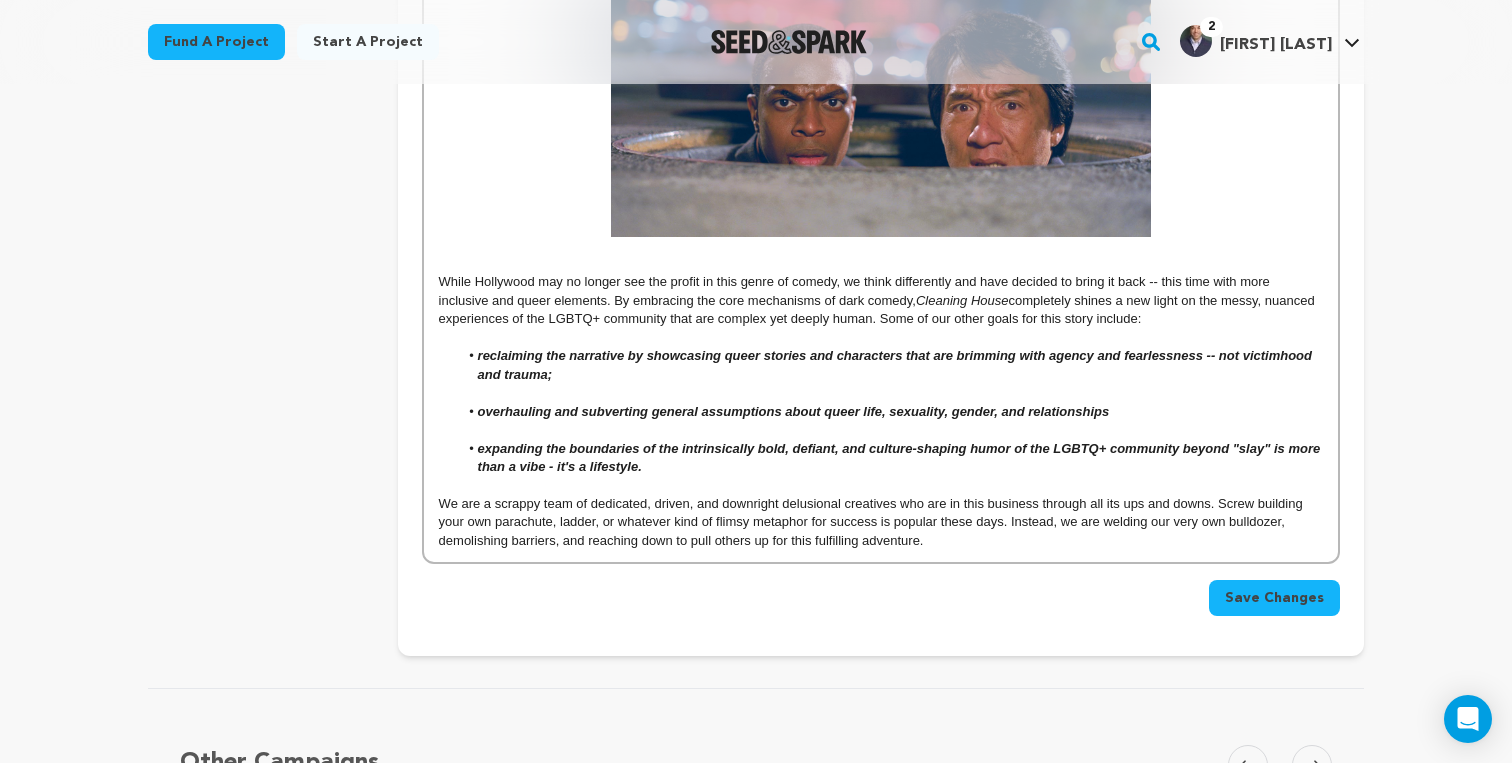 click on "expanding the boundaries of the intrinsically bold, defiant, and culture-shaping humor of the LGBTQ+ community beyond "slay" is more than a vibe - it's a lifestyle." at bounding box center [901, 457] 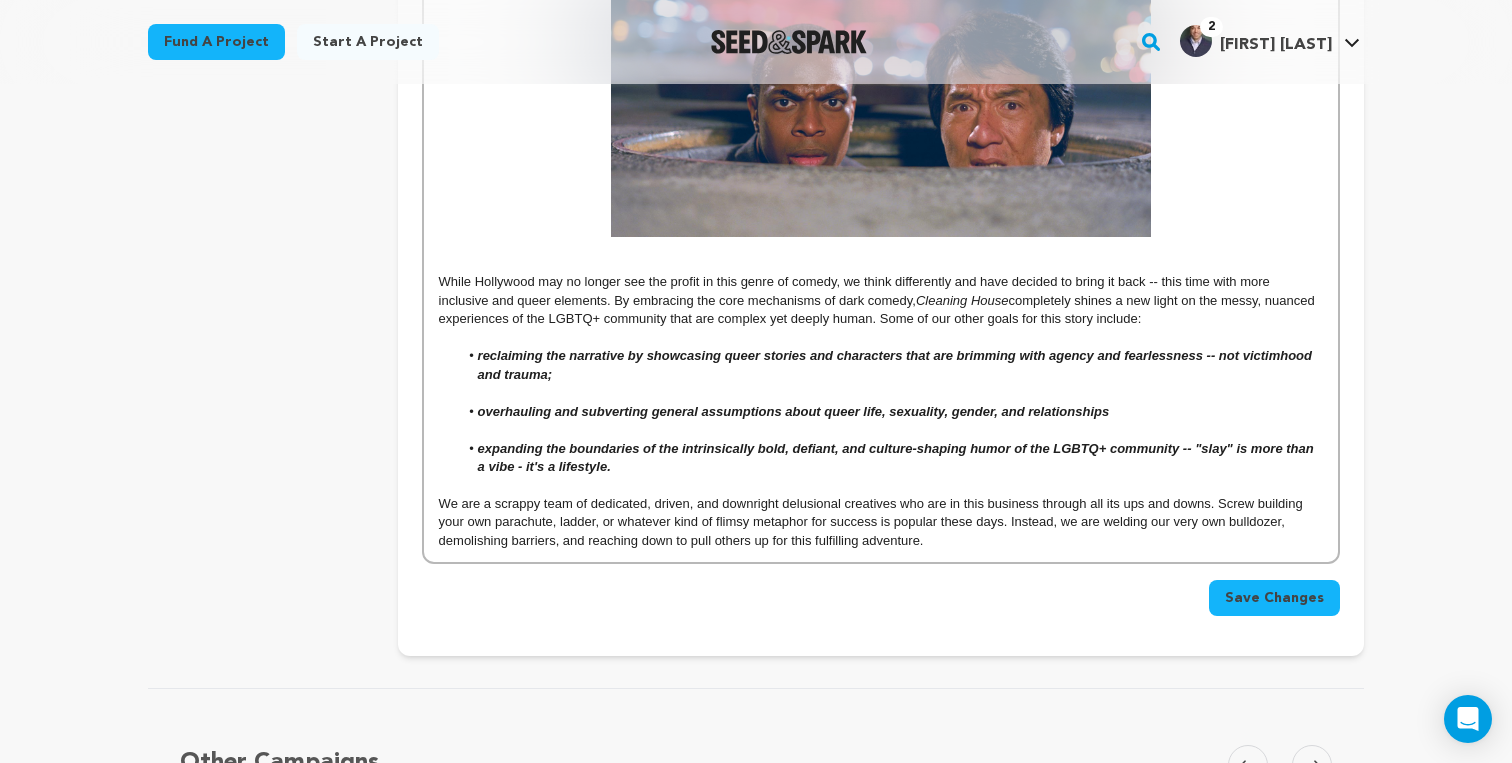 click on "expanding the boundaries of the intrinsically bold, defiant, and culture-shaping humor of the LGBTQ+ community -- "slay" is more than a vibe - it's a lifestyle." at bounding box center (898, 457) 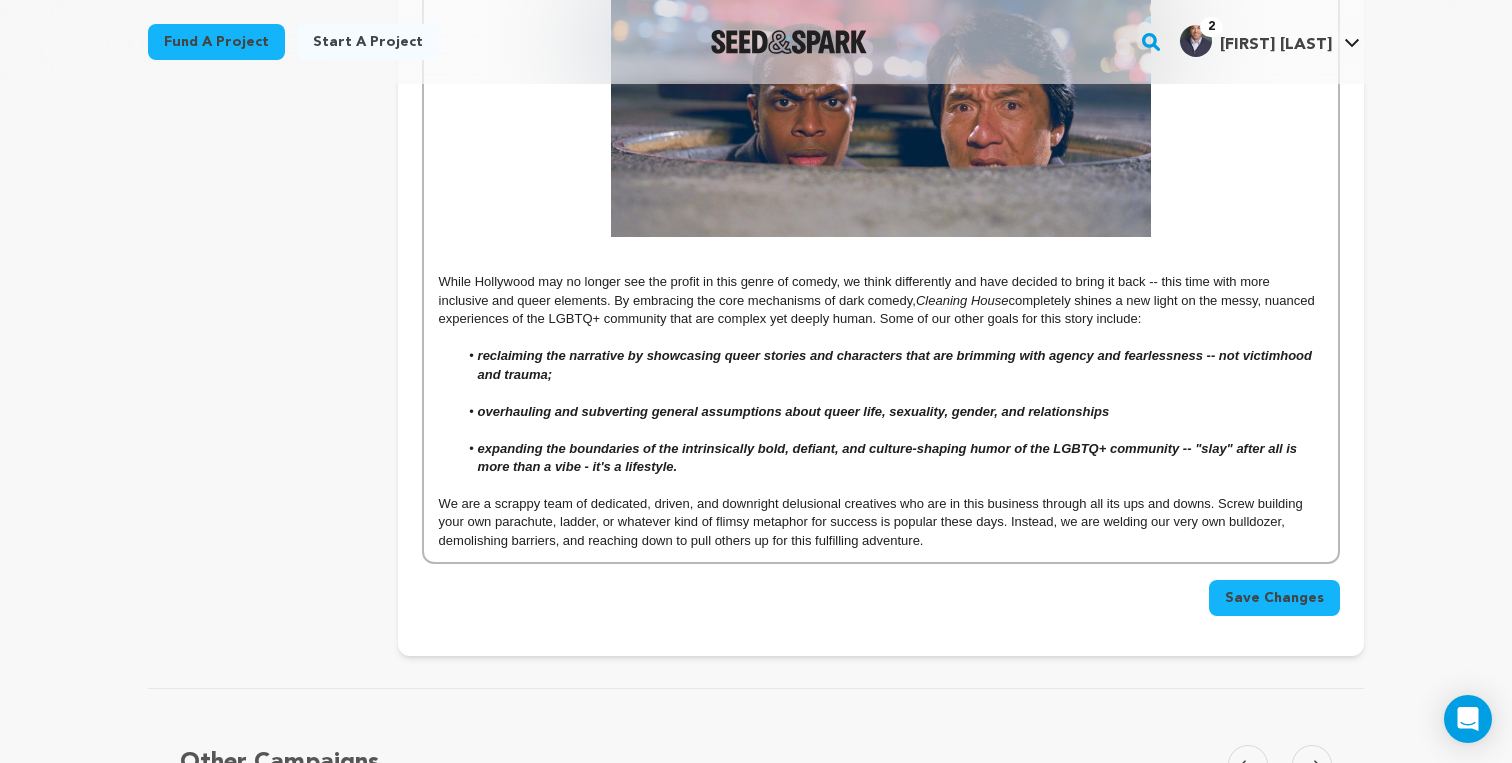 scroll, scrollTop: 3099, scrollLeft: 0, axis: vertical 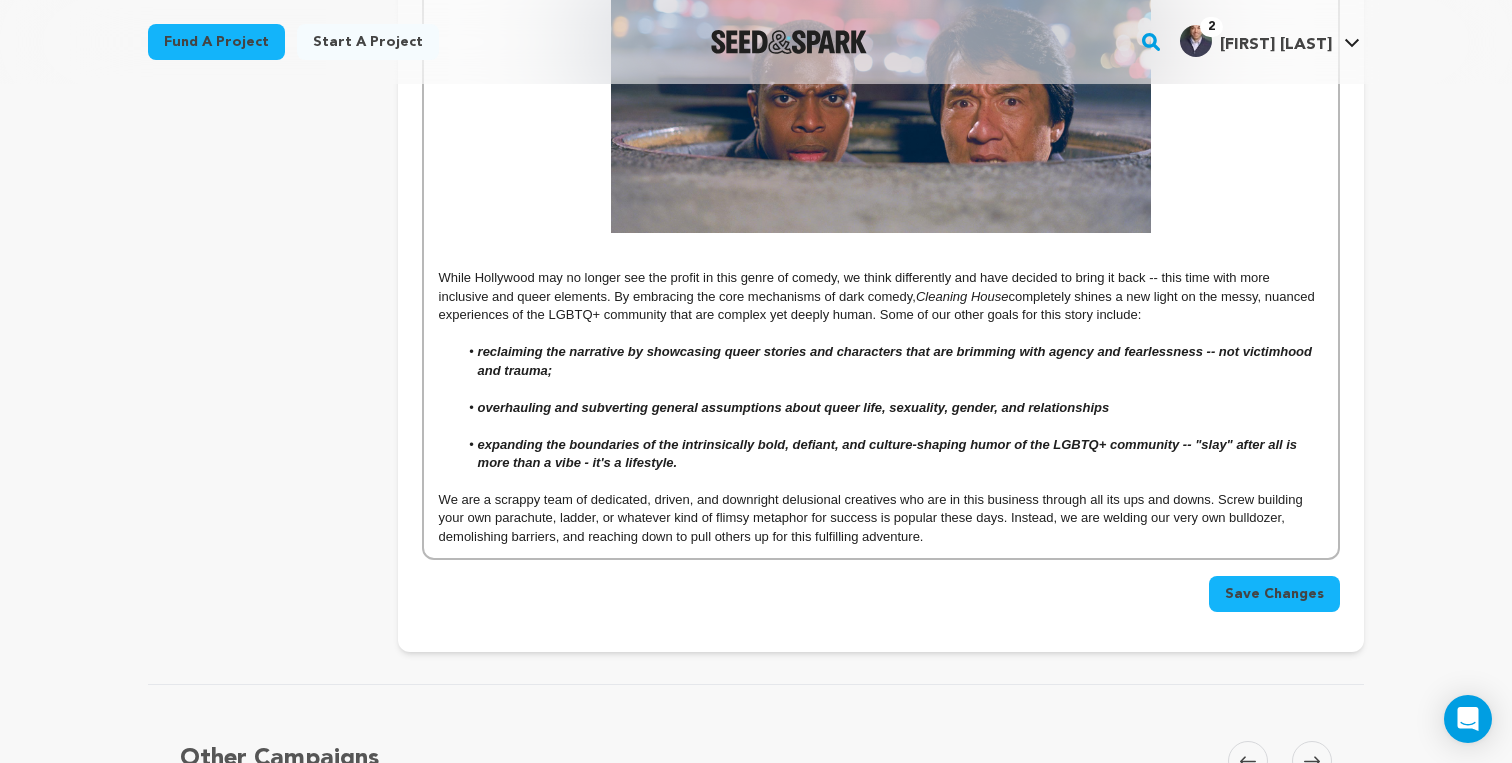 click on "expanding the boundaries of the intrinsically bold, defiant, and culture-shaping humor of the LGBTQ+ community -- "slay" after all is more than a vibe - it's a lifestyle." at bounding box center (889, 453) 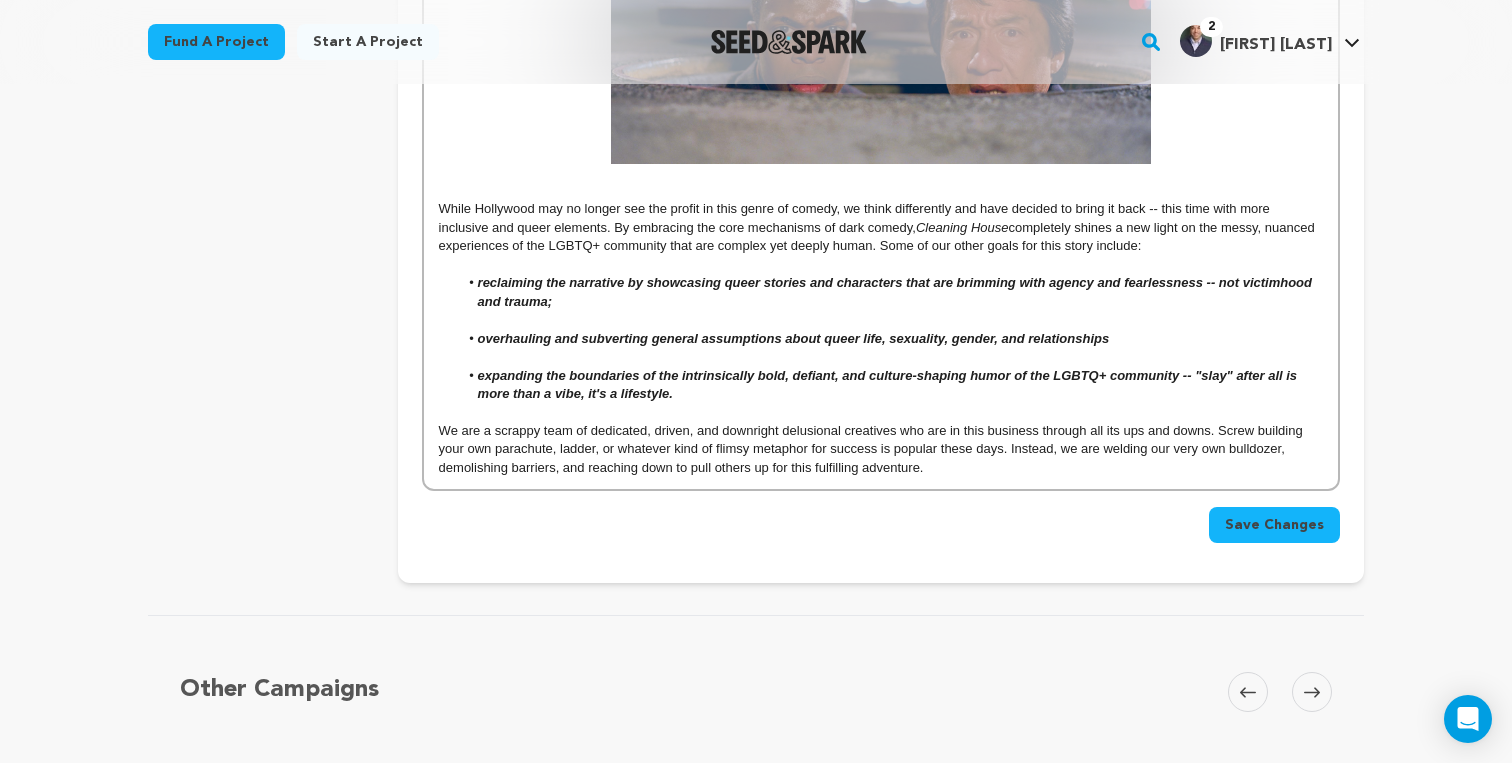 scroll, scrollTop: 3189, scrollLeft: 0, axis: vertical 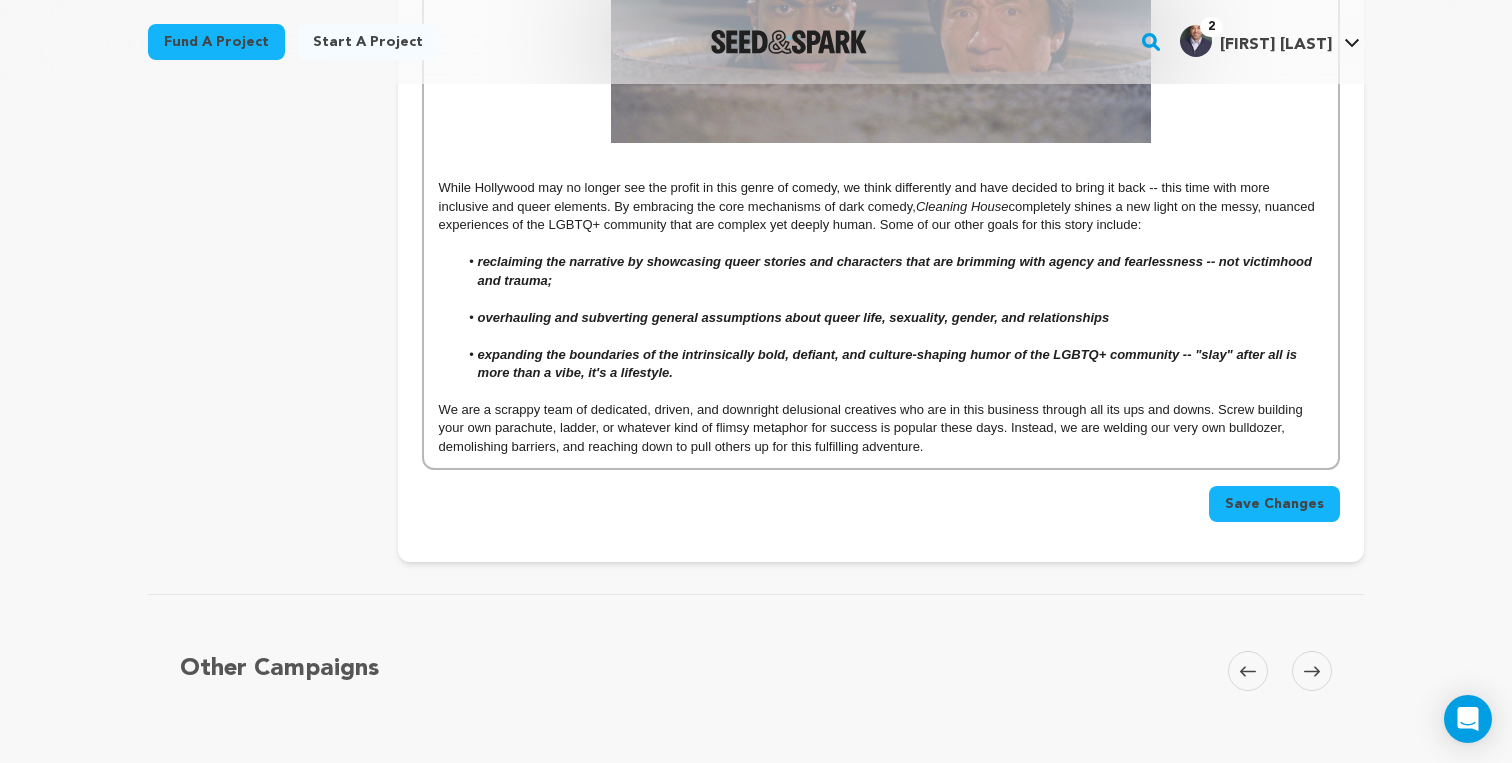 click on "expanding the boundaries of the intrinsically bold, defiant, and culture-shaping humor of the LGBTQ+ community -- "slay" after all is more than a vibe, it's a lifestyle." at bounding box center (890, 364) 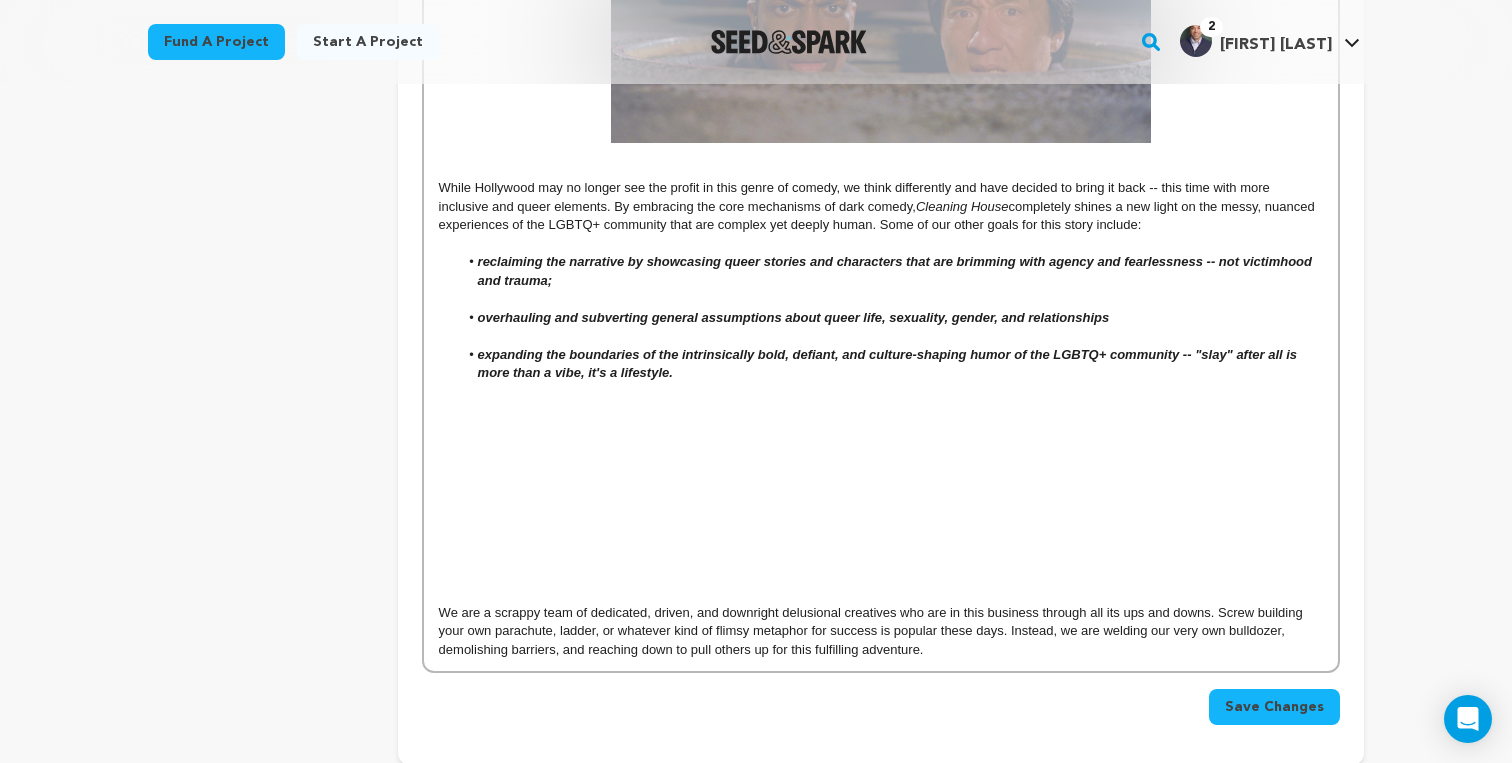 click at bounding box center [881, 465] 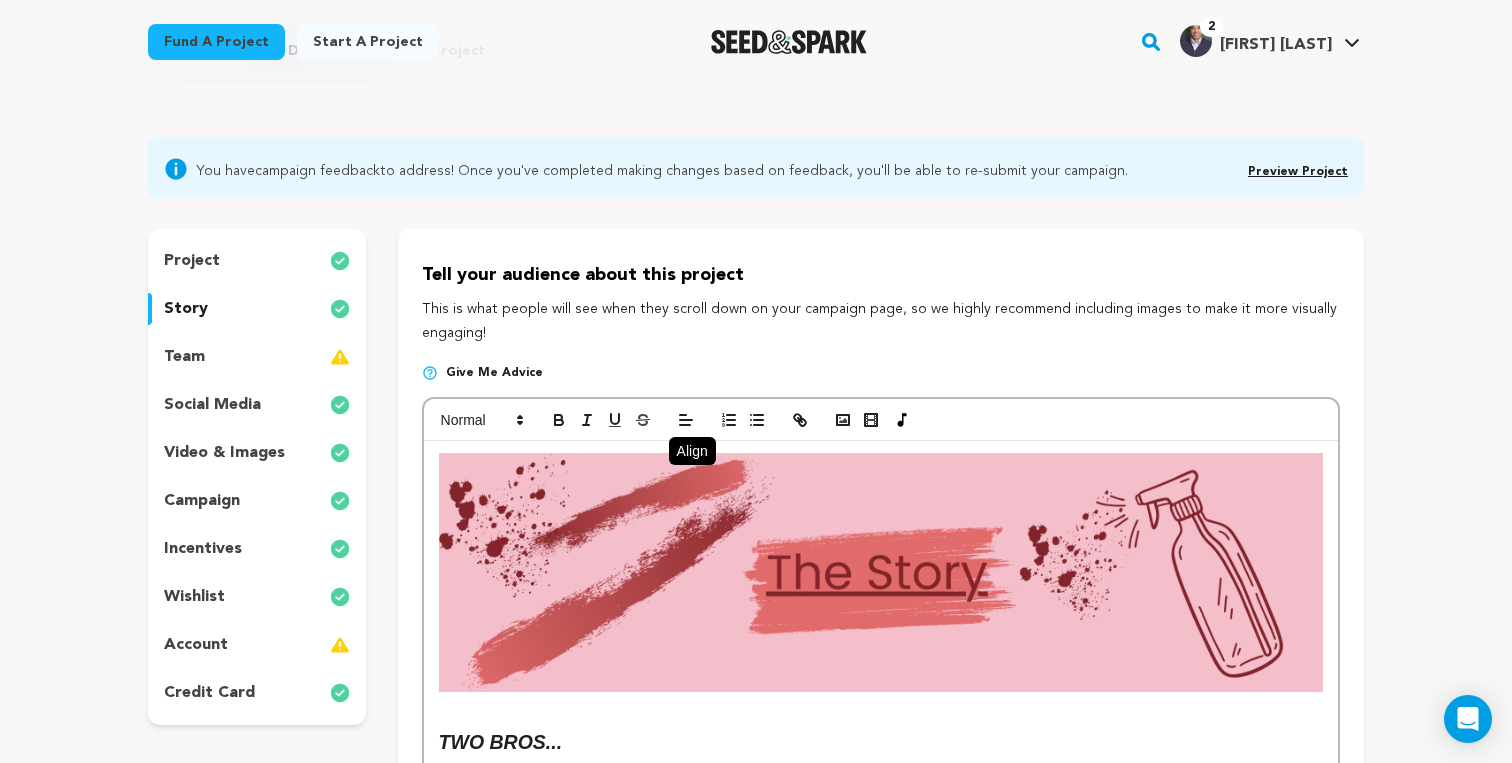 scroll, scrollTop: 0, scrollLeft: 0, axis: both 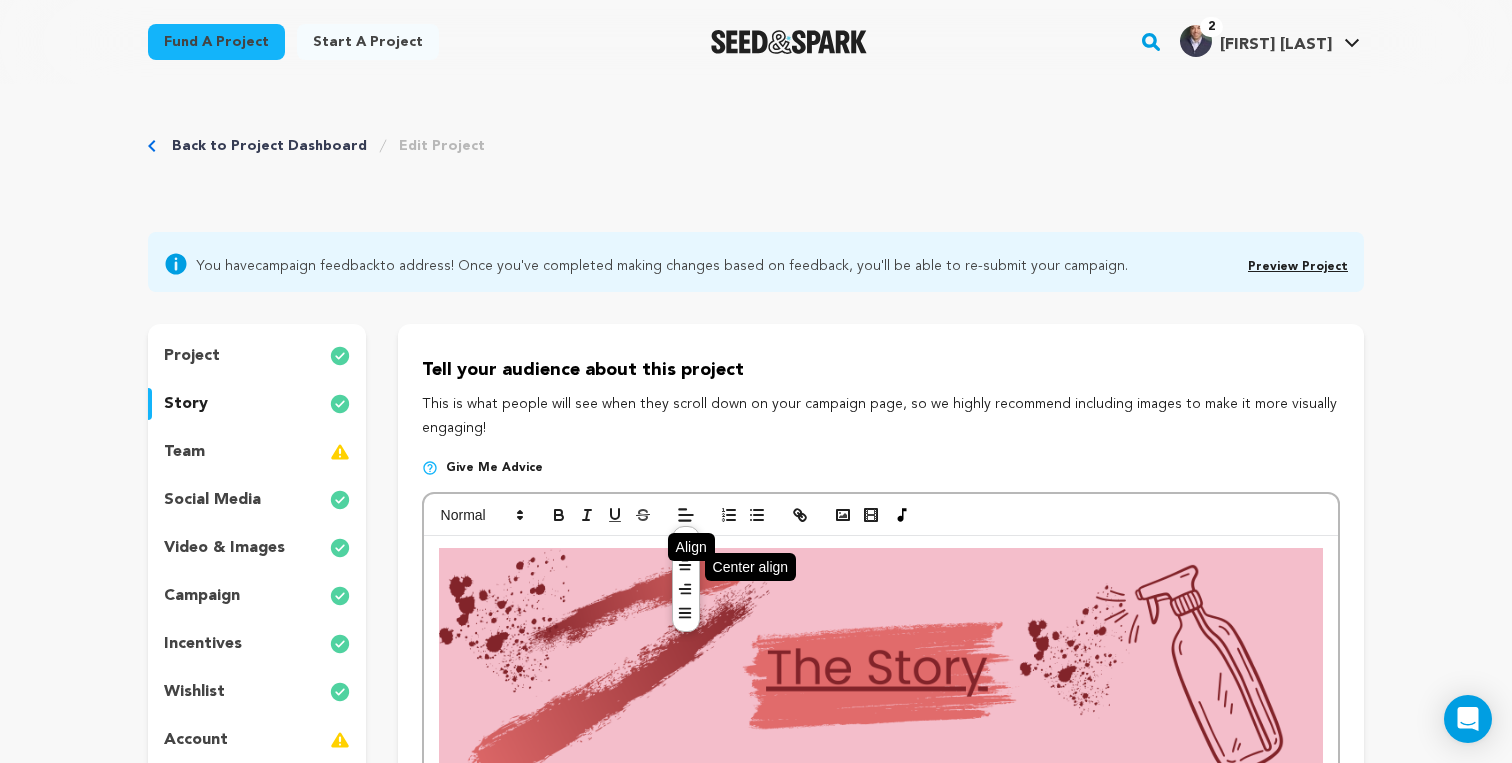 click 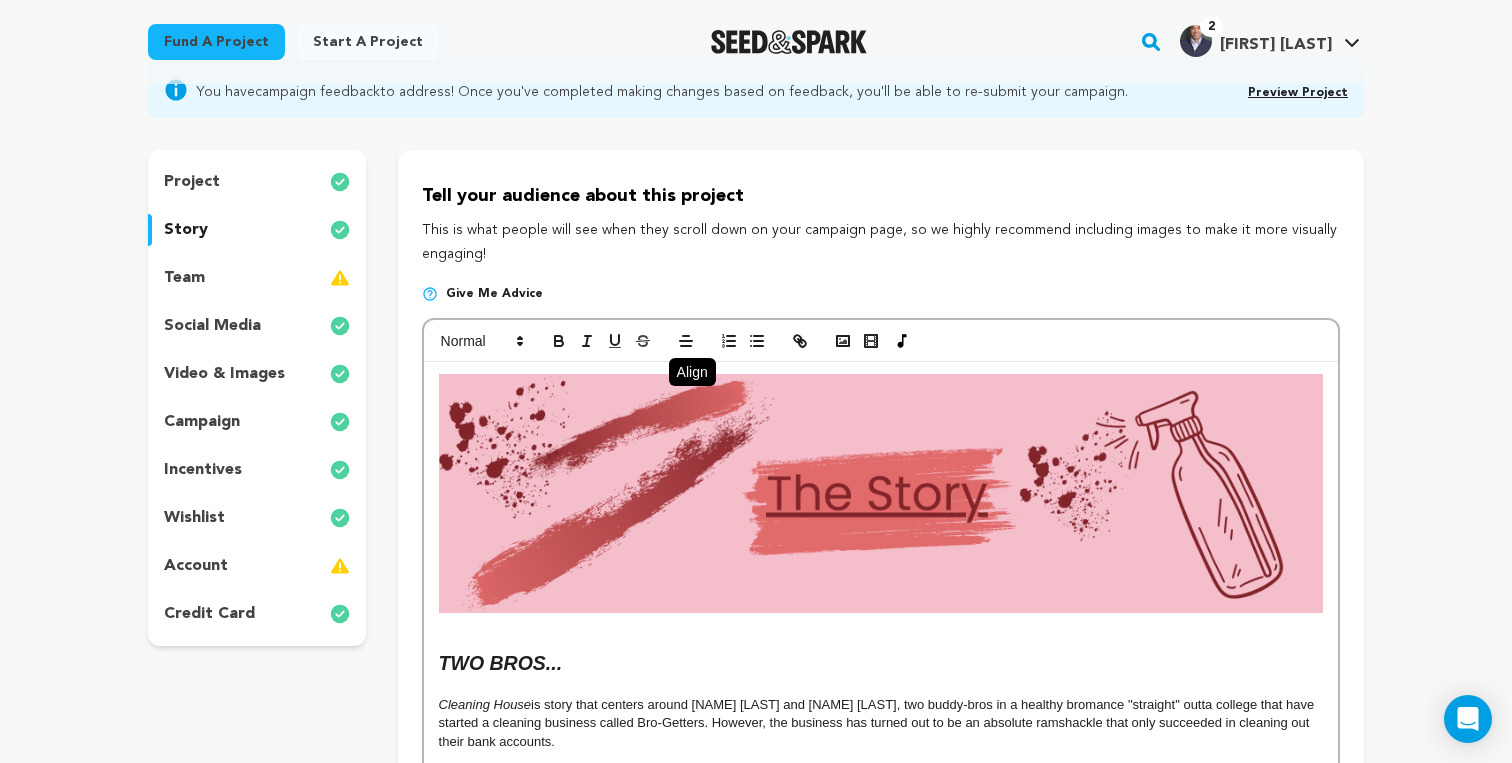 scroll, scrollTop: 0, scrollLeft: 0, axis: both 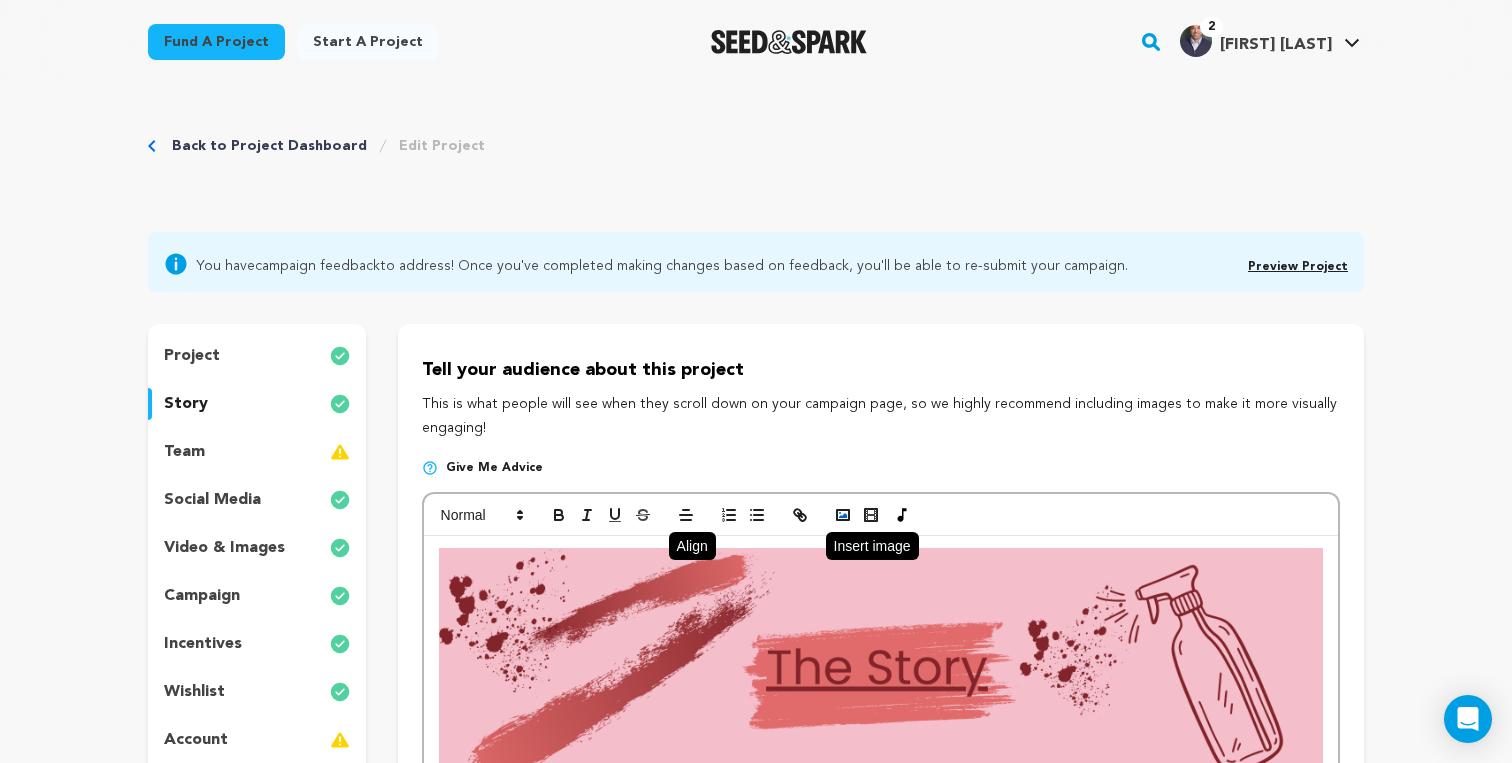 click 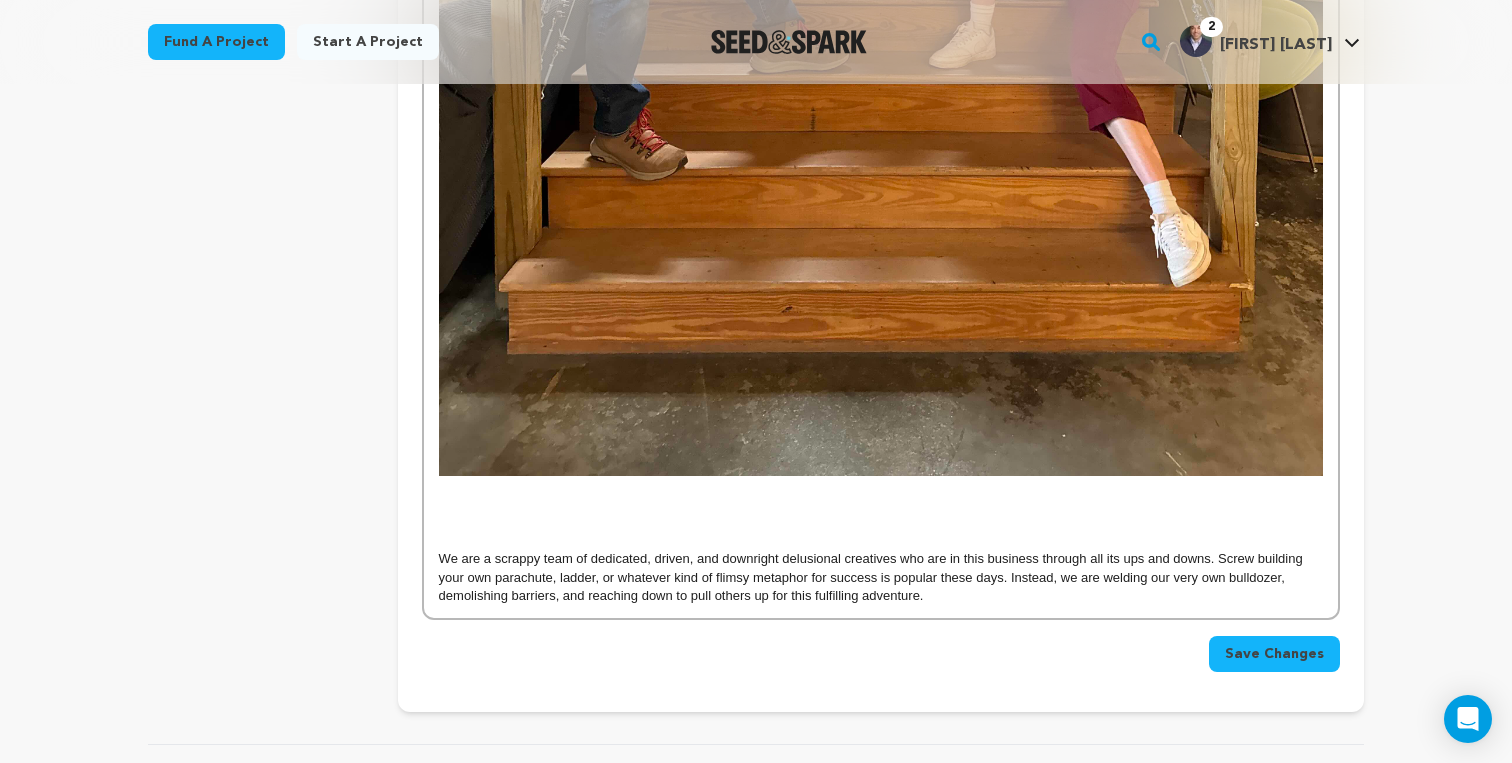 scroll, scrollTop: 4397, scrollLeft: 0, axis: vertical 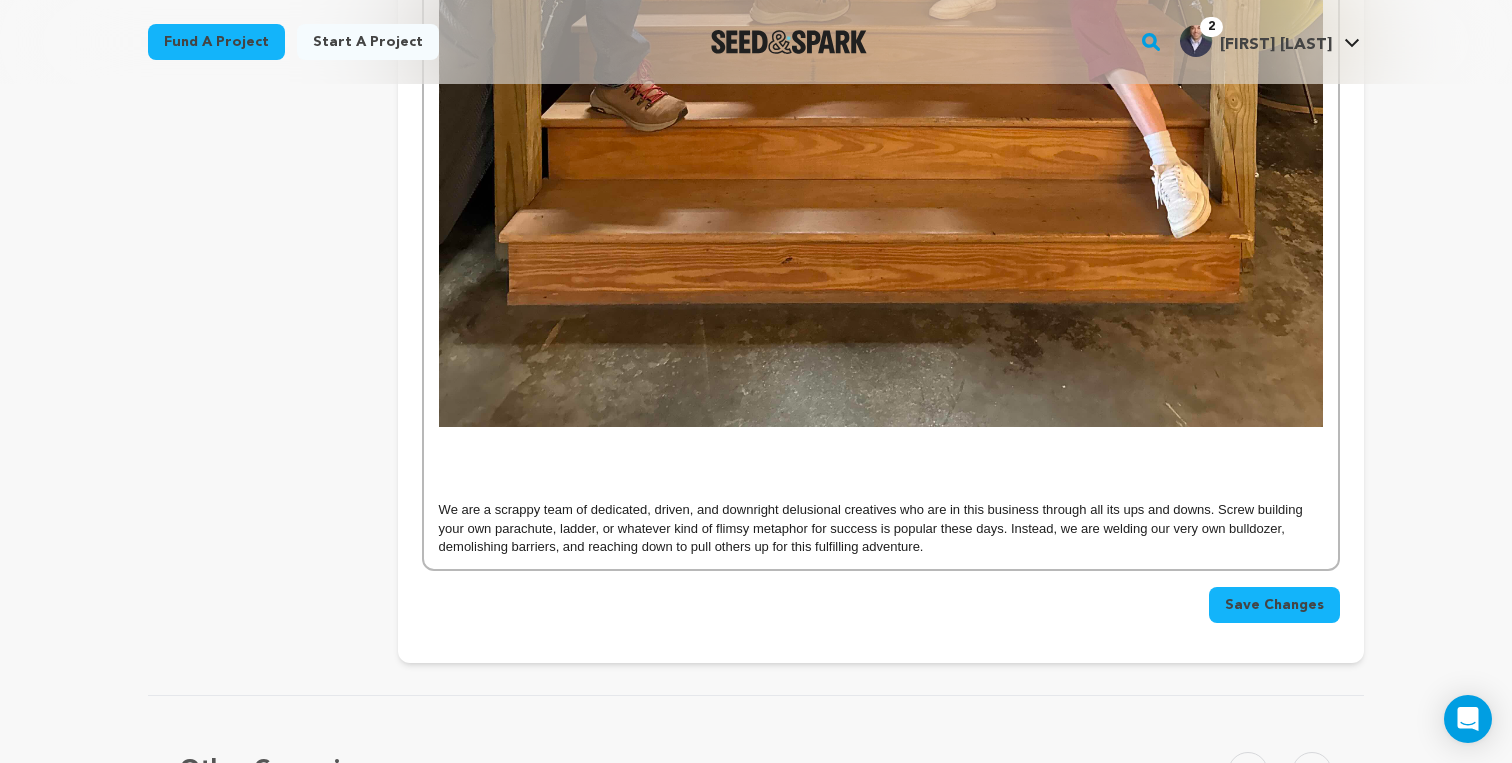 click at bounding box center (881, -163) 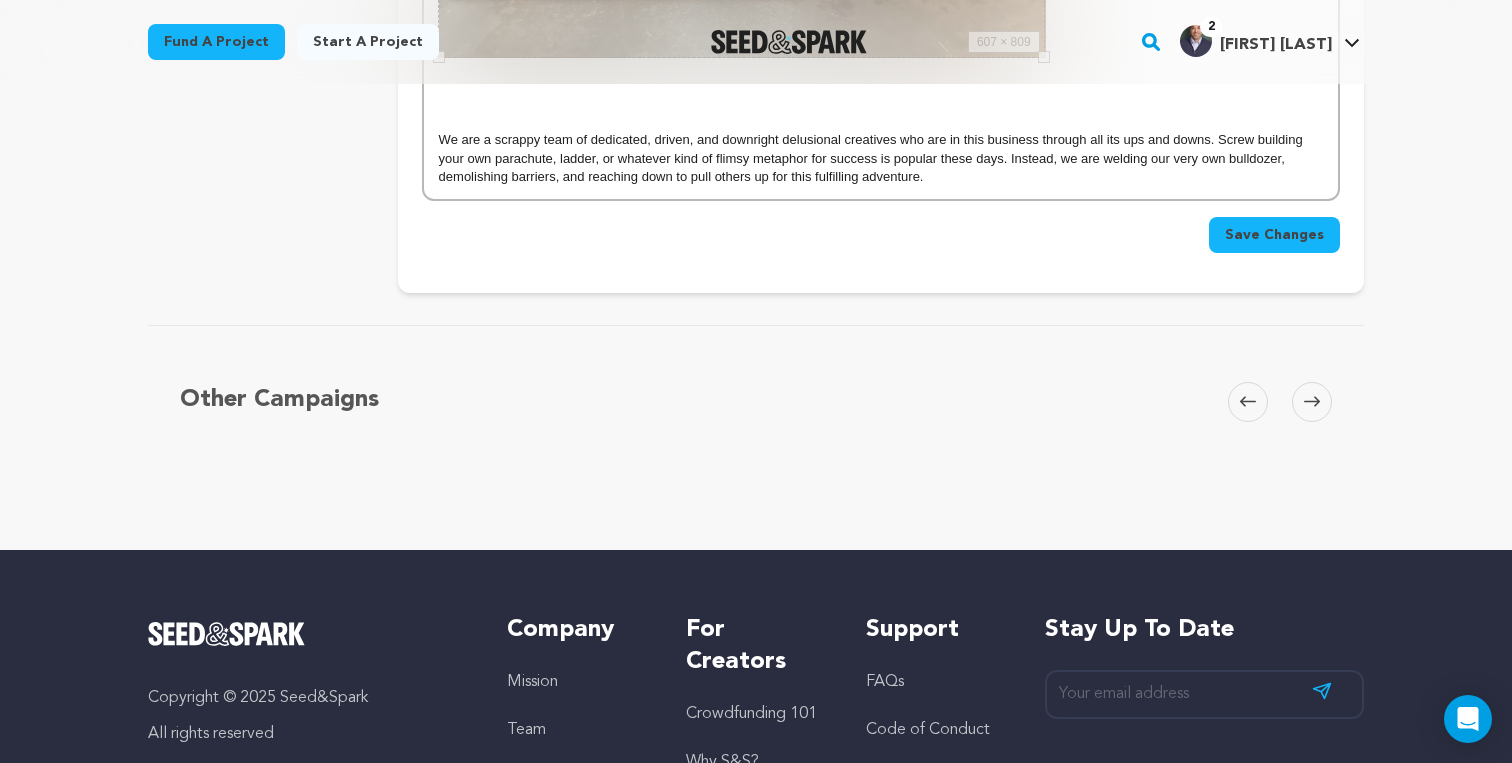 drag, startPoint x: 438, startPoint y: 432, endPoint x: 726, endPoint y: 88, distance: 448.6424 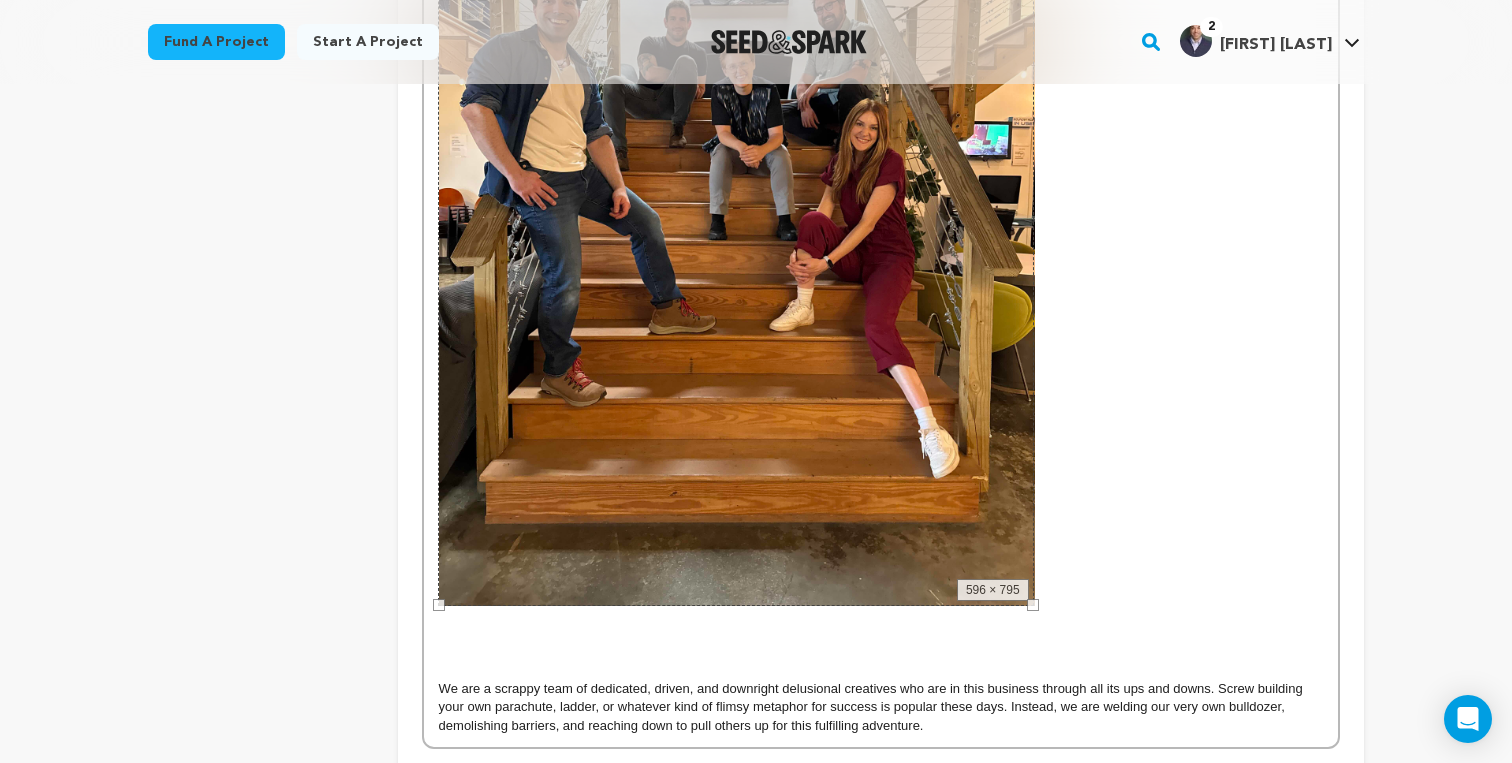 scroll, scrollTop: 3878, scrollLeft: 0, axis: vertical 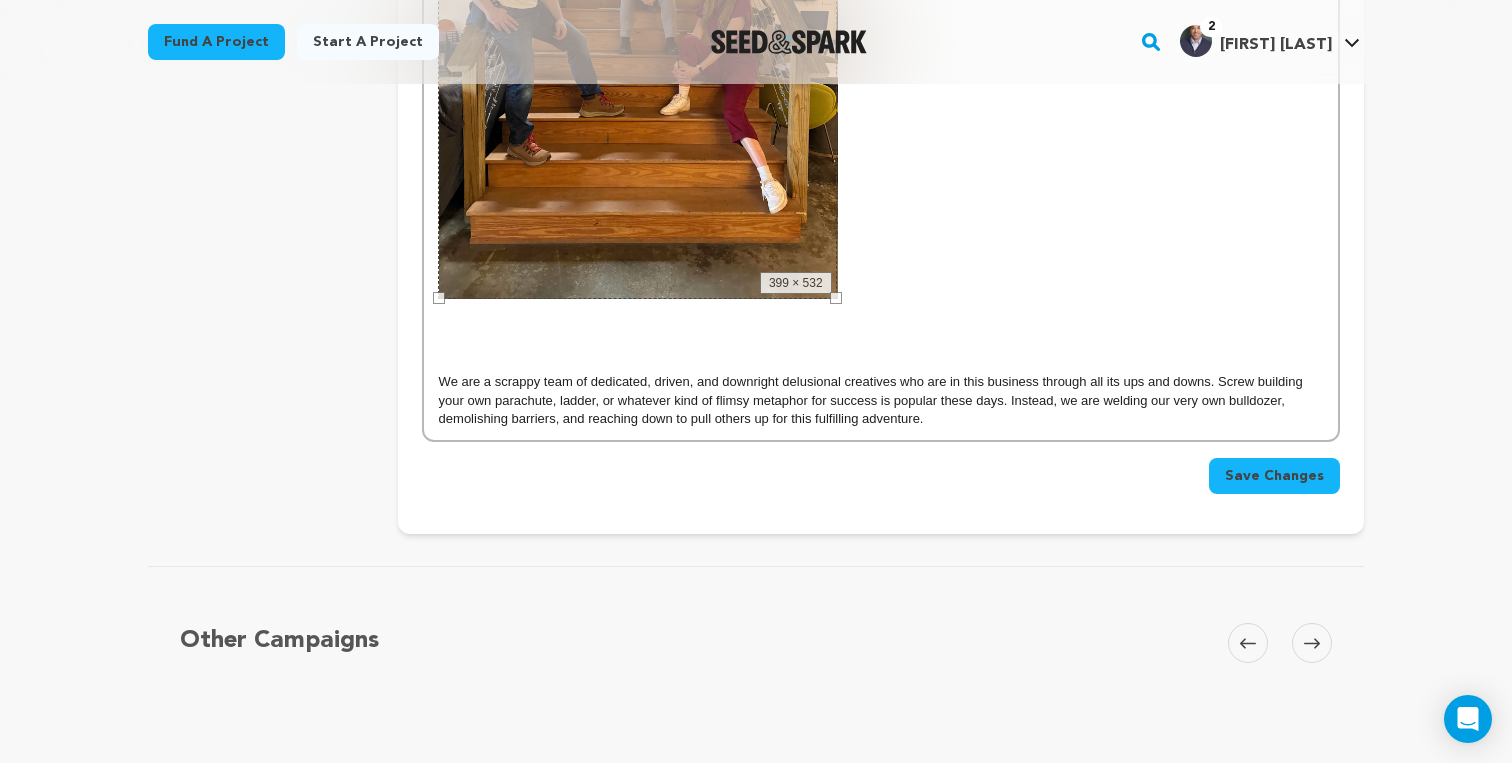 drag, startPoint x: 1032, startPoint y: 560, endPoint x: 836, endPoint y: 293, distance: 331.21744 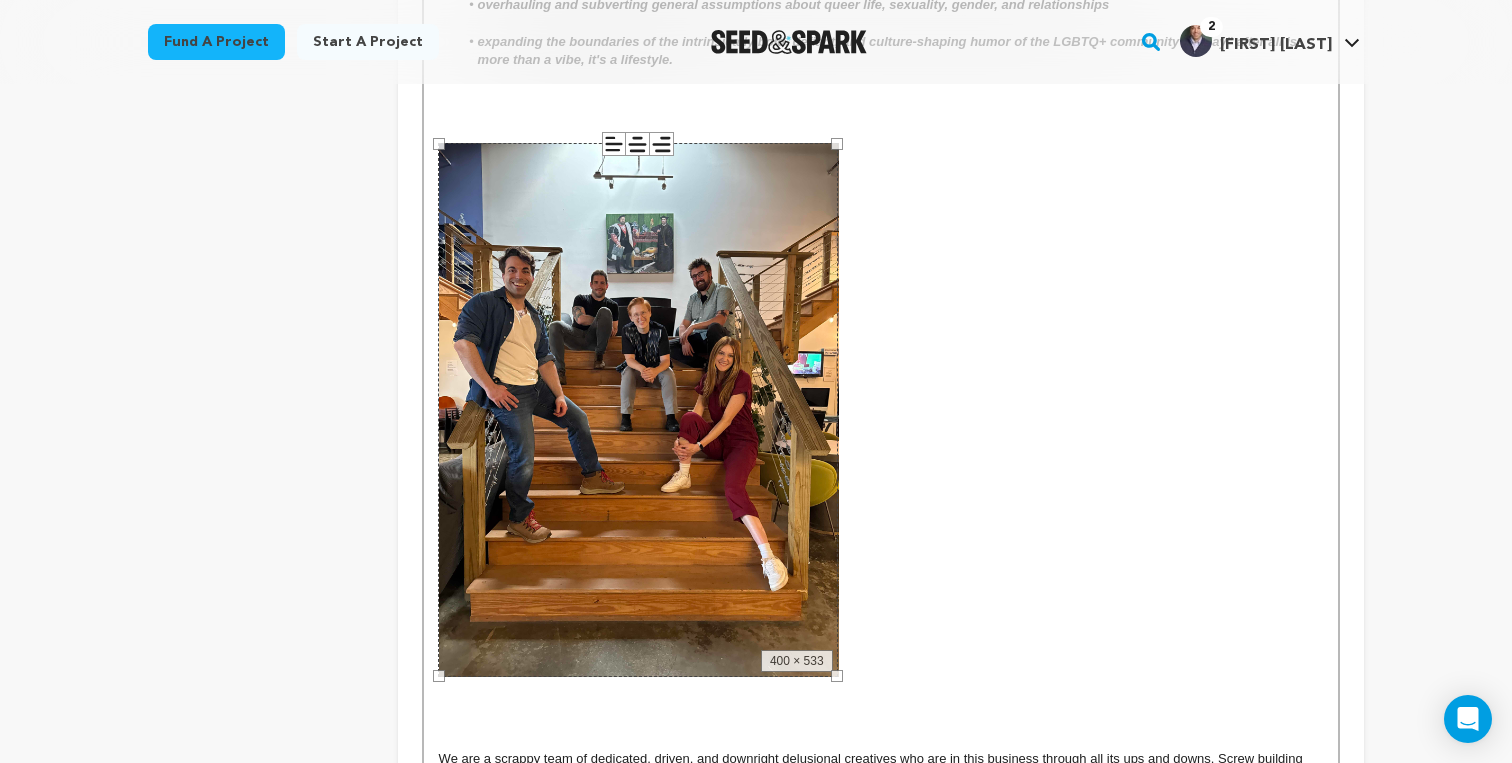 scroll, scrollTop: 3173, scrollLeft: 0, axis: vertical 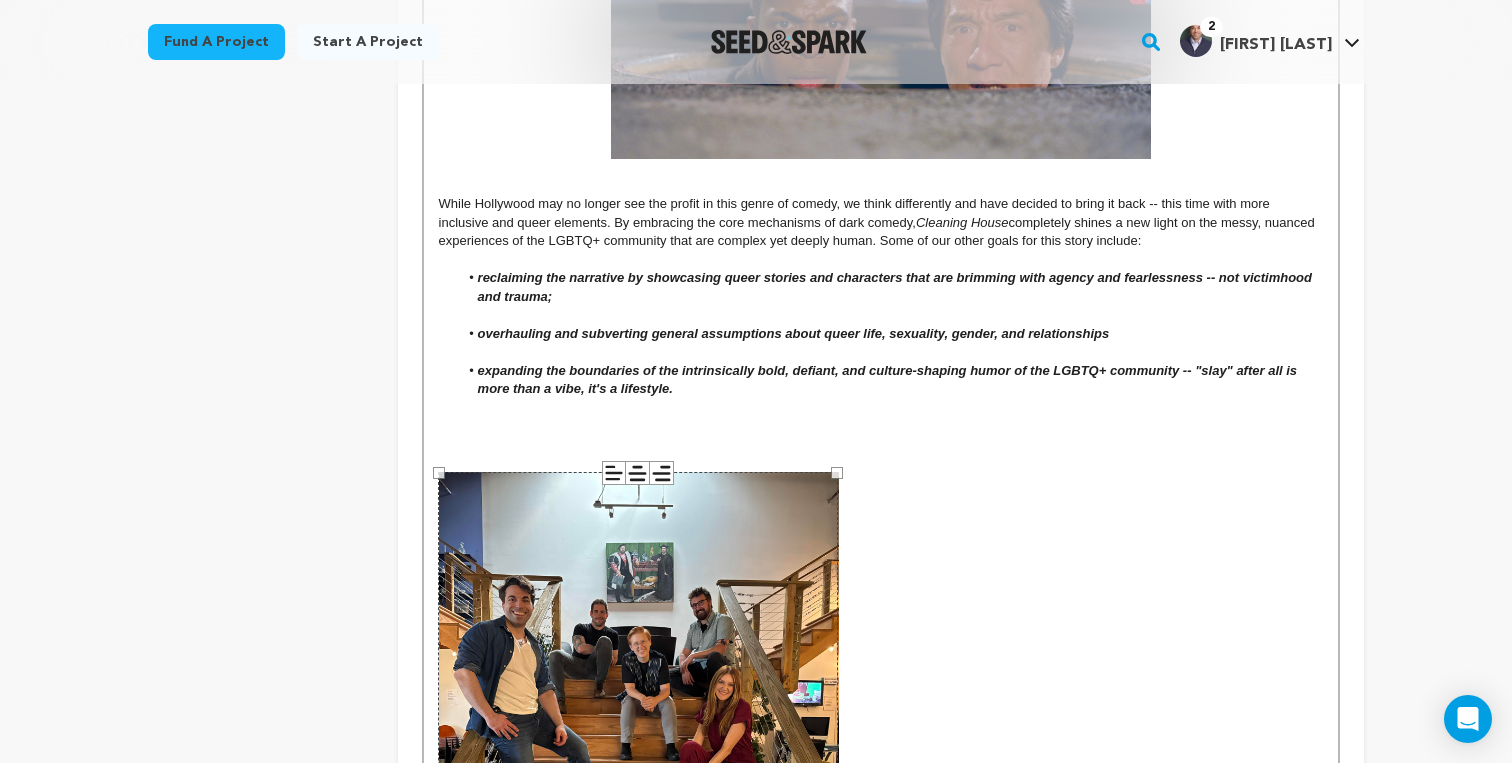 click 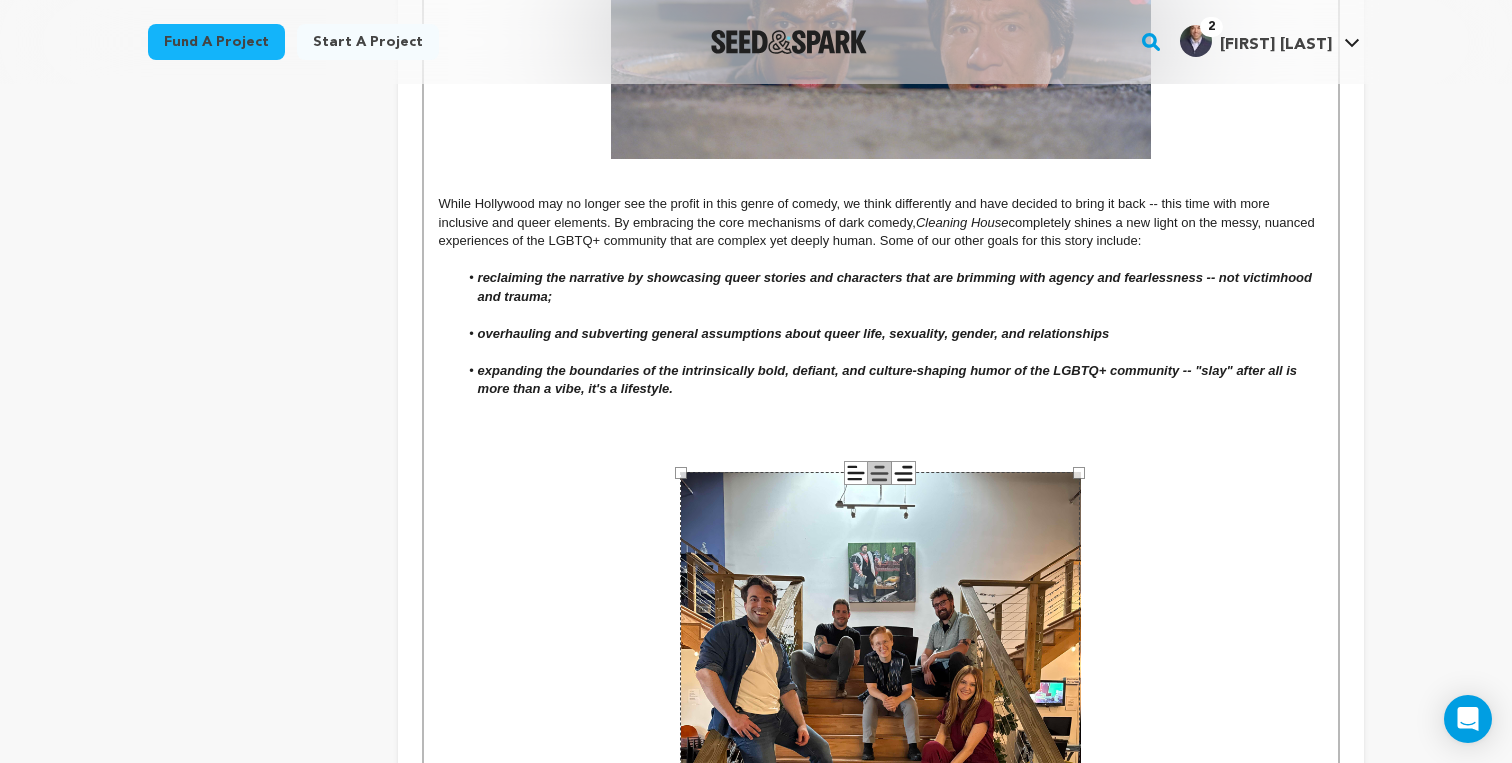 click at bounding box center [881, 426] 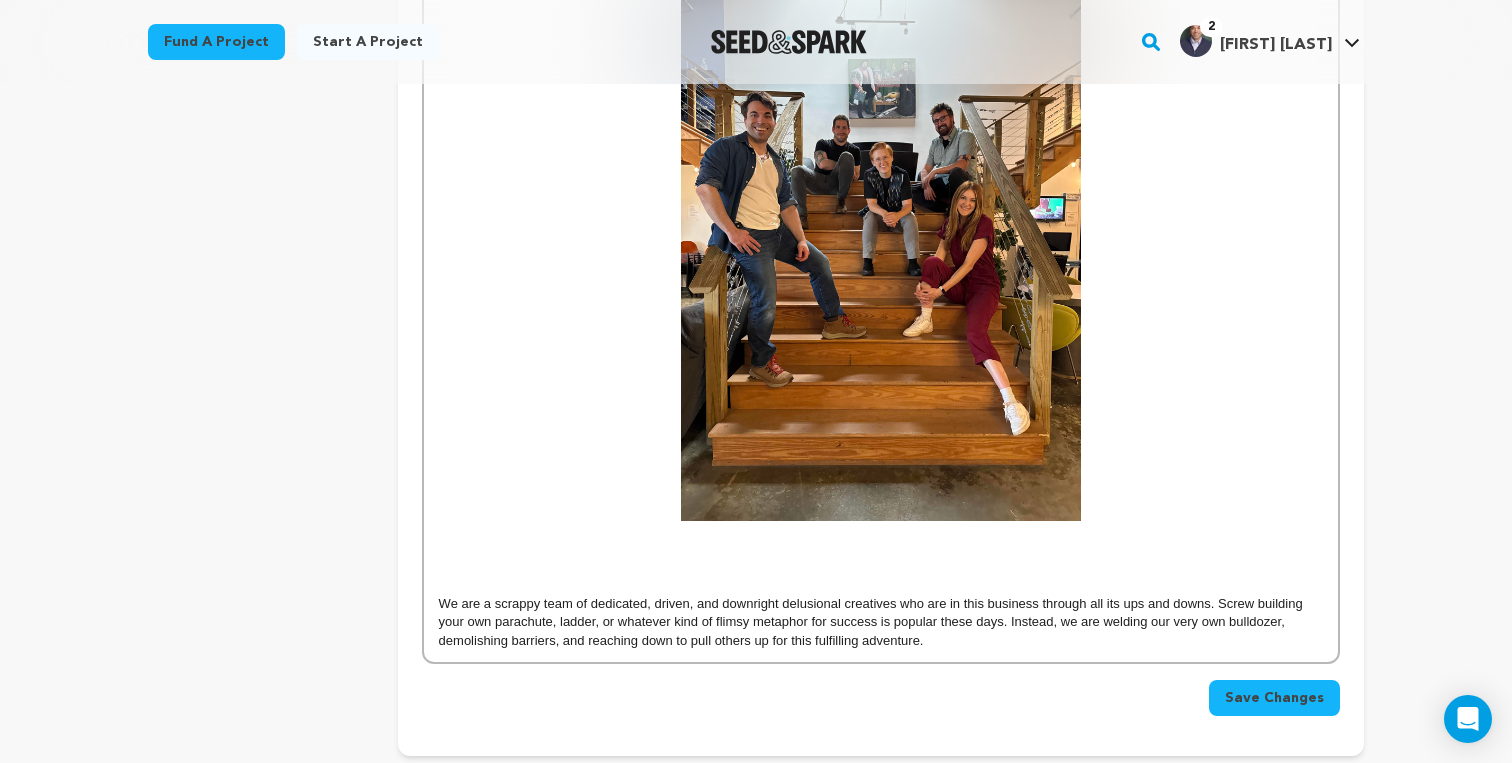 scroll, scrollTop: 3673, scrollLeft: 0, axis: vertical 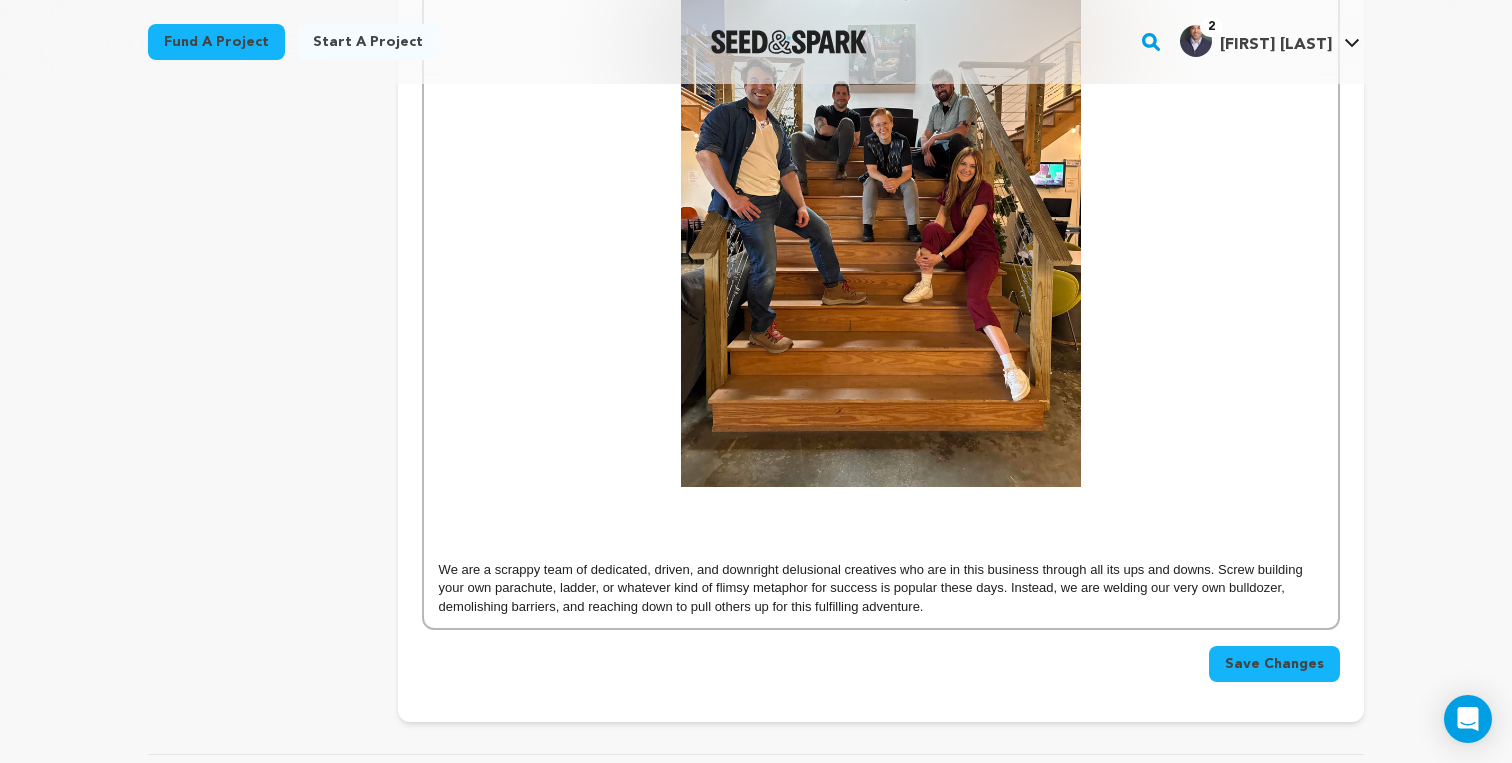 click at bounding box center [881, 515] 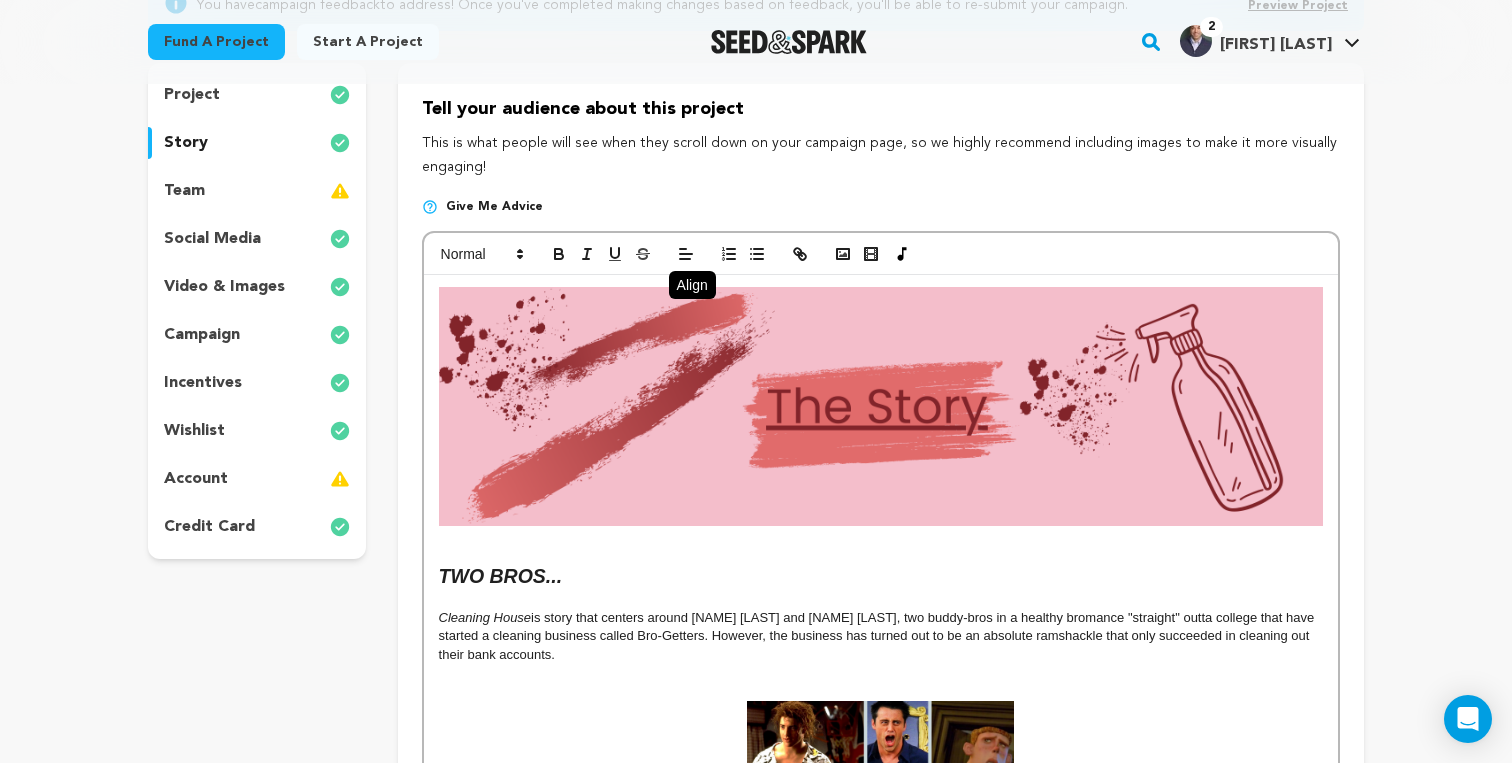 scroll, scrollTop: 0, scrollLeft: 0, axis: both 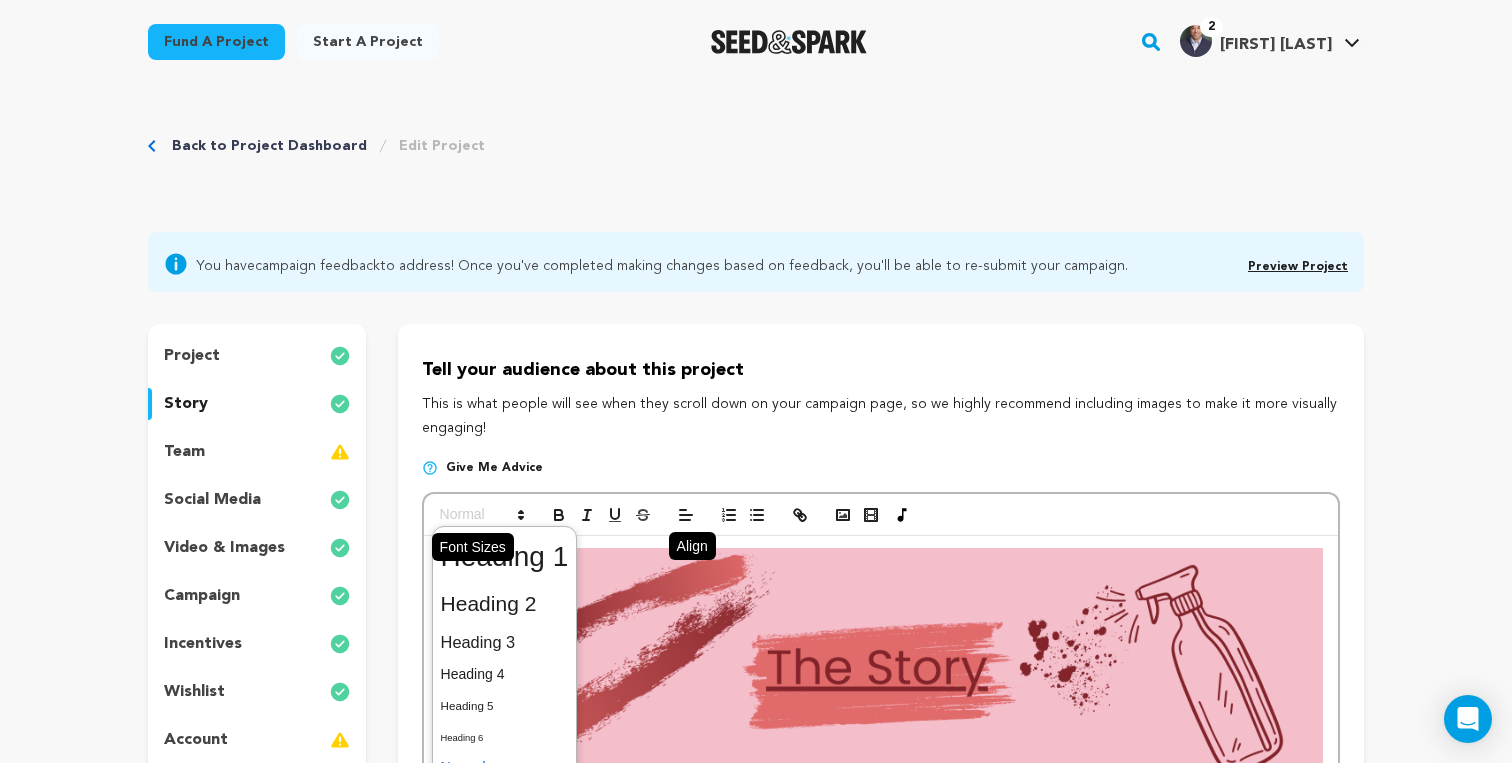click 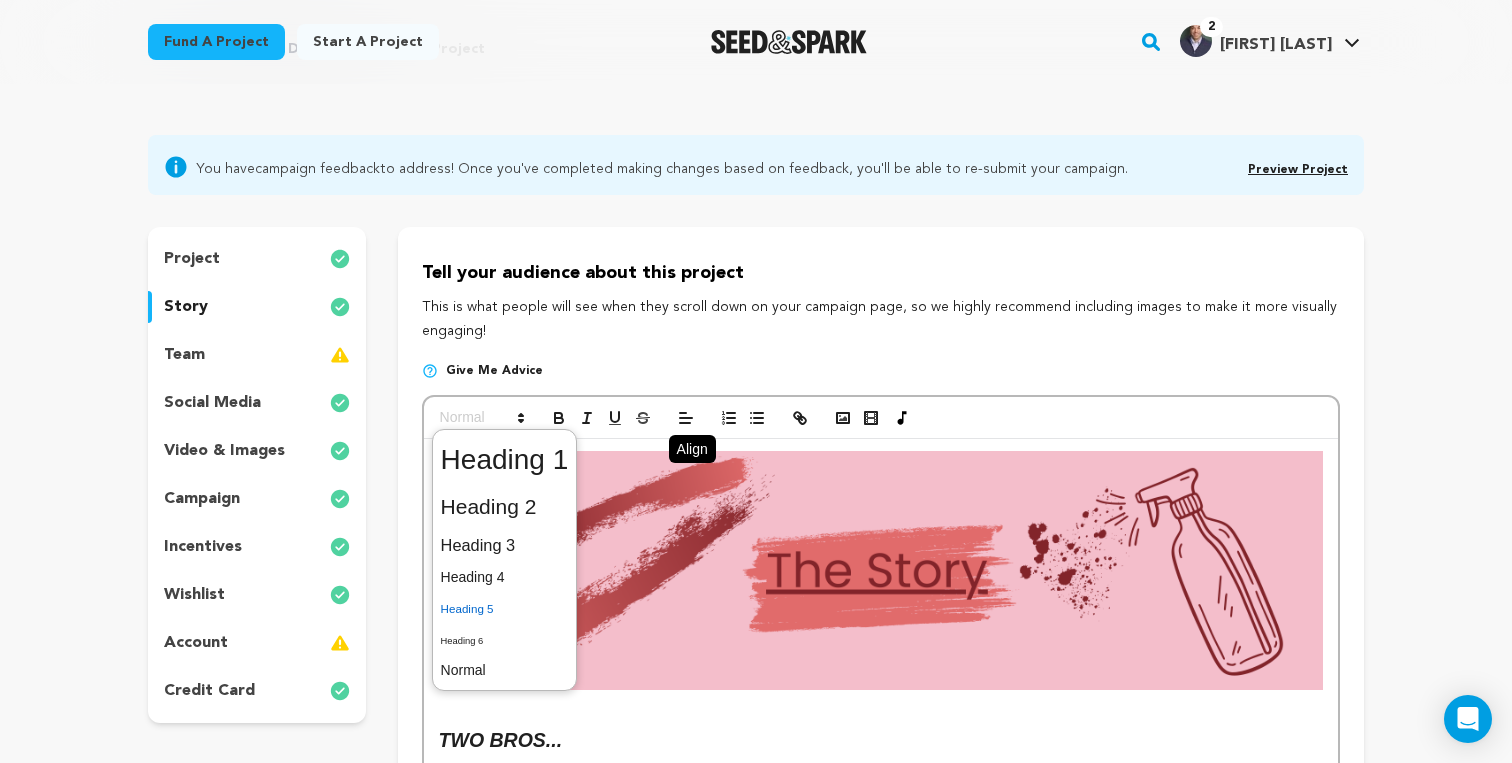 scroll, scrollTop: 101, scrollLeft: 0, axis: vertical 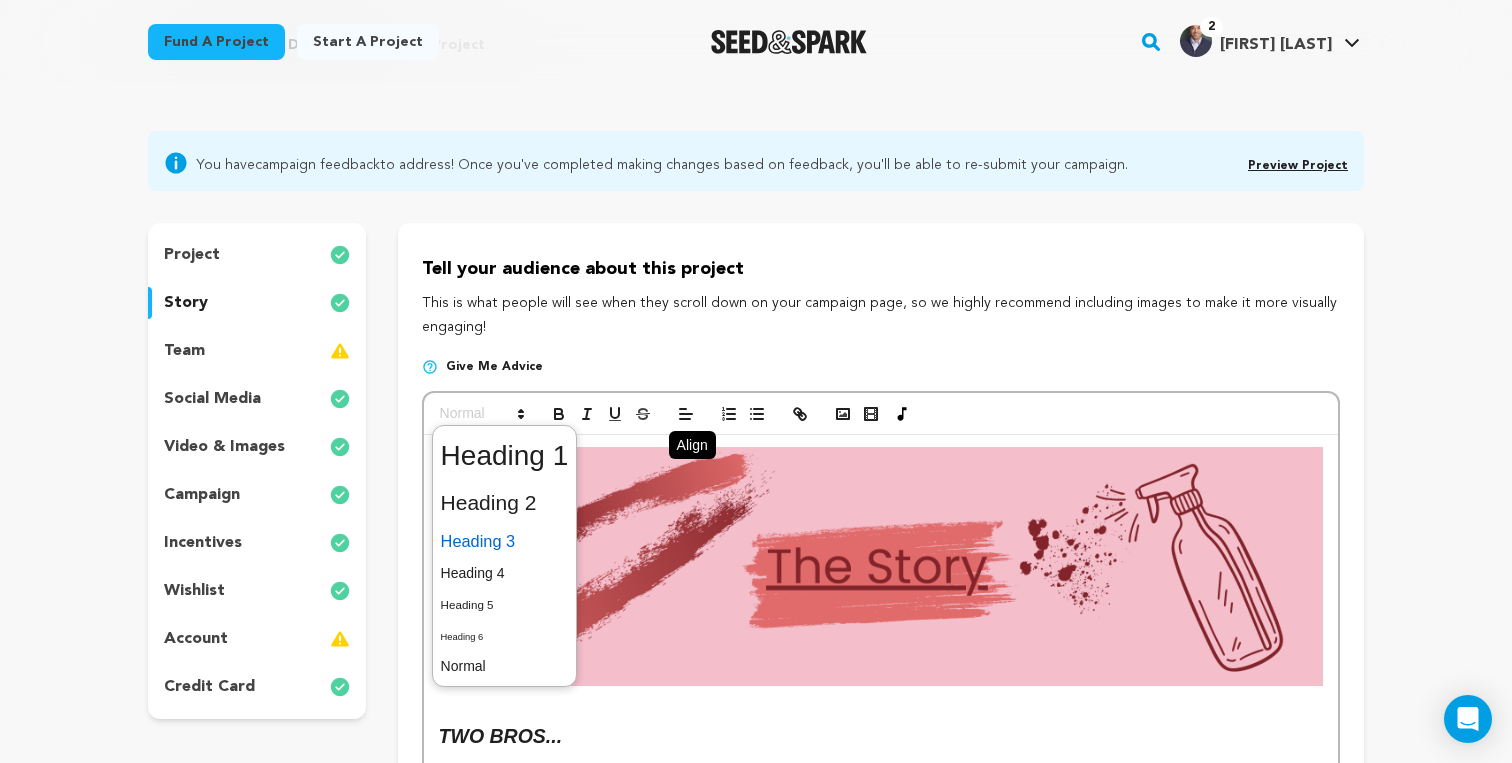 click at bounding box center [505, 541] 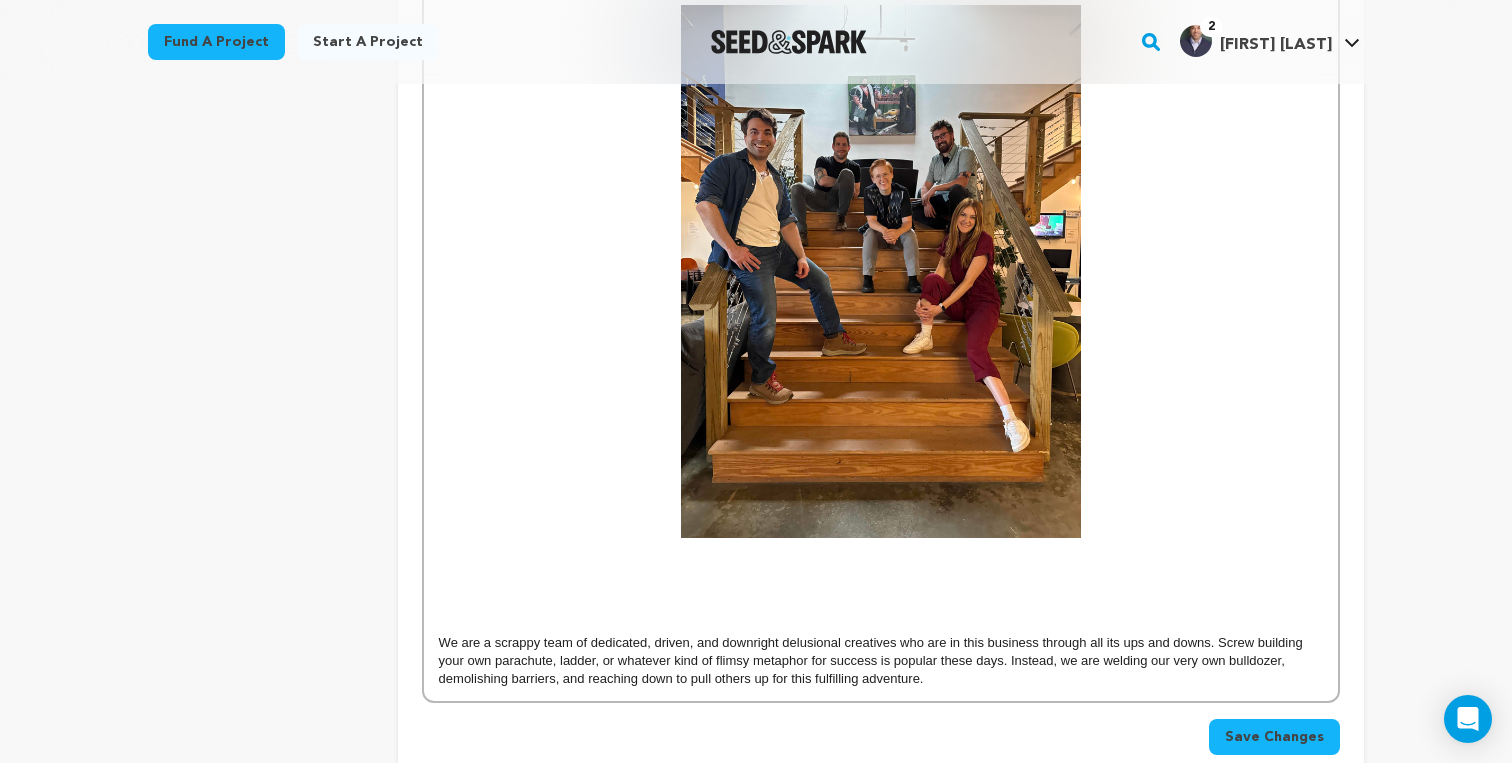 scroll, scrollTop: 3673, scrollLeft: 0, axis: vertical 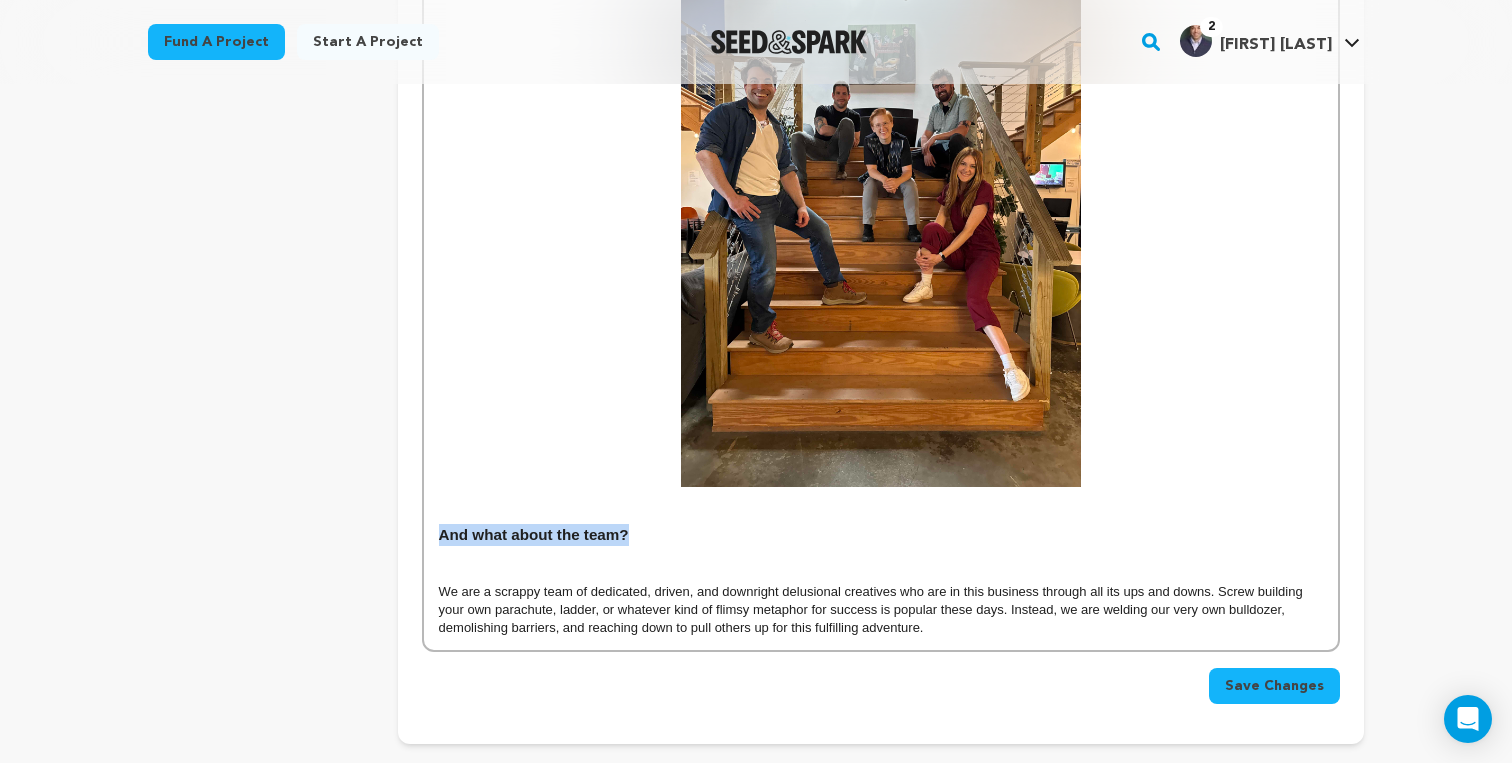drag, startPoint x: 438, startPoint y: 535, endPoint x: 644, endPoint y: 541, distance: 206.08736 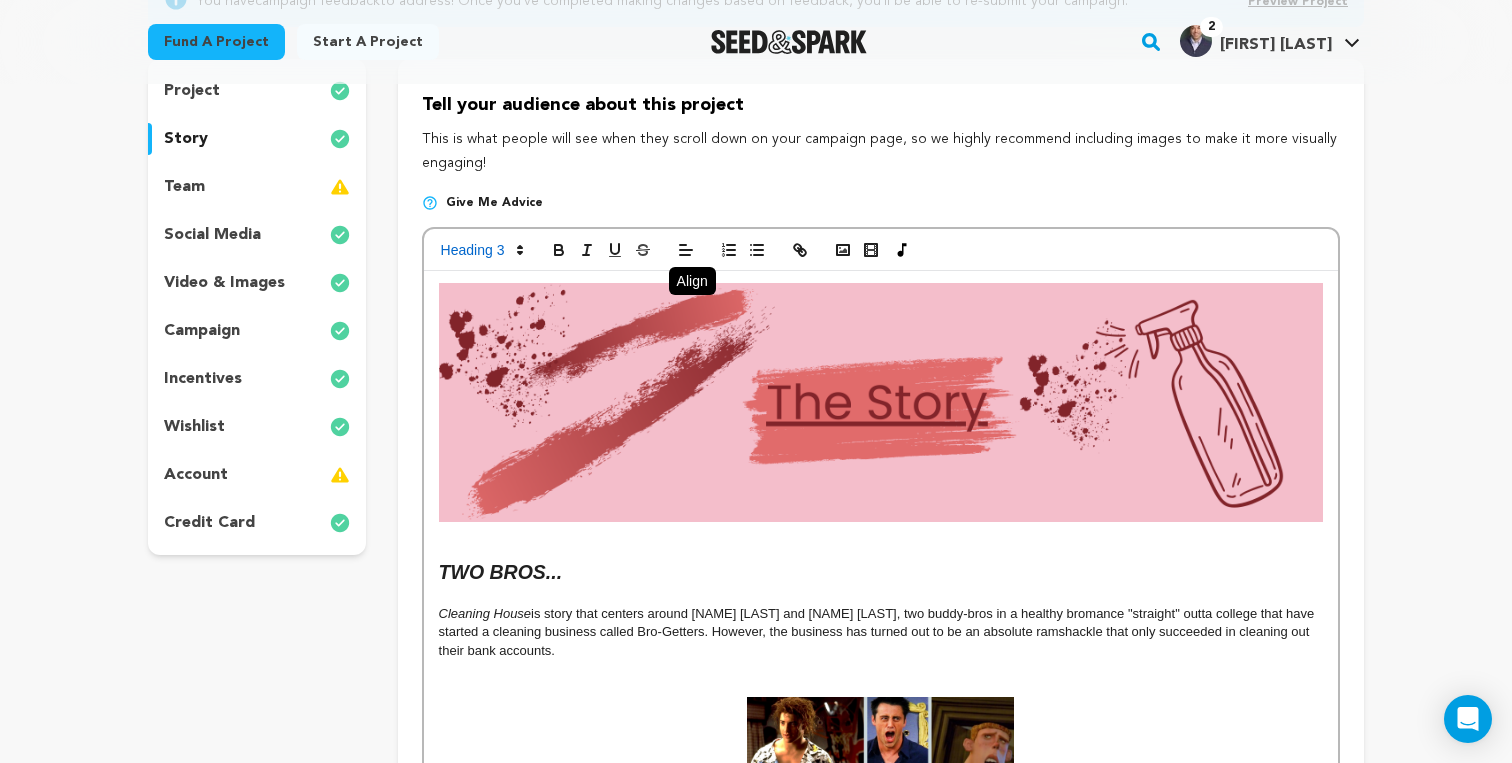 scroll, scrollTop: 0, scrollLeft: 0, axis: both 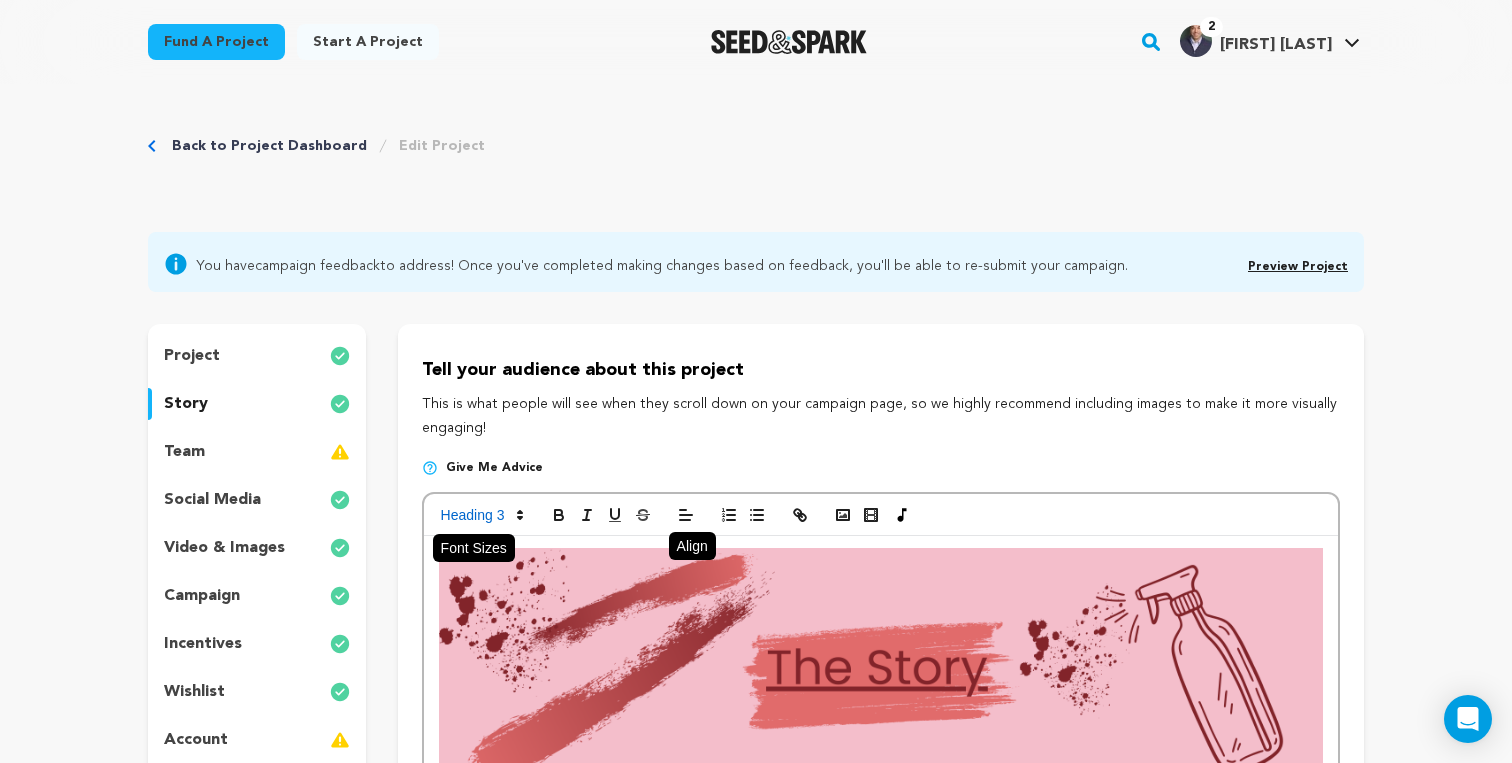 click 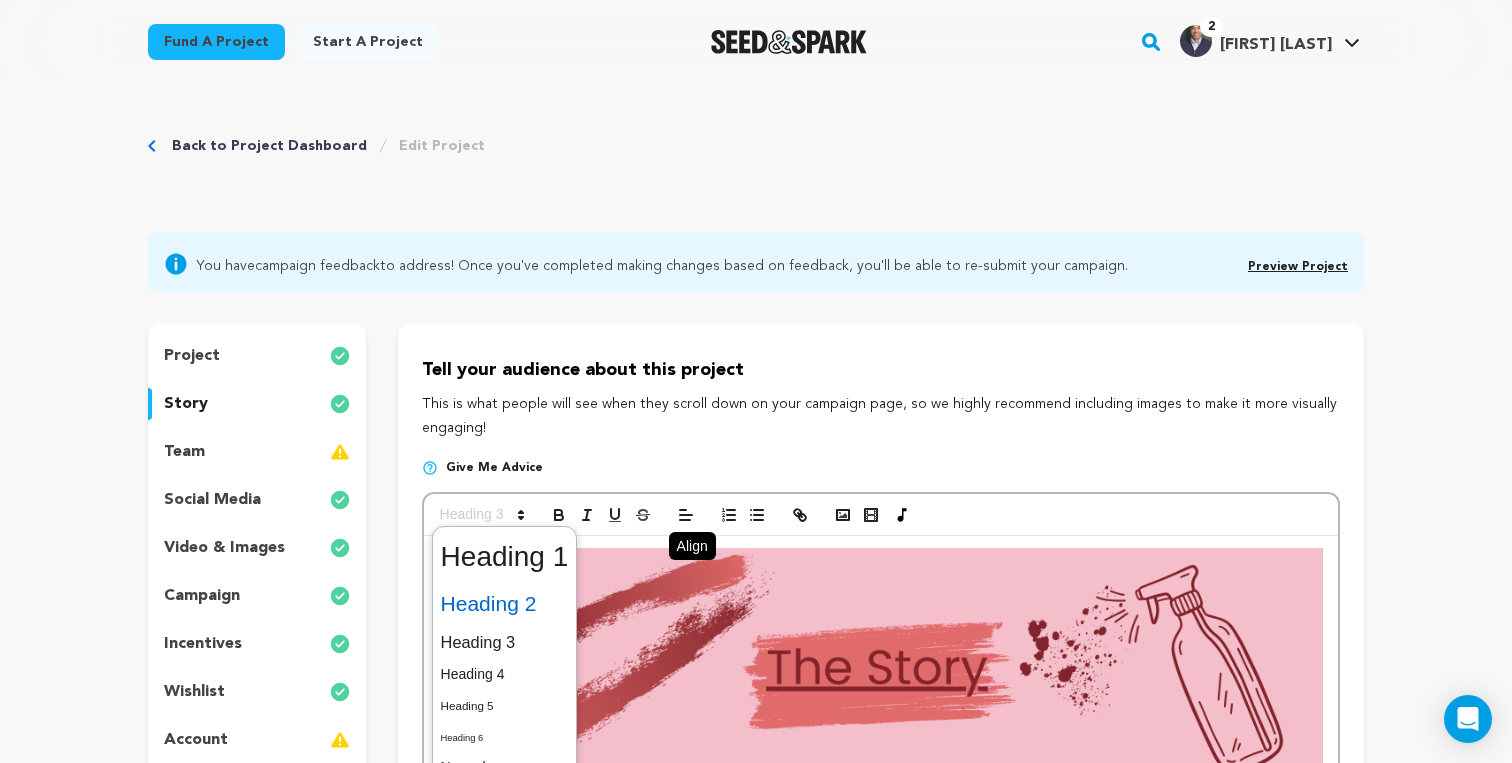 click at bounding box center (505, 604) 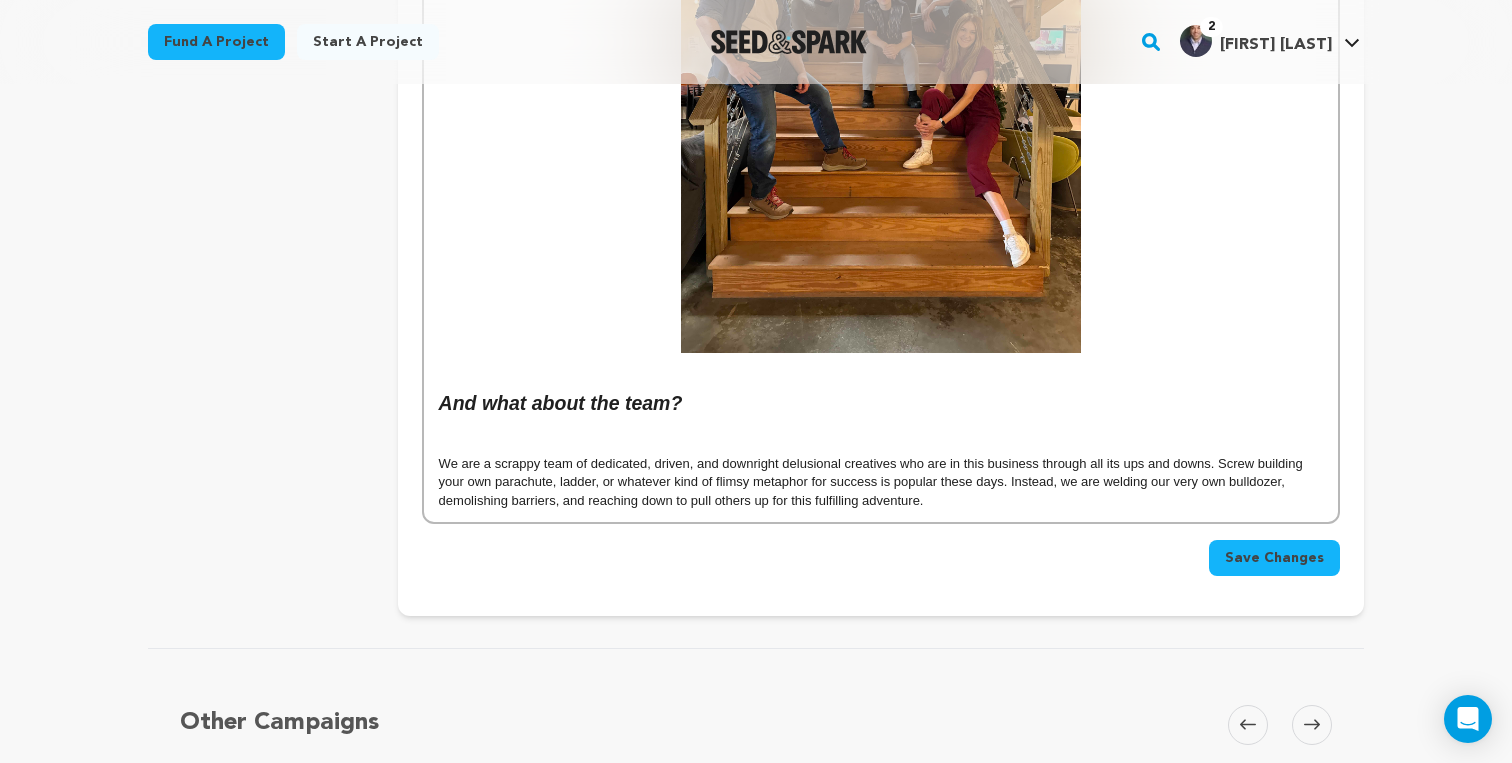 scroll, scrollTop: 3764, scrollLeft: 0, axis: vertical 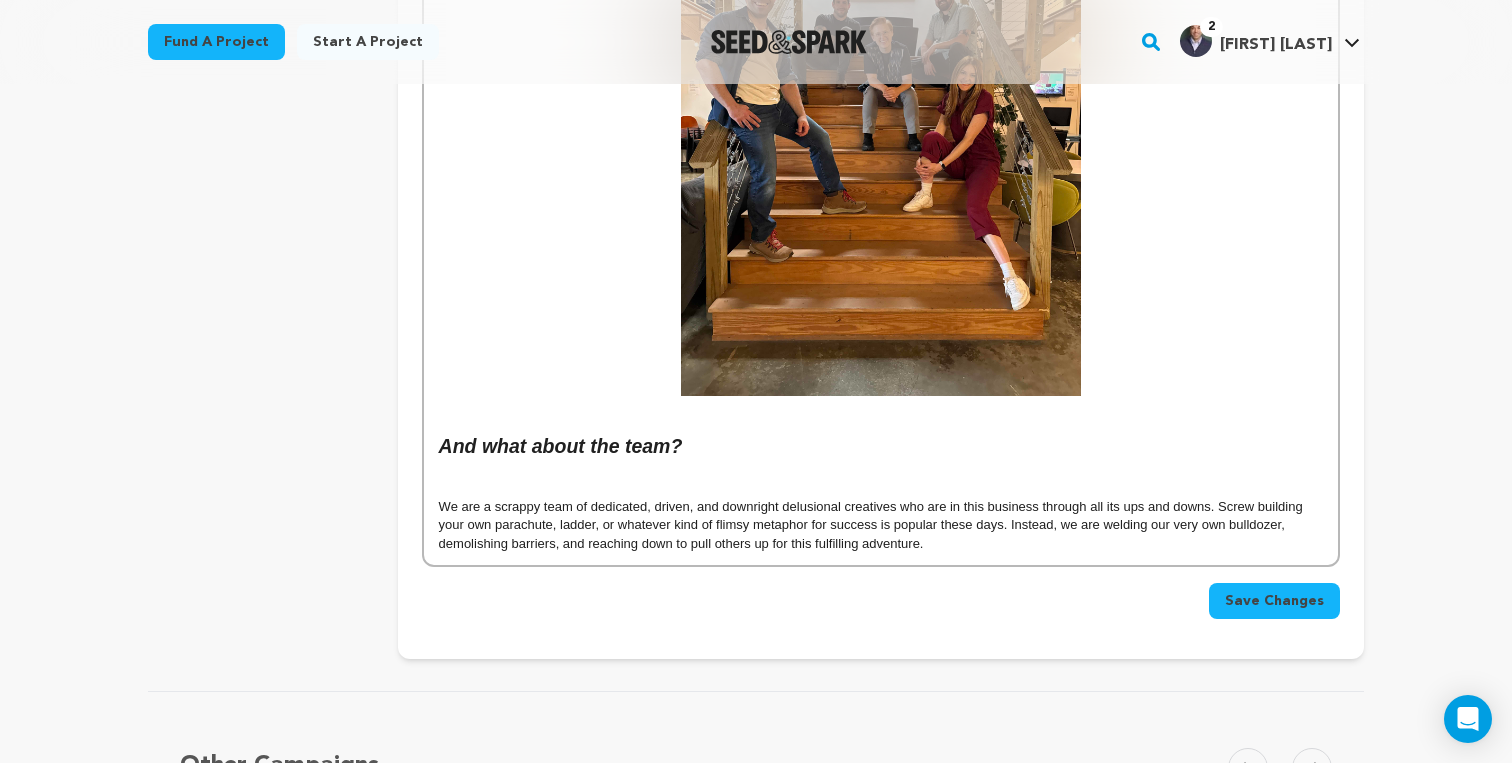 click on "And what about the team?" at bounding box center [561, 446] 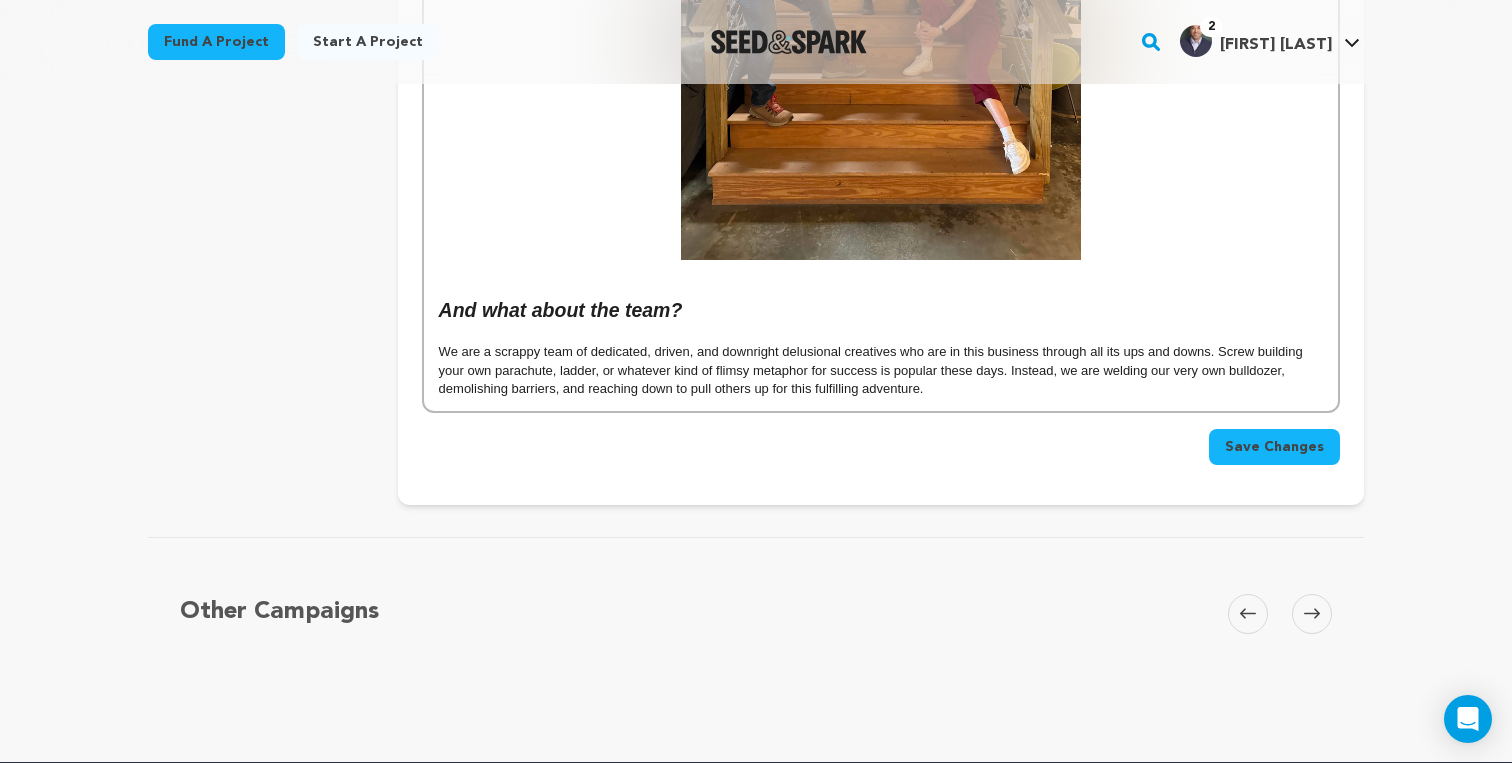 scroll, scrollTop: 3859, scrollLeft: 0, axis: vertical 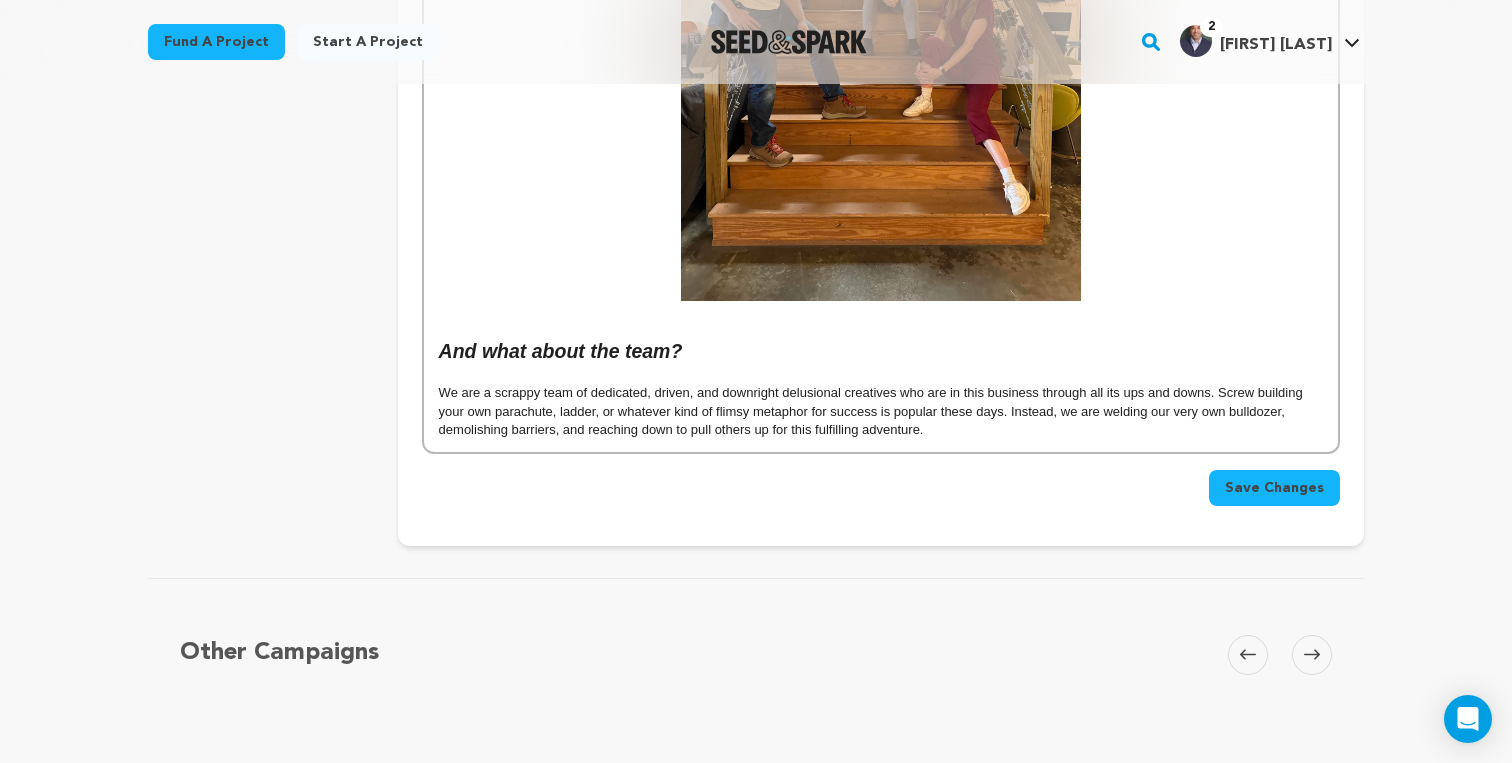click on "TWO BROS... Cleaning House  is story that centers around [NAME] [LAST] and [NAME] [LAST], two buddy-bros in a healthy bromance "straight" outta college that have started a cleaning business called Bro-Getters. However, the business has turned out to be an absolute ramshackle that only succeeded in cleaning out their bank accounts.  A BLOODY MESS... One night [NAME] stops by a client's house to share the news with [NAME] that he has decided to dissolve the business...only to find the owner dead, the house a wreck, and that [NAME] has been trying to fix the cash flow problem by working as a cleaner for the mob. WHAT COULD GO WRONG? On the verge of being discovered, [NAME] and [NAME] are forced to come to terms with their true feelings and work together if they're going to make it out in one piece-- or pieces.  This film draws its inspiration for mood & tone from the hypothetical question of what would happen if  Ready Or Not  and  Game Night  "You're only given a little spark of madness. You mustn't lose it." - [NAME] [LAST] and" at bounding box center (881, -1436) 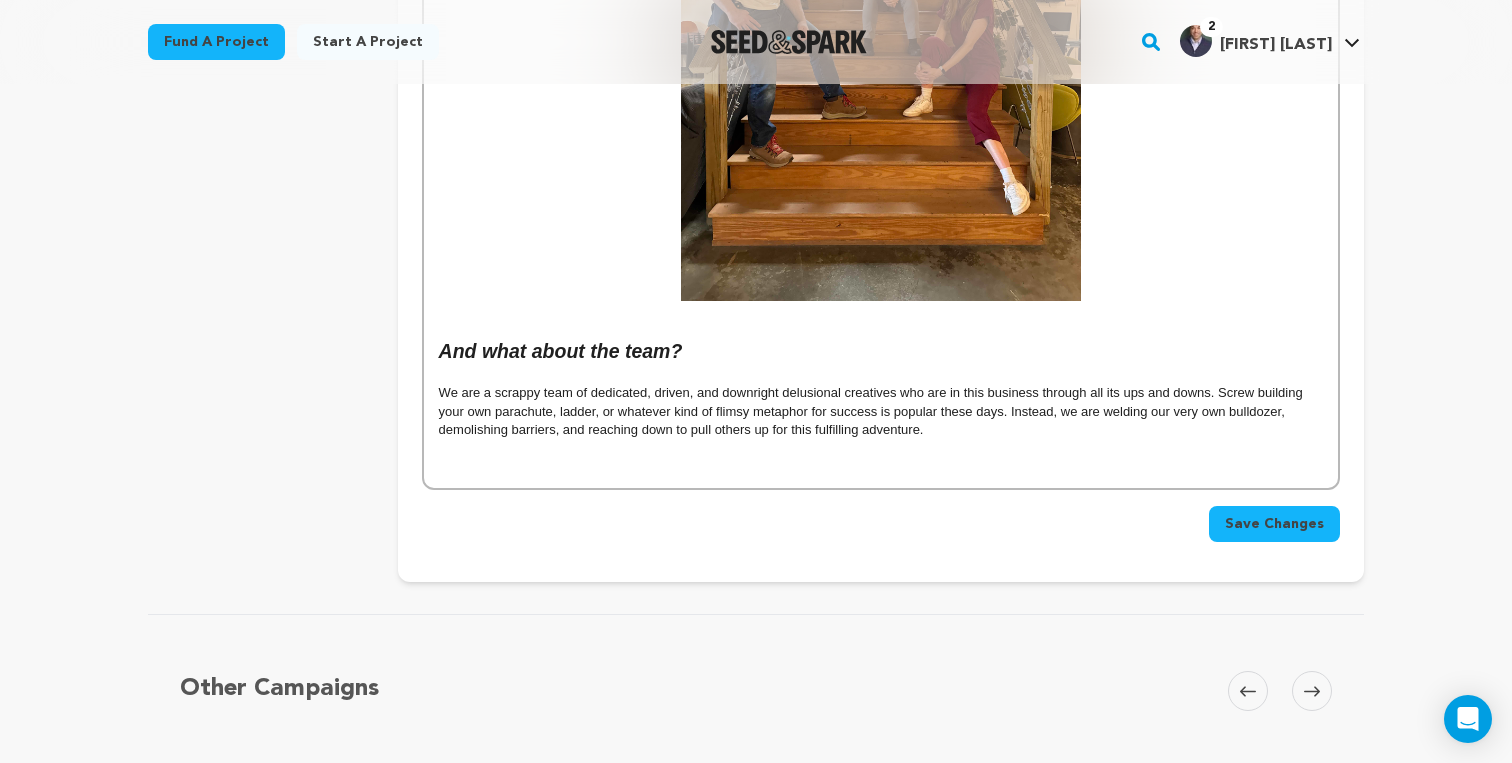 click on "Save Changes" at bounding box center [1274, 524] 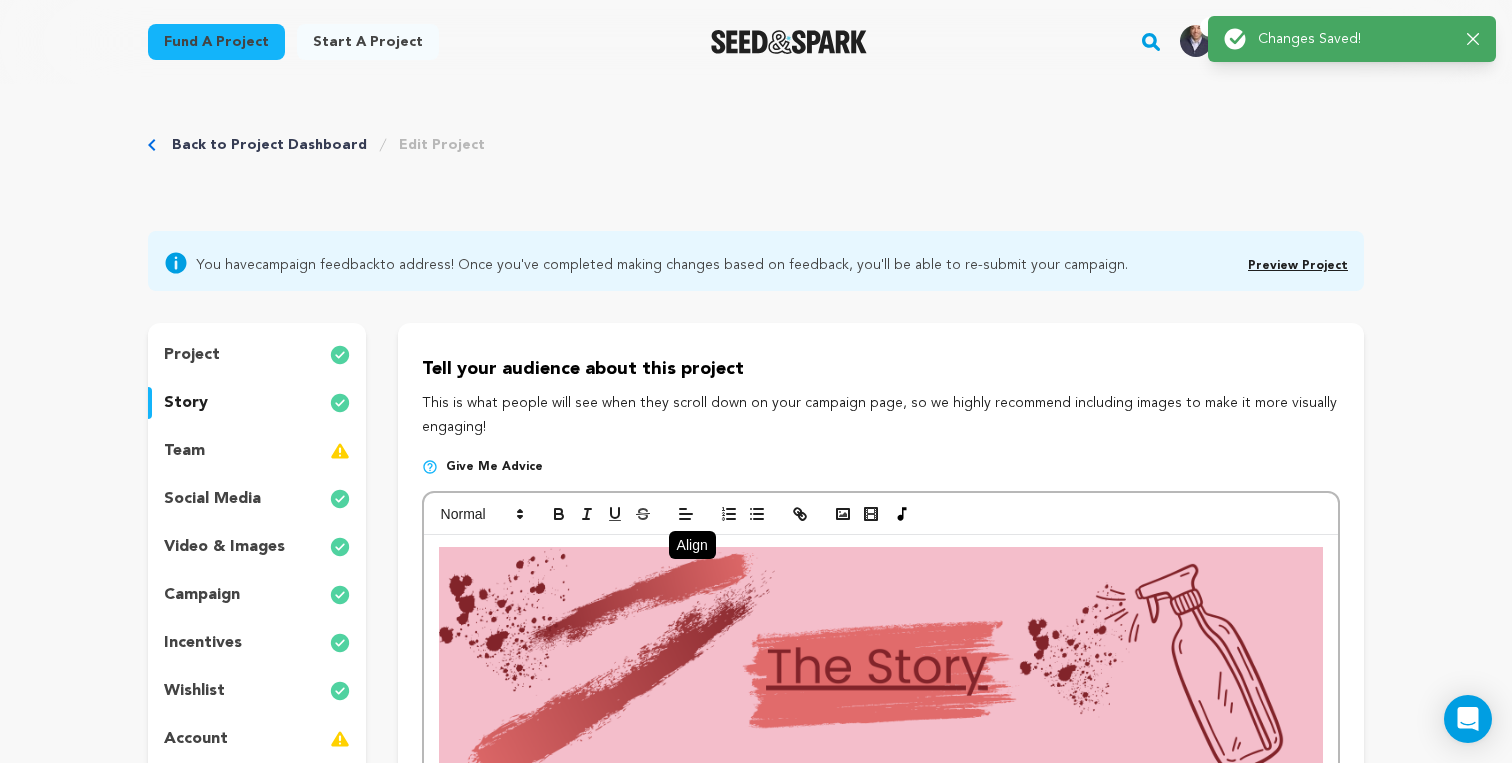 scroll, scrollTop: 0, scrollLeft: 0, axis: both 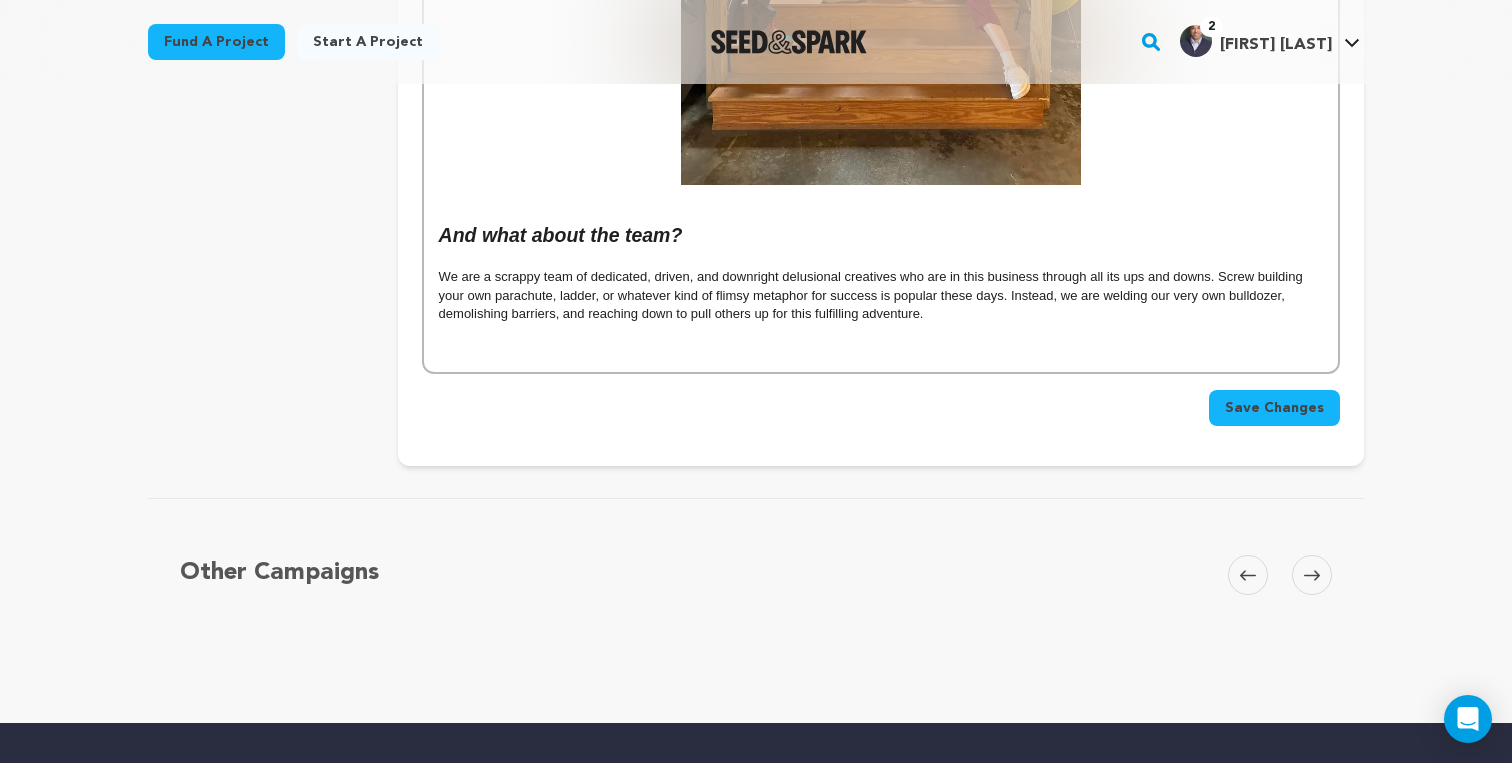 click on "We are a scrappy team of dedicated, driven, and downright delusional creatives who are in this business through all its ups and downs. Screw building your own parachute, ladder, or whatever kind of flimsy metaphor for success is popular these days. Instead, we are welding our very own bulldozer, demolishing barriers, and reaching down to pull others up for this fulfilling adventure." at bounding box center (881, 295) 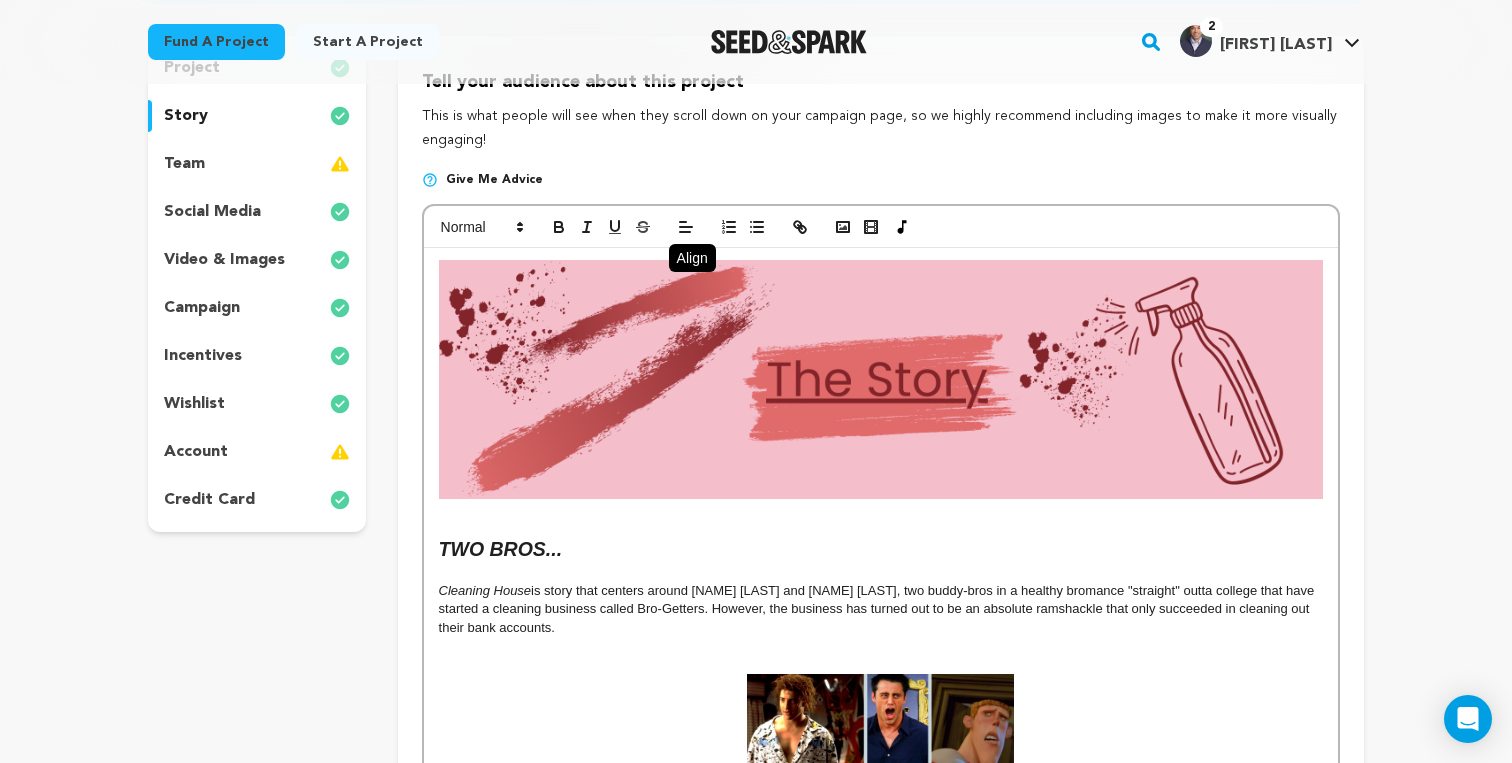 scroll, scrollTop: 0, scrollLeft: 0, axis: both 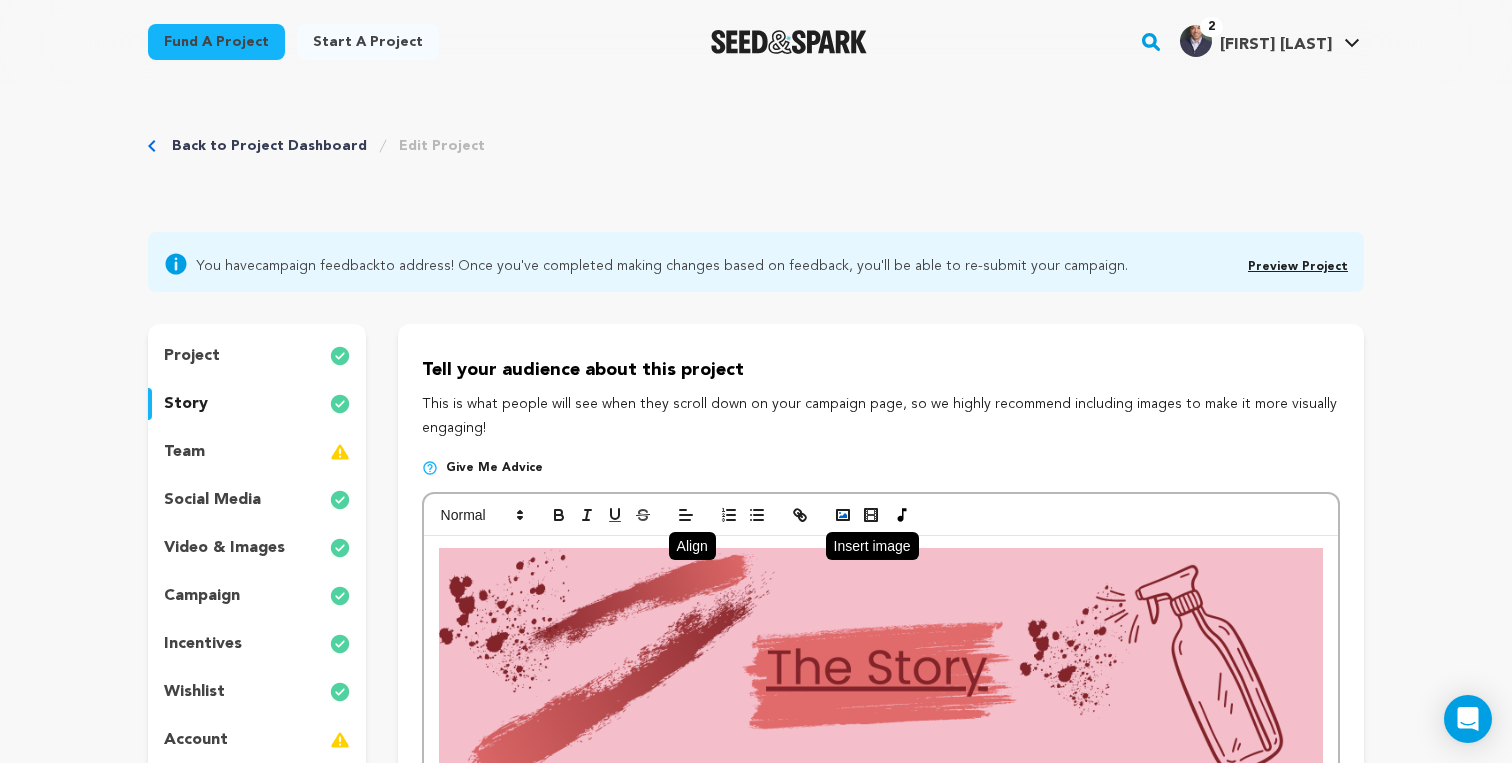 click 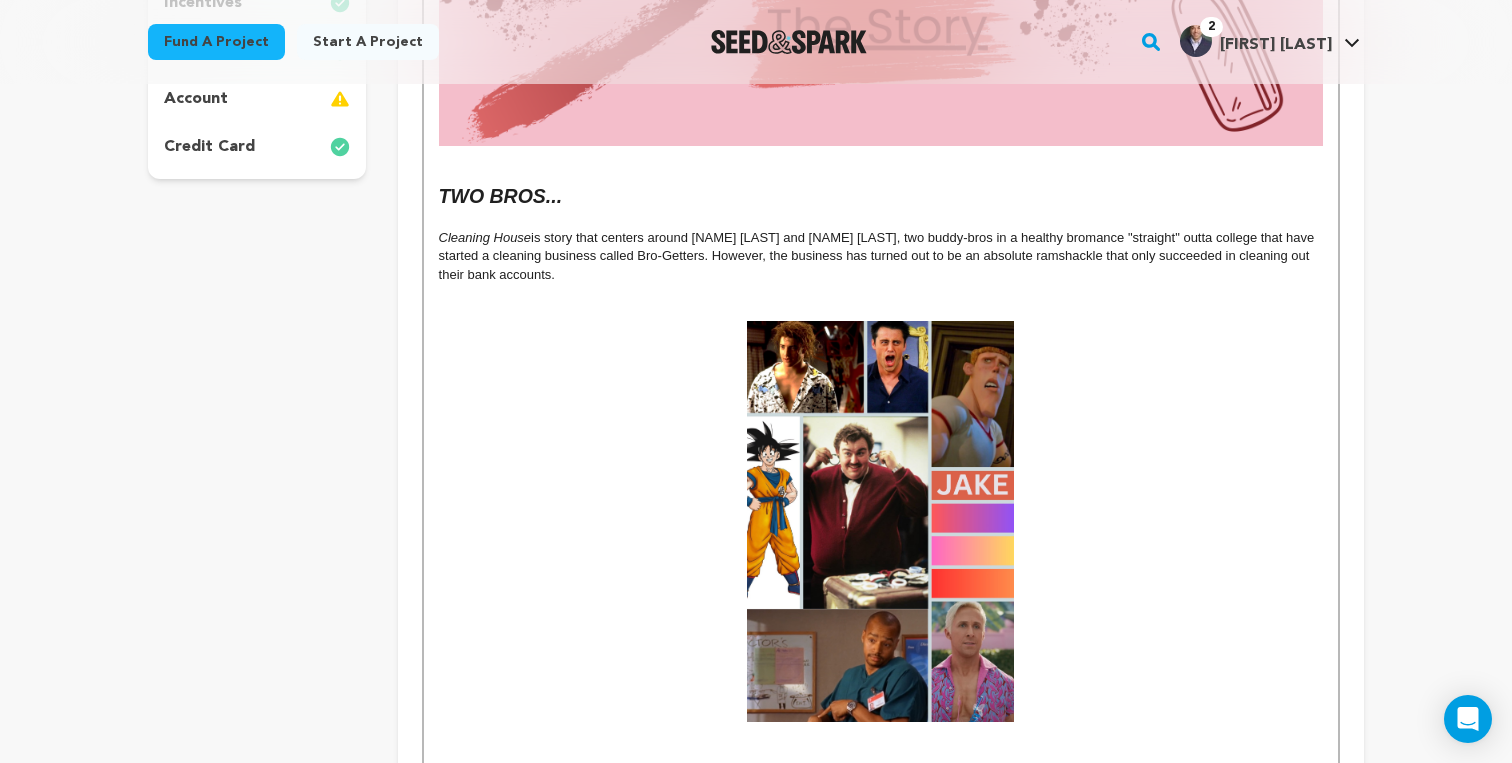 scroll, scrollTop: 636, scrollLeft: 0, axis: vertical 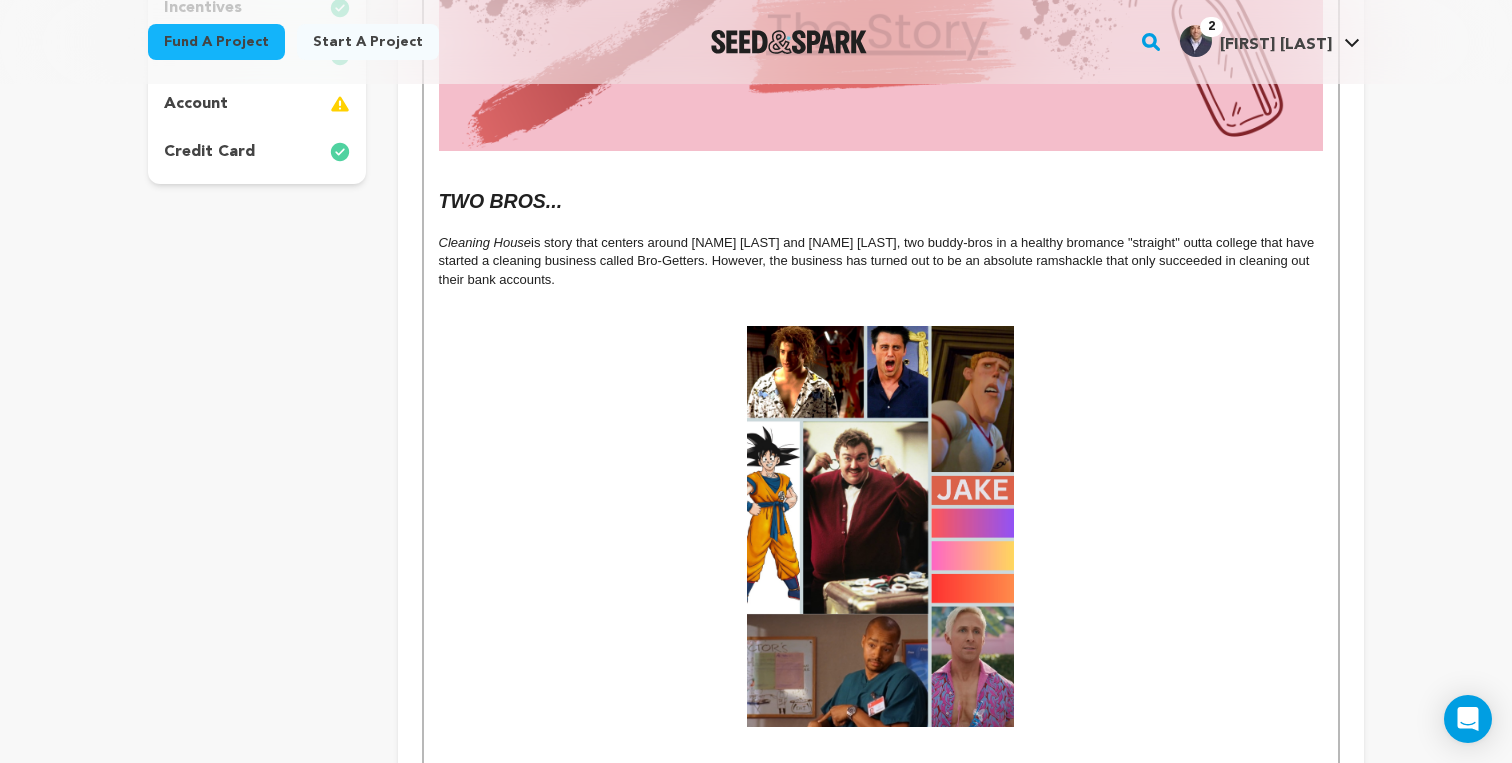 click at bounding box center [881, 160] 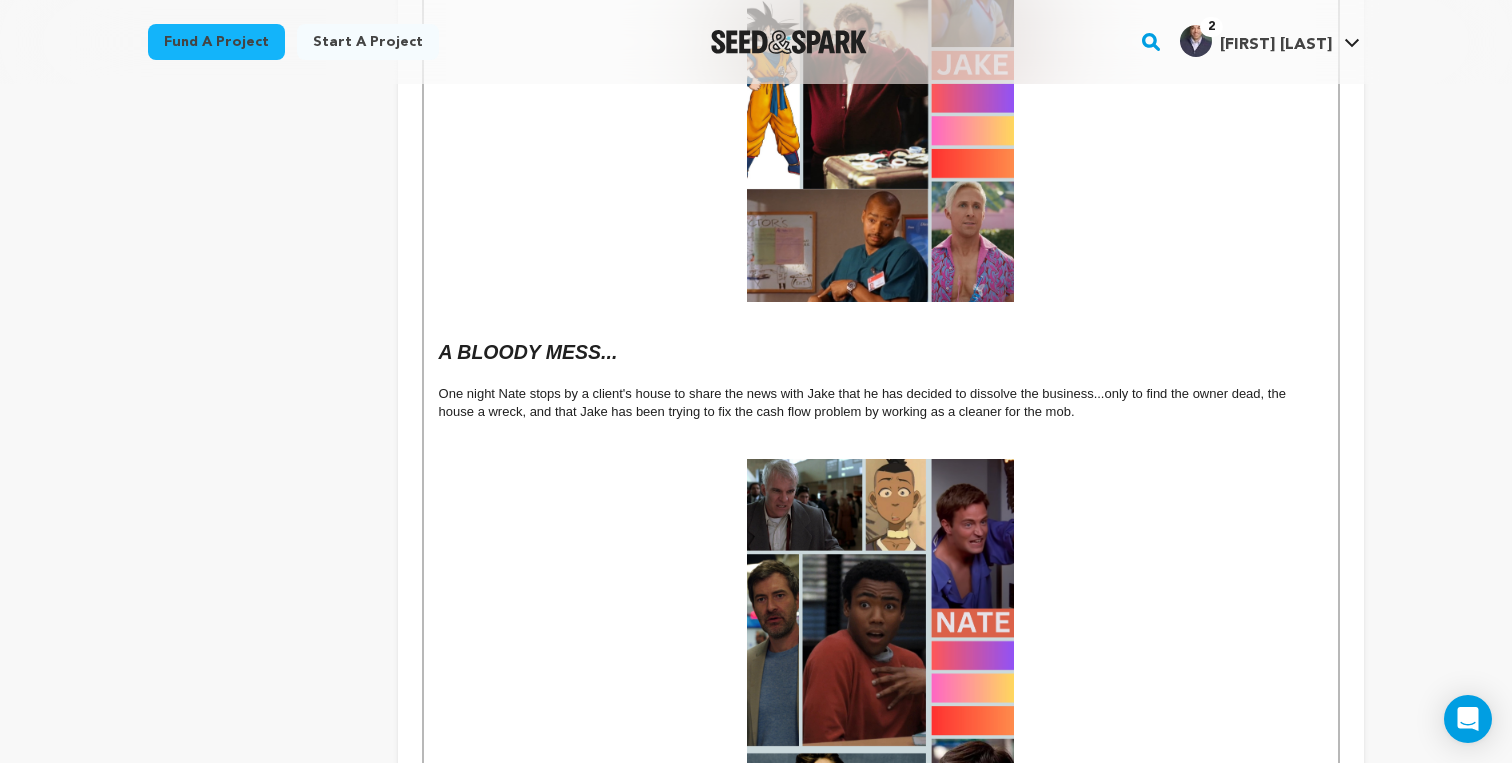 scroll, scrollTop: 1135, scrollLeft: 0, axis: vertical 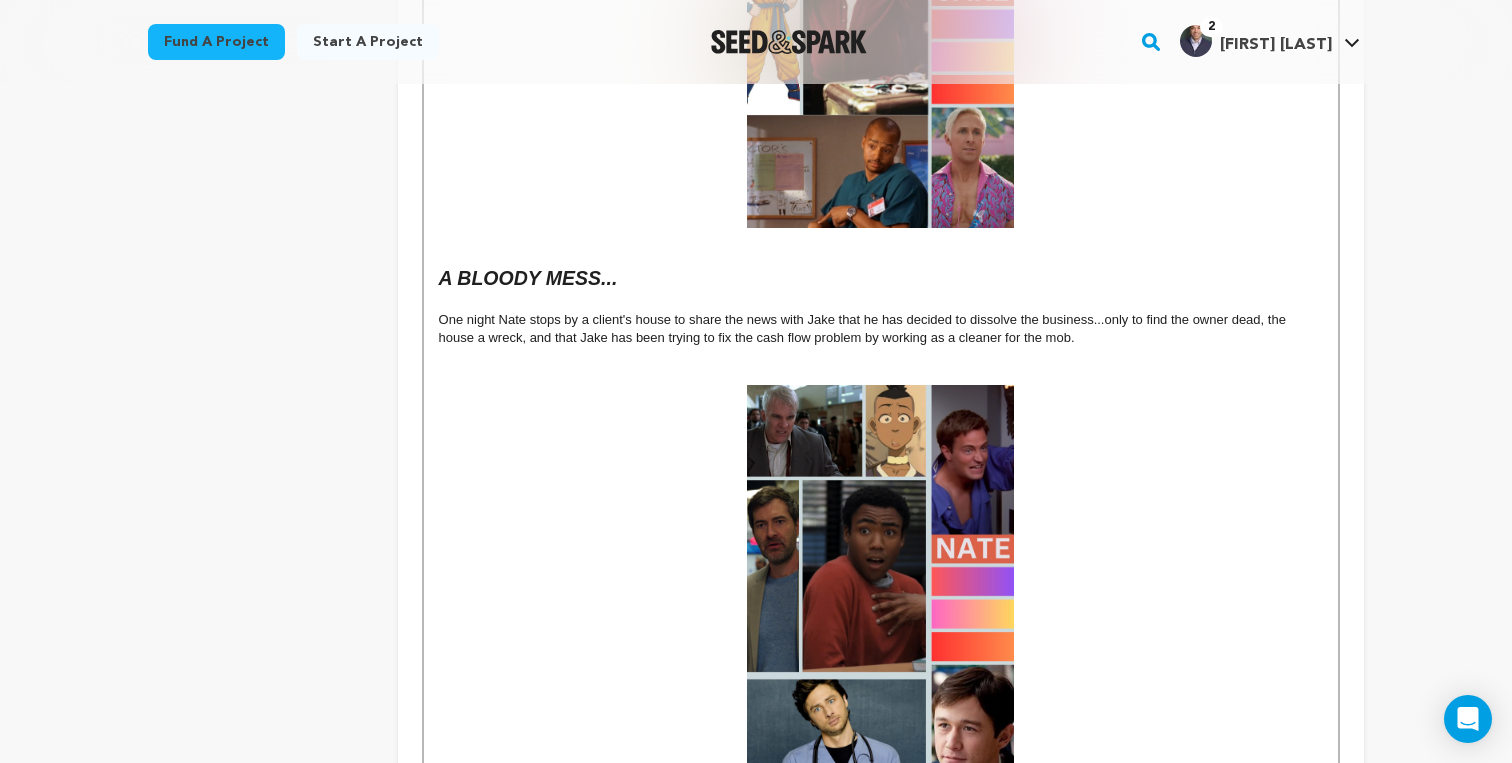 click at bounding box center (881, 237) 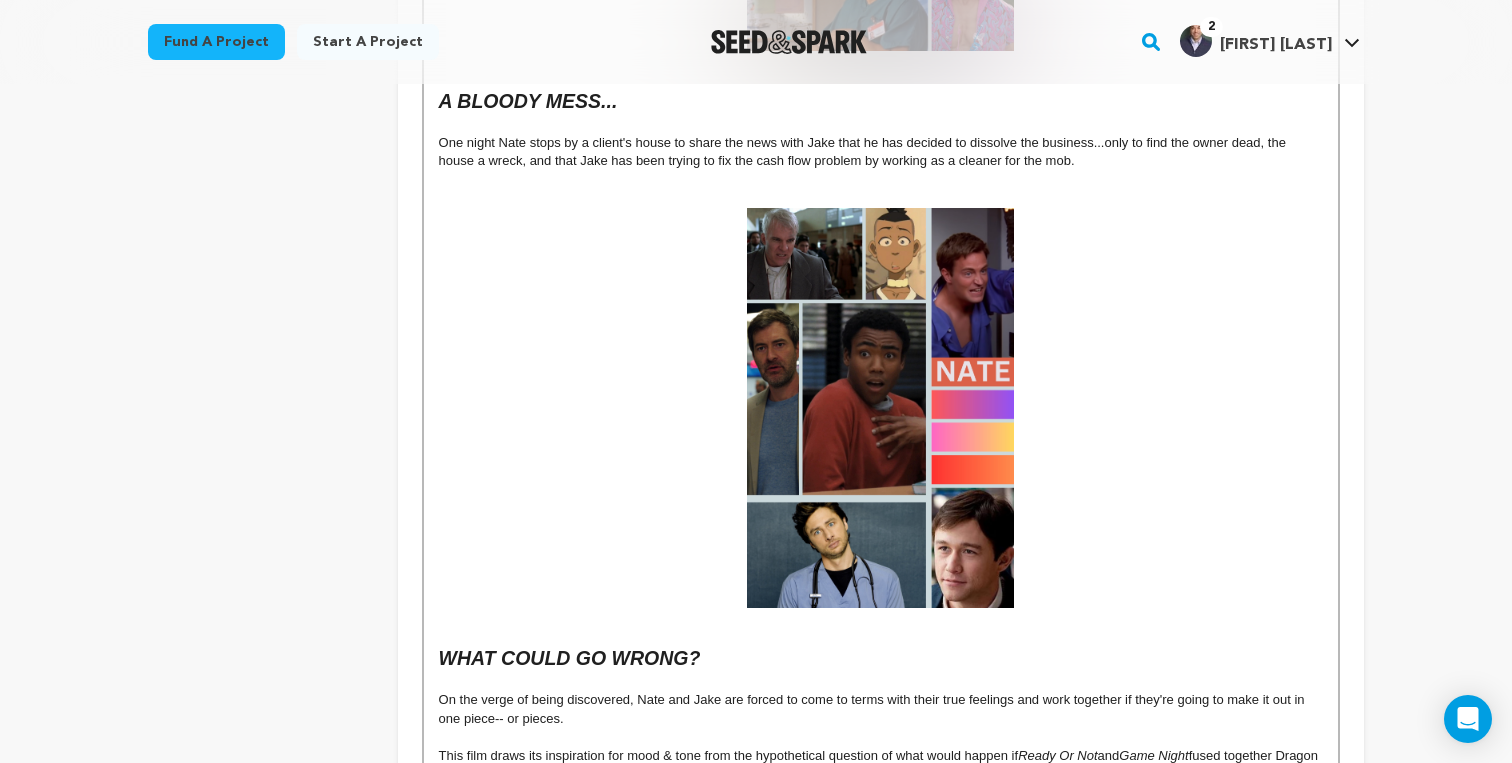 scroll, scrollTop: 1308, scrollLeft: 0, axis: vertical 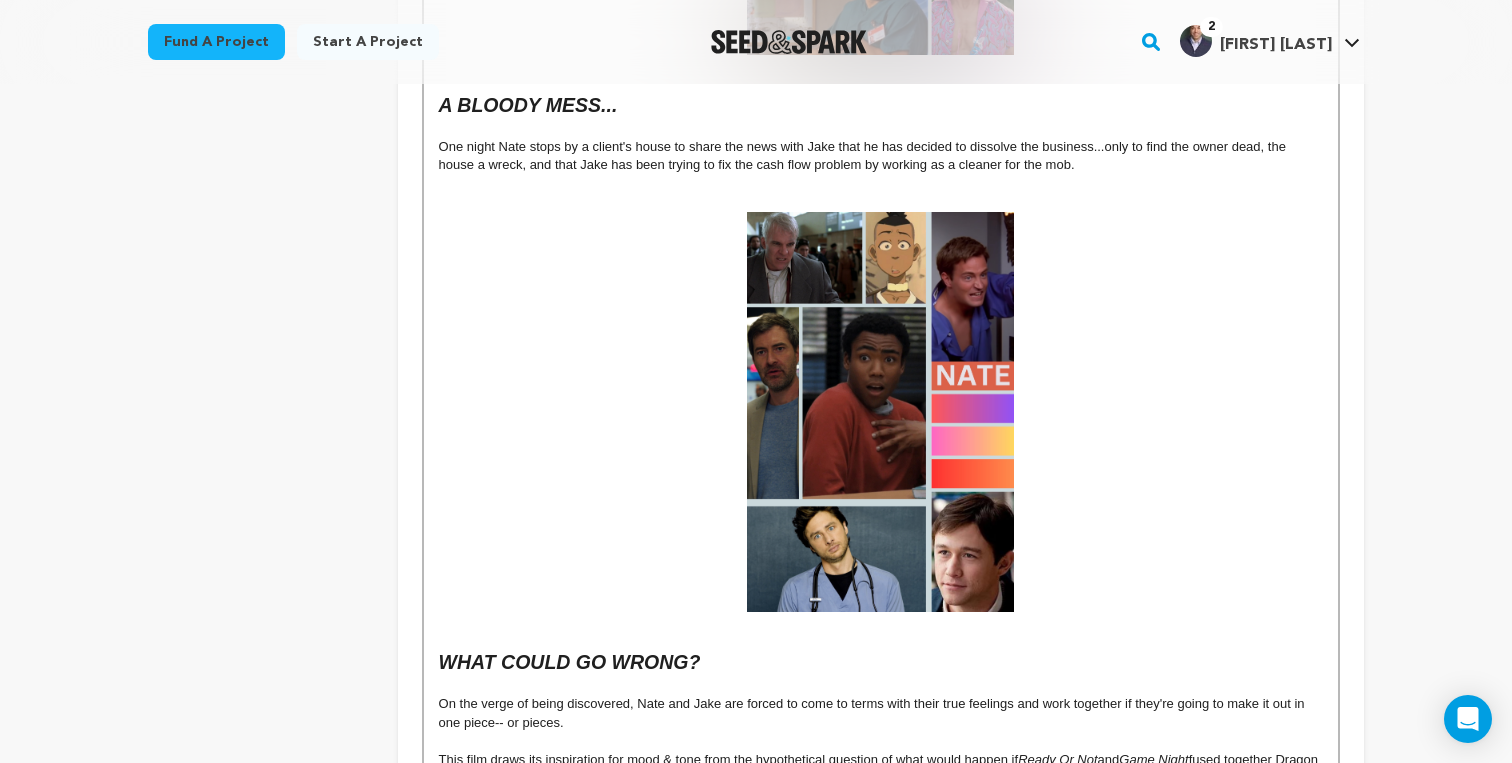click at bounding box center (881, 128) 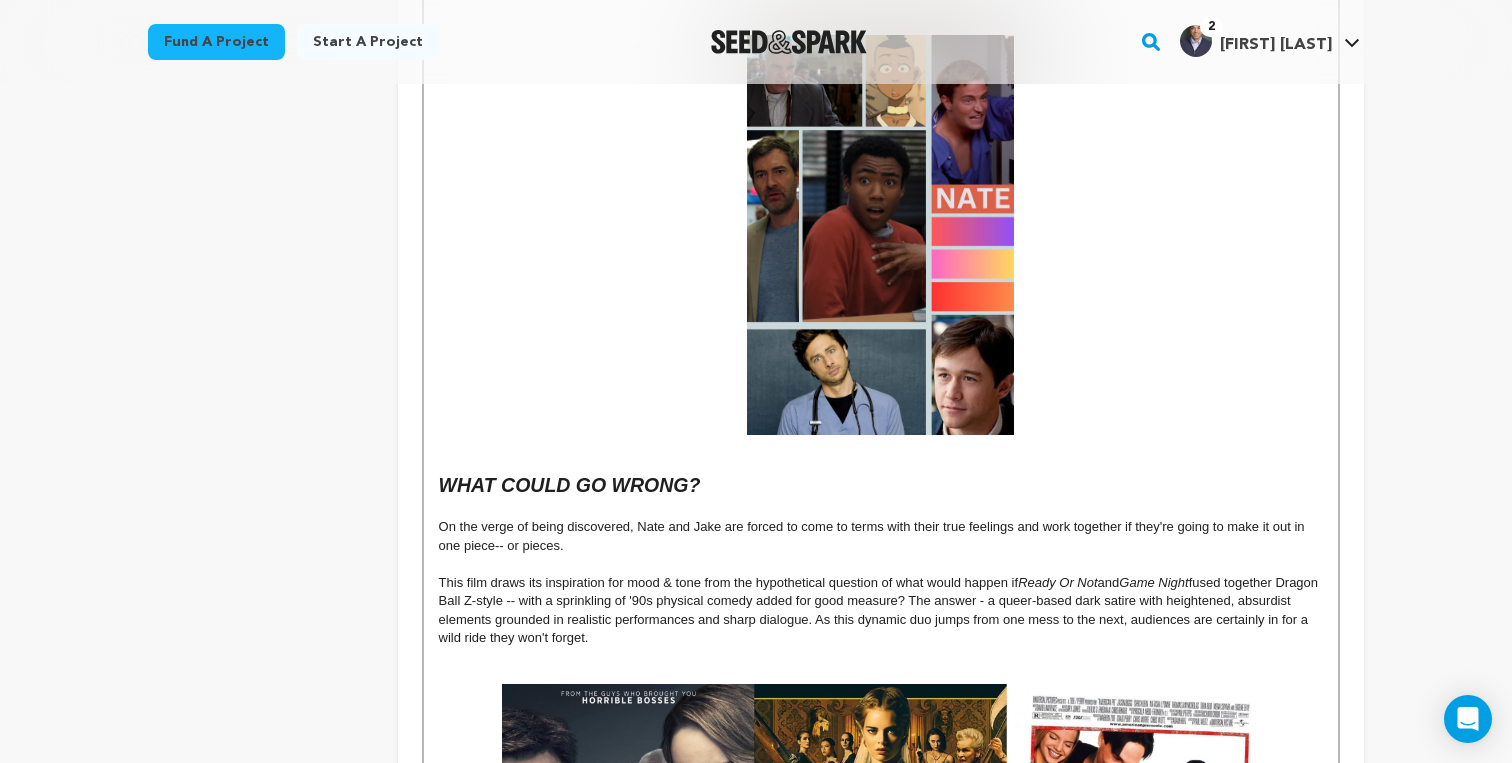 scroll, scrollTop: 1493, scrollLeft: 0, axis: vertical 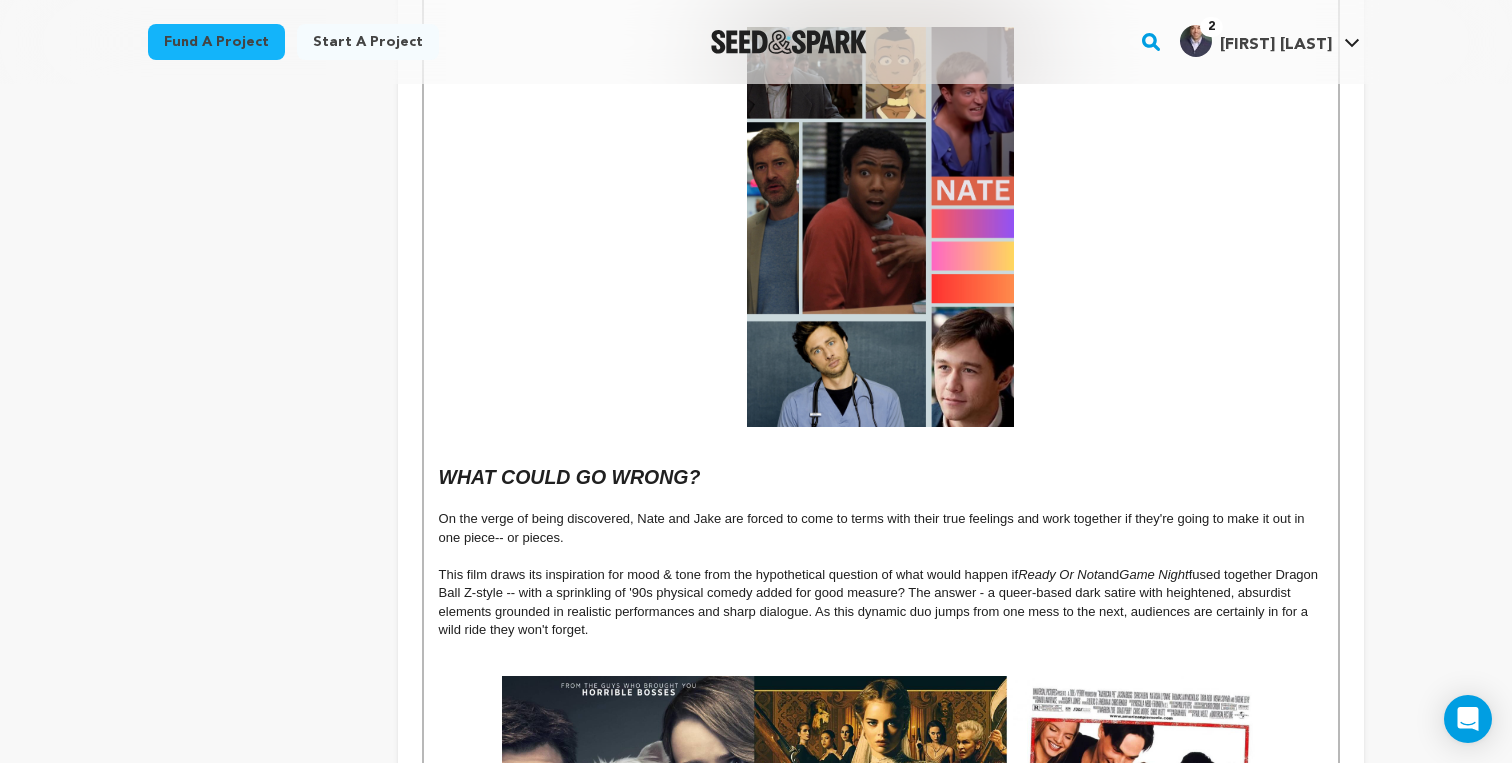 click at bounding box center (881, 436) 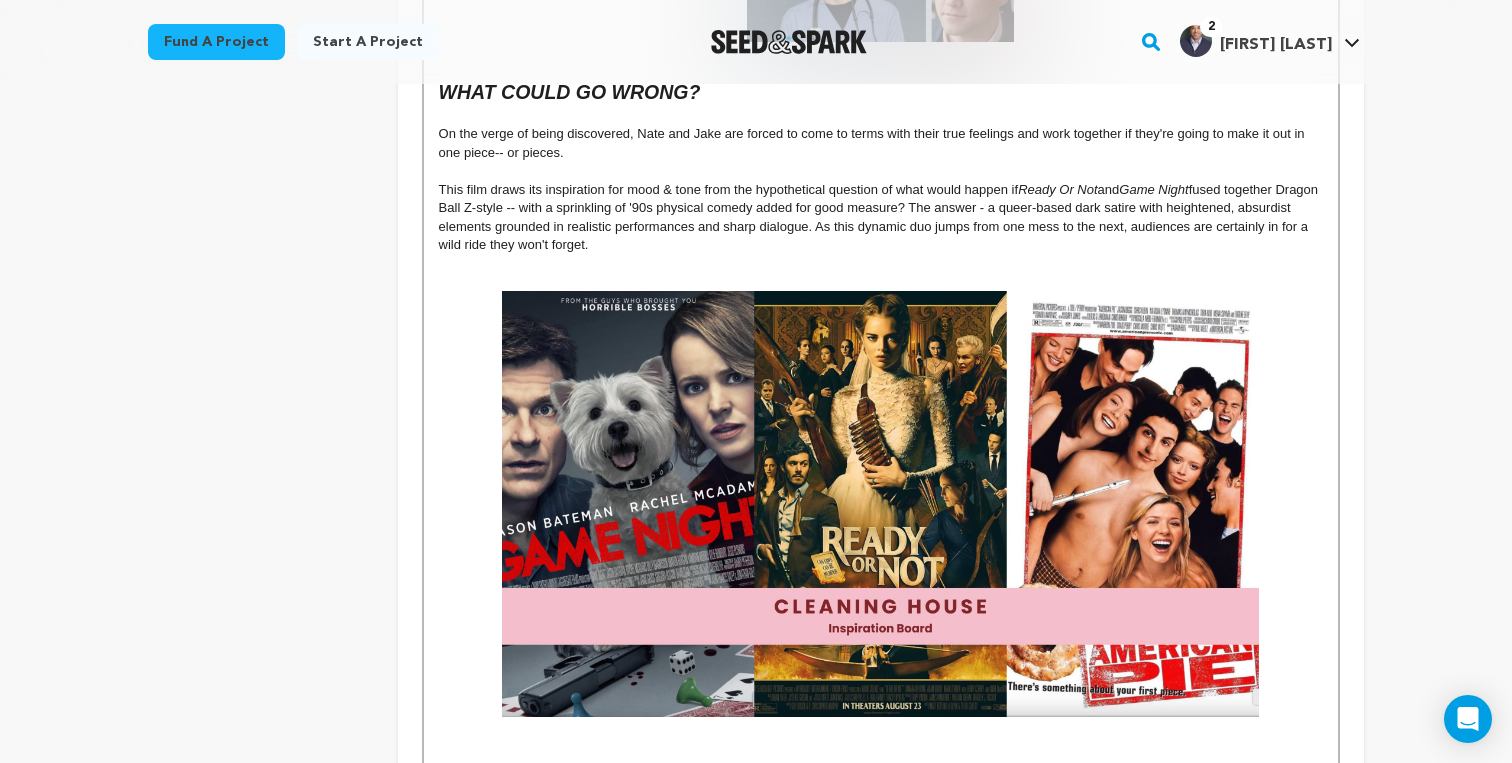 scroll, scrollTop: 1916, scrollLeft: 0, axis: vertical 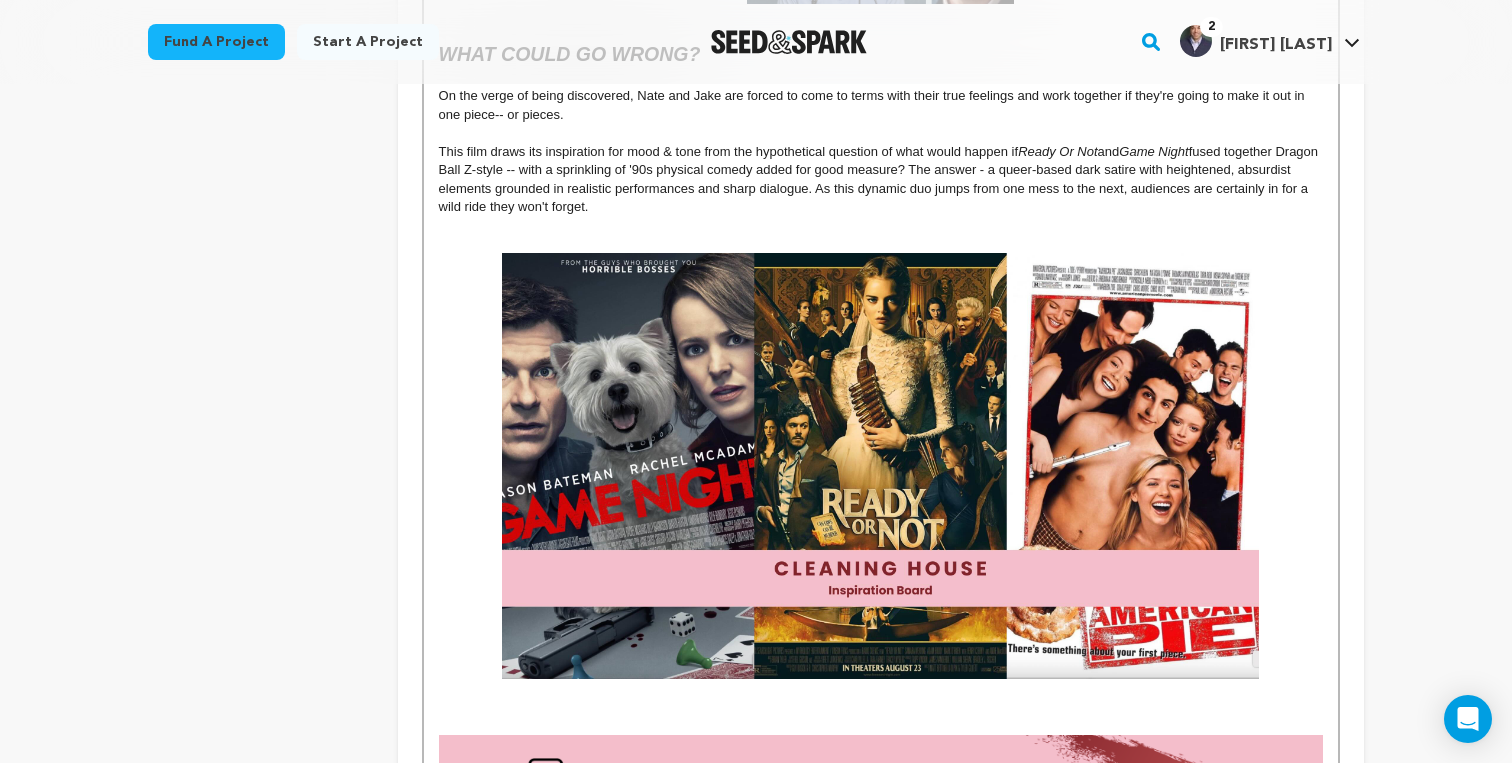 click at bounding box center (881, 226) 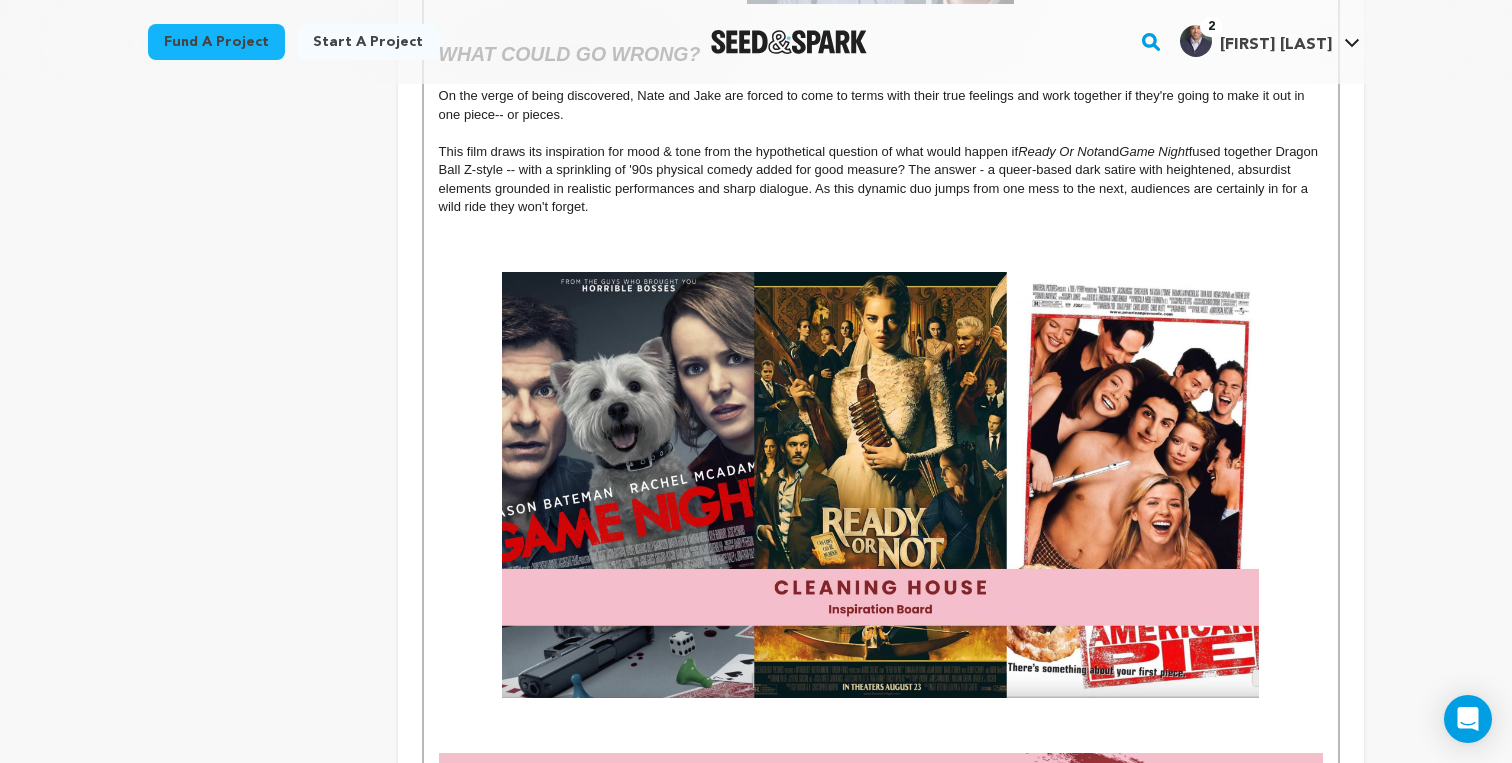 click on "TWO BROS... Cleaning House  is story that centers around [NAME] [LAST] and [NAME] [LAST], two buddy-bros in a healthy bromance "straight" outta college that have started a cleaning business called Bro-Getters. However, the business has turned out to be an absolute ramshackle that only succeeded in cleaning out their bank accounts.  A BLOODY MESS... One night [NAME] stops by a client's house to share the news with [NAME] that he has decided to dissolve the business...only to find the owner dead, the house a wreck, and that [NAME] has been trying to fix the cash flow problem by working as a cleaner for the mob. WHAT COULD GO WRONG? On the verge of being discovered, [NAME] and [NAME] are forced to come to terms with their true feelings and work together if they're going to make it out in one piece-- or pieces.  This film draws its inspiration for mood & tone from the hypothetical question of what would happen if  Ready Or Not  and  Game Night  "You're only given a little spark of madness. You mustn't lose it." - [NAME] [LAST] and" at bounding box center (881, 672) 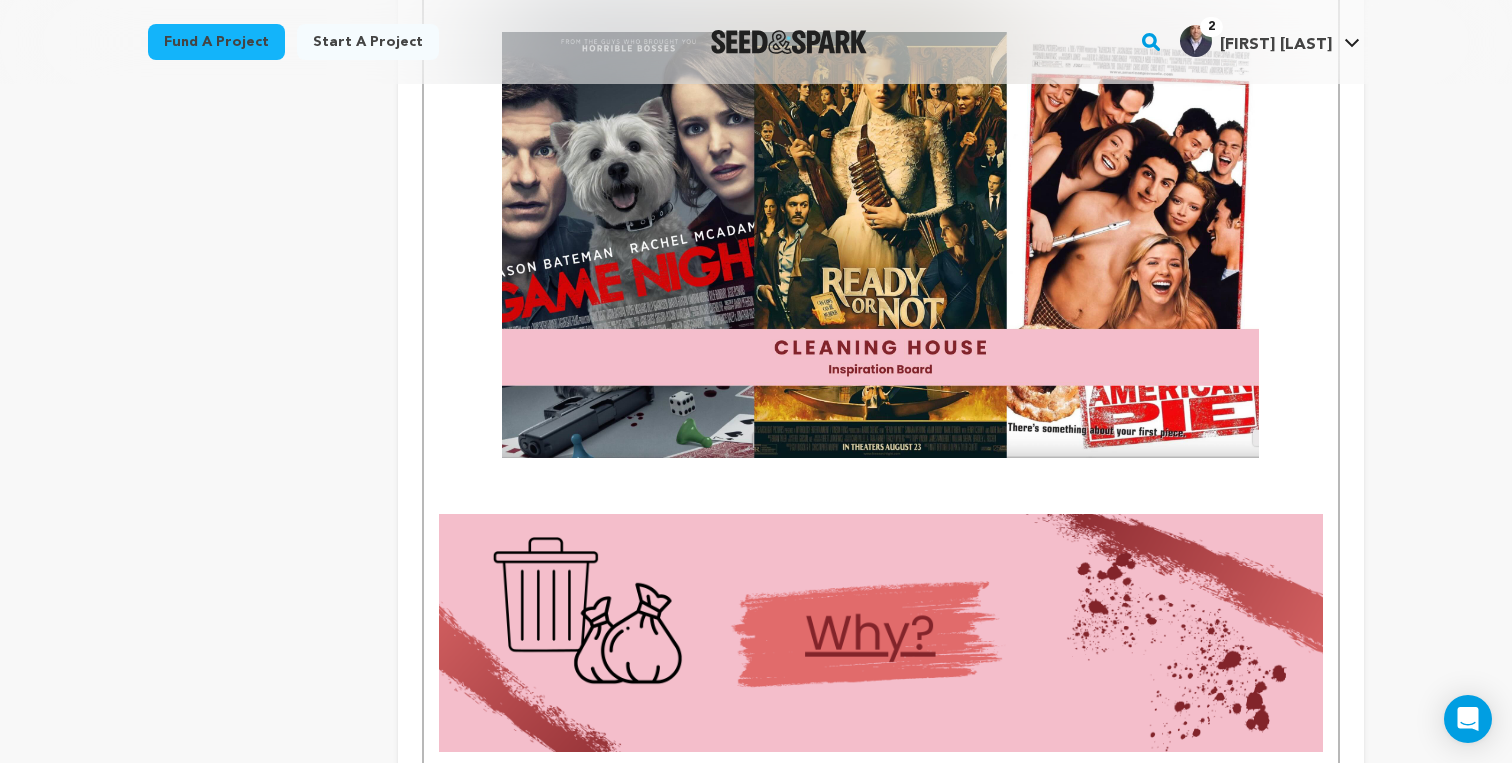 scroll, scrollTop: 2229, scrollLeft: 0, axis: vertical 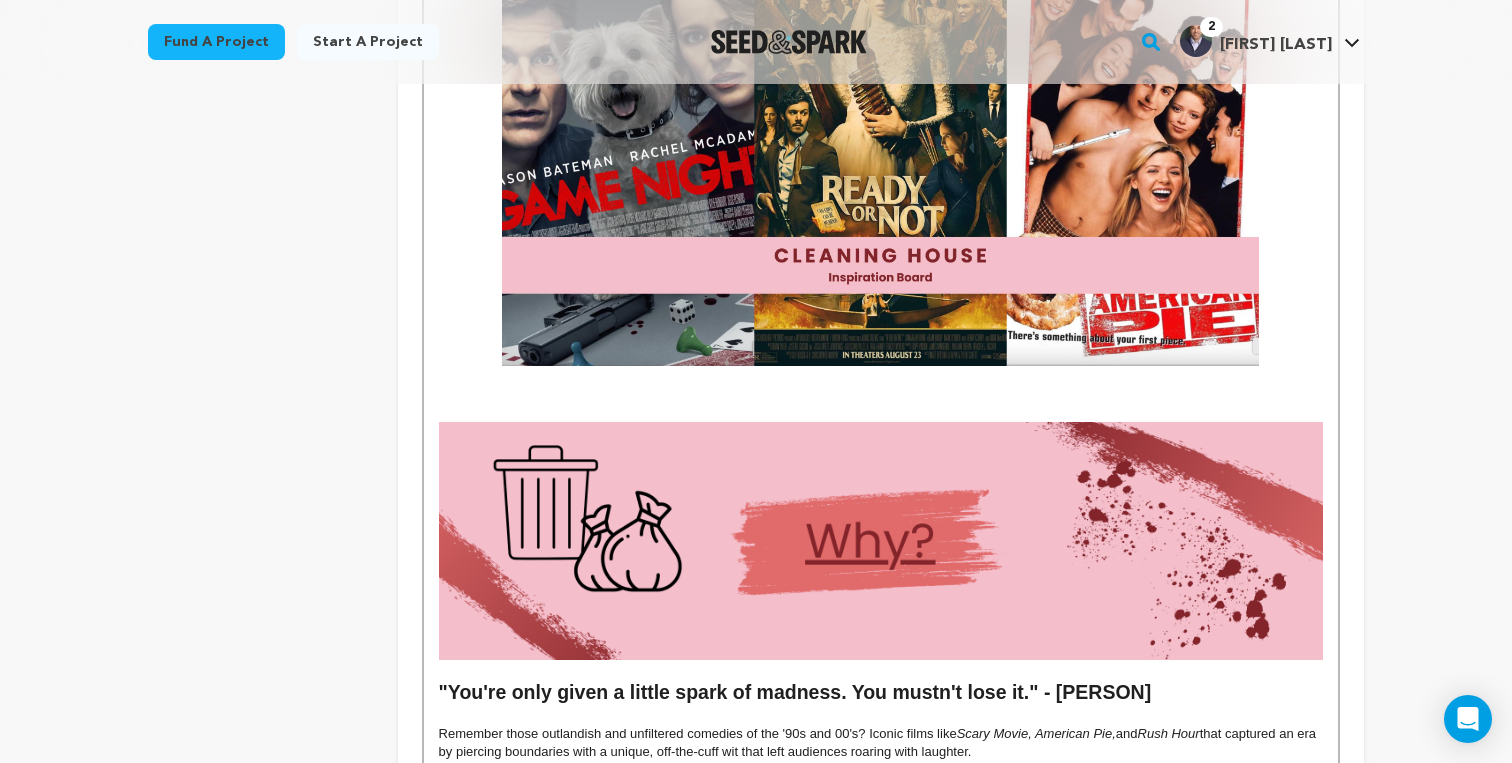 click at bounding box center [881, 394] 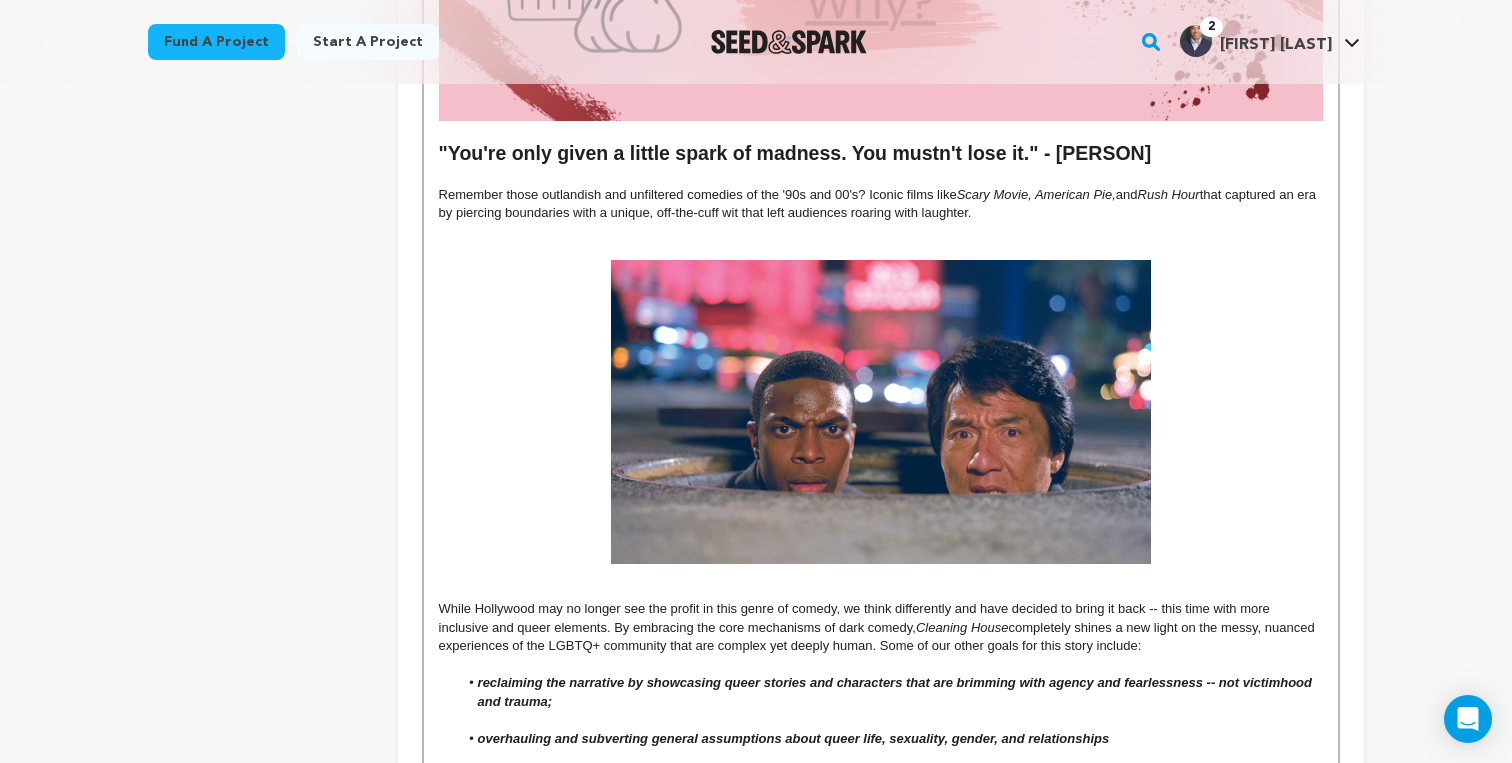scroll, scrollTop: 2786, scrollLeft: 0, axis: vertical 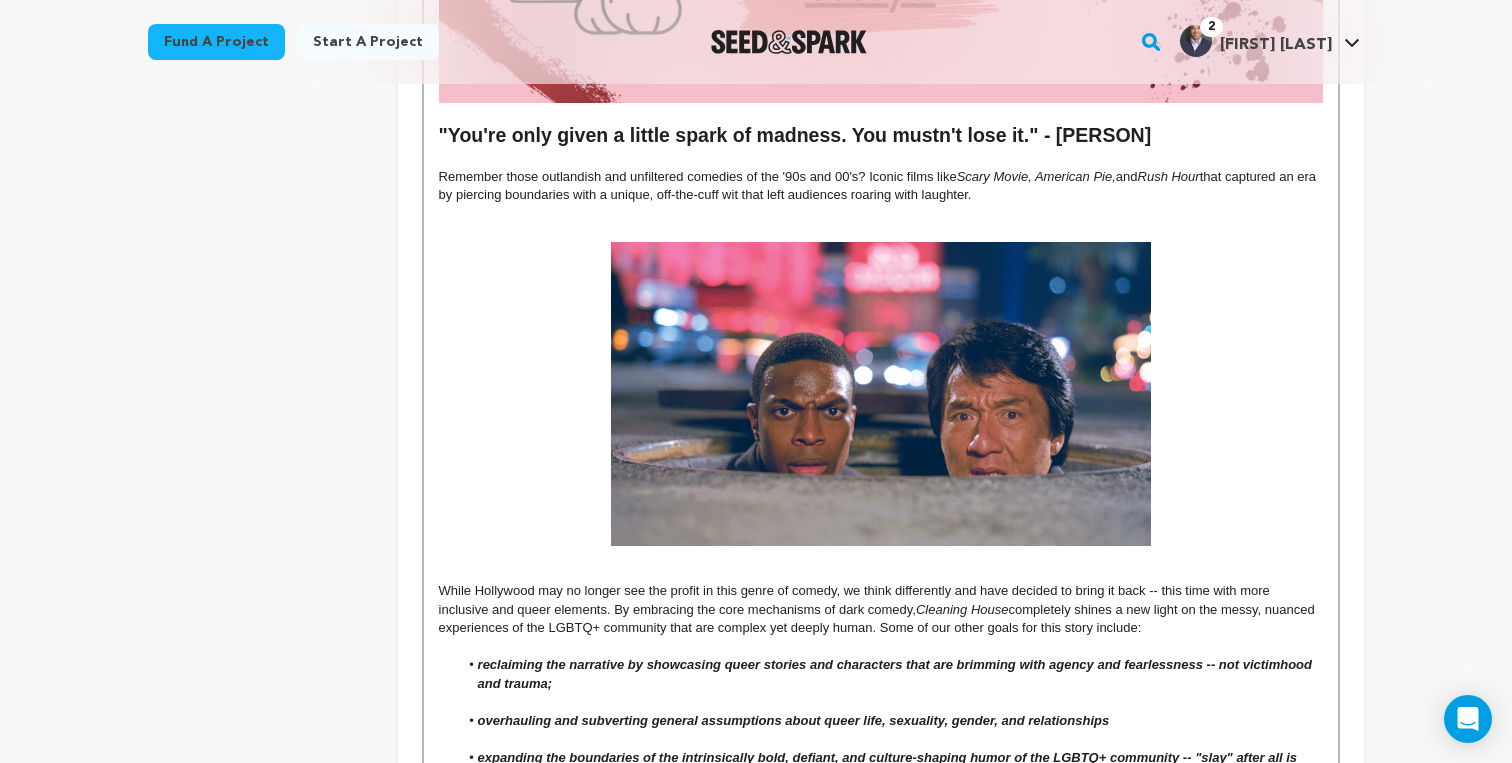 click at bounding box center (881, 214) 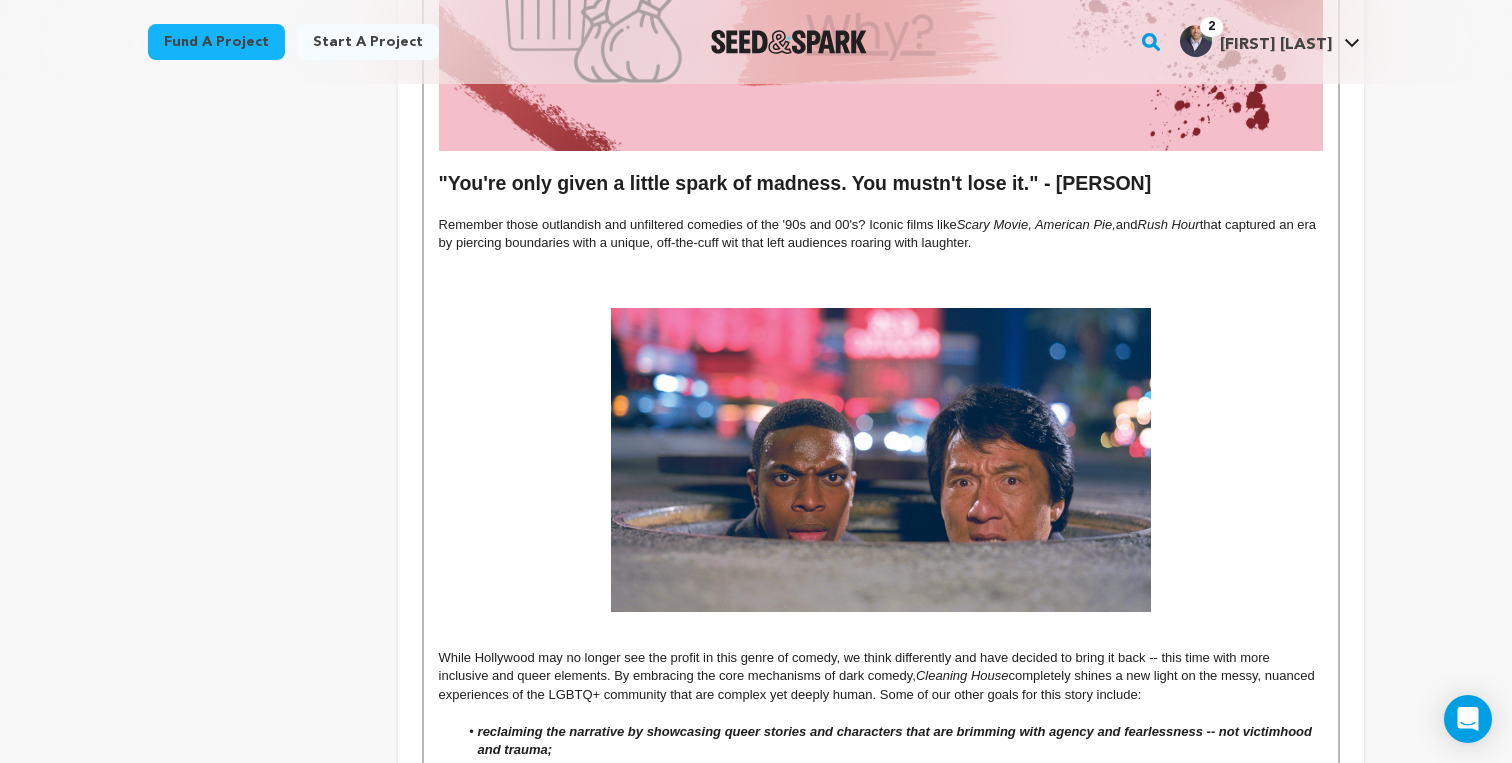scroll, scrollTop: 2857, scrollLeft: 0, axis: vertical 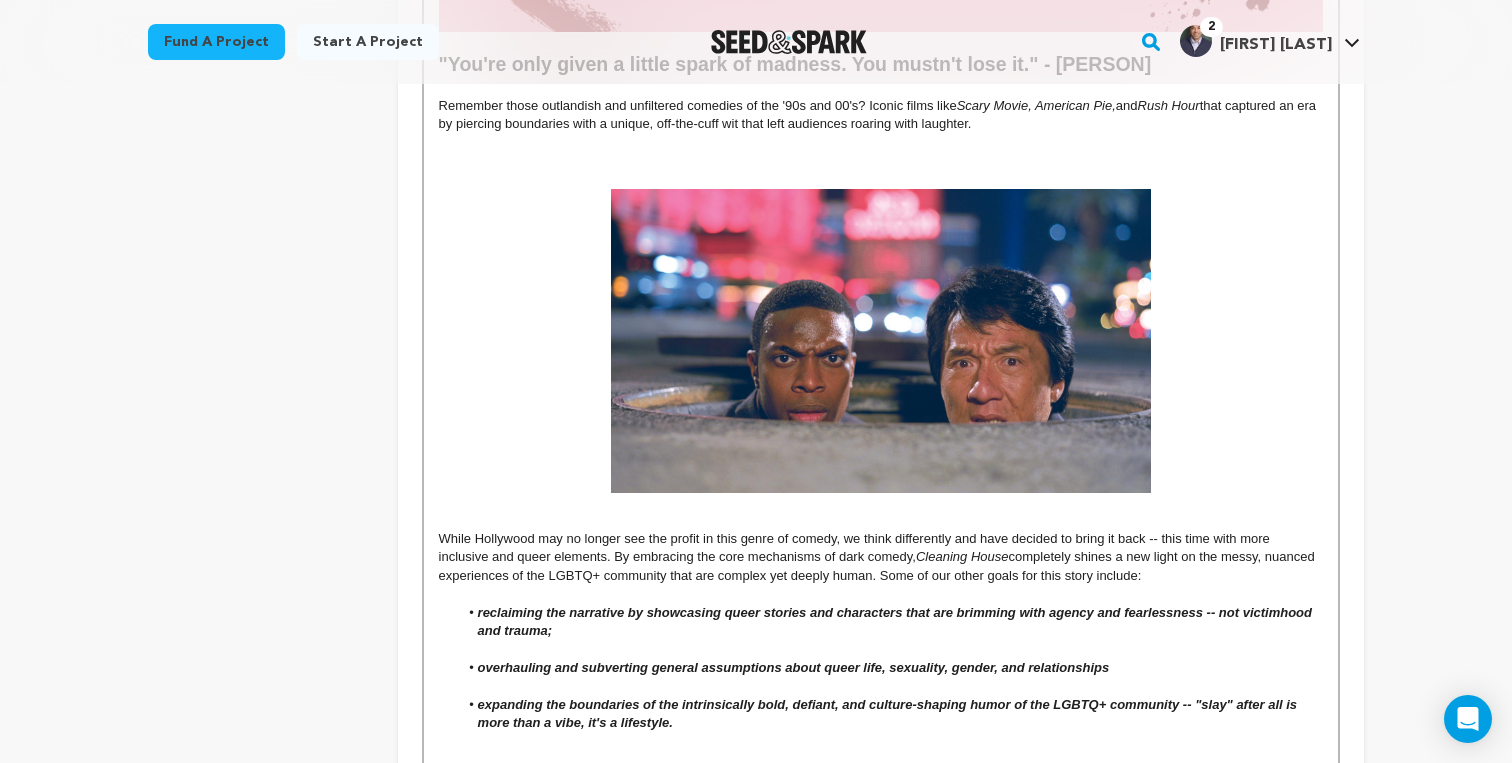 click at bounding box center (881, 502) 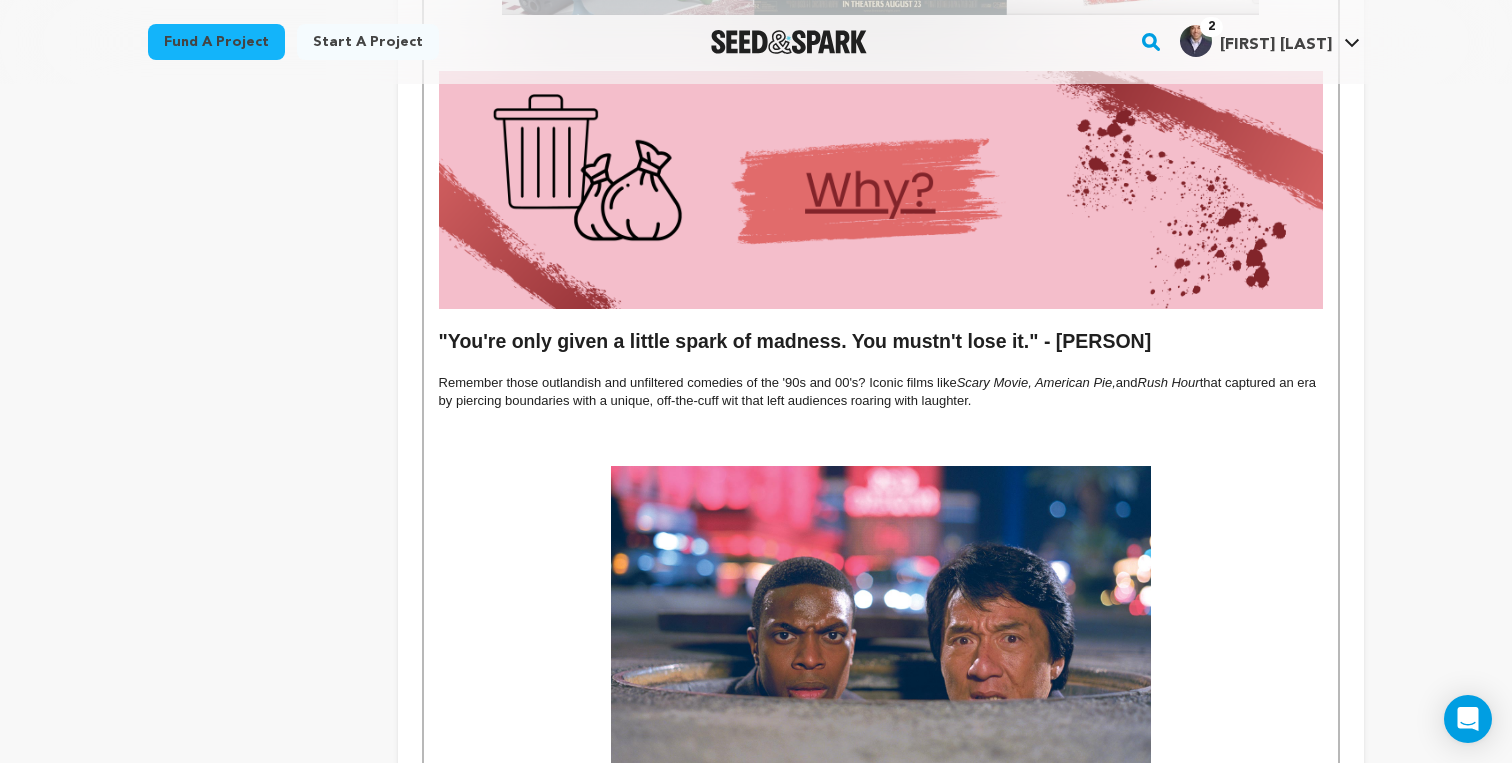 scroll, scrollTop: 2526, scrollLeft: 0, axis: vertical 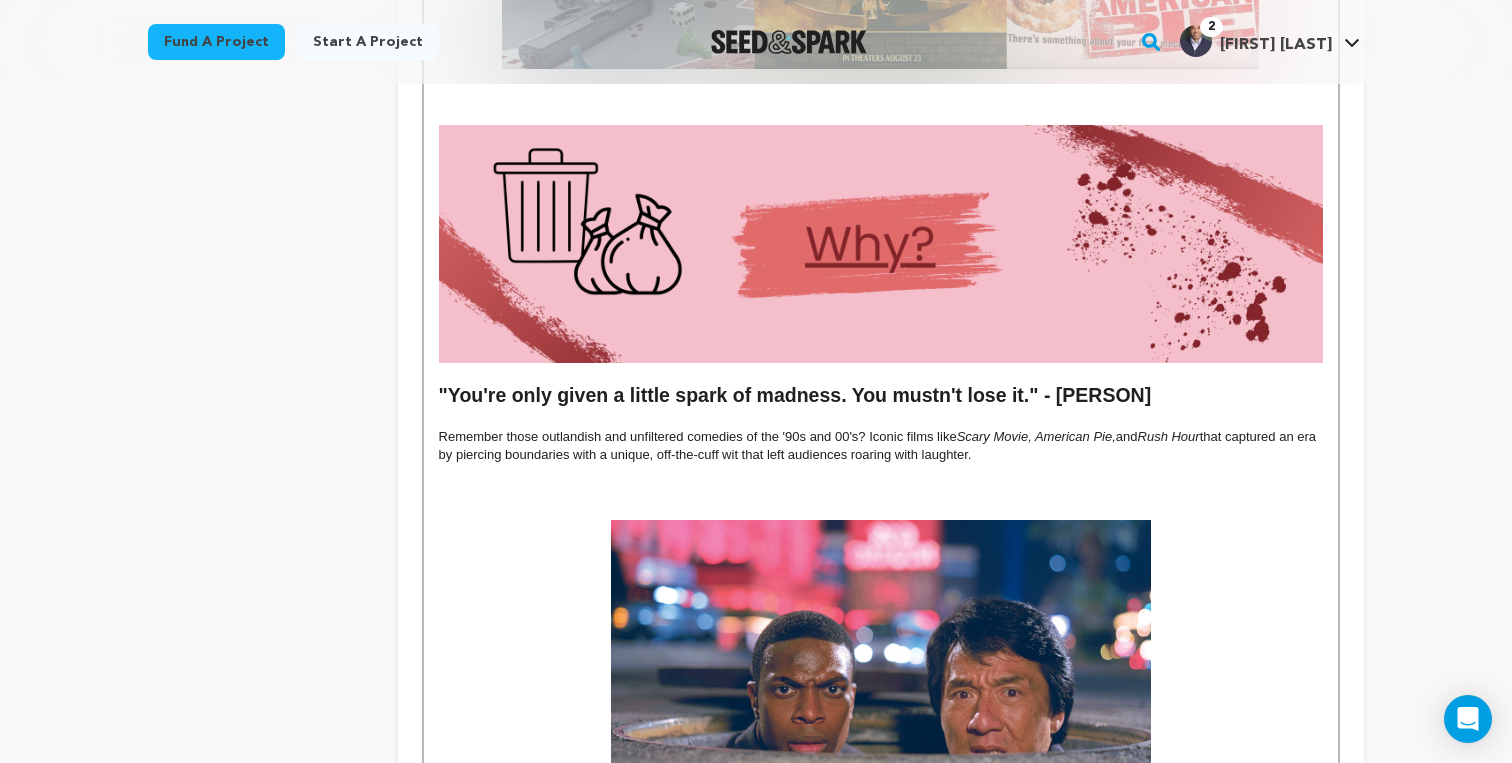 click at bounding box center (881, 474) 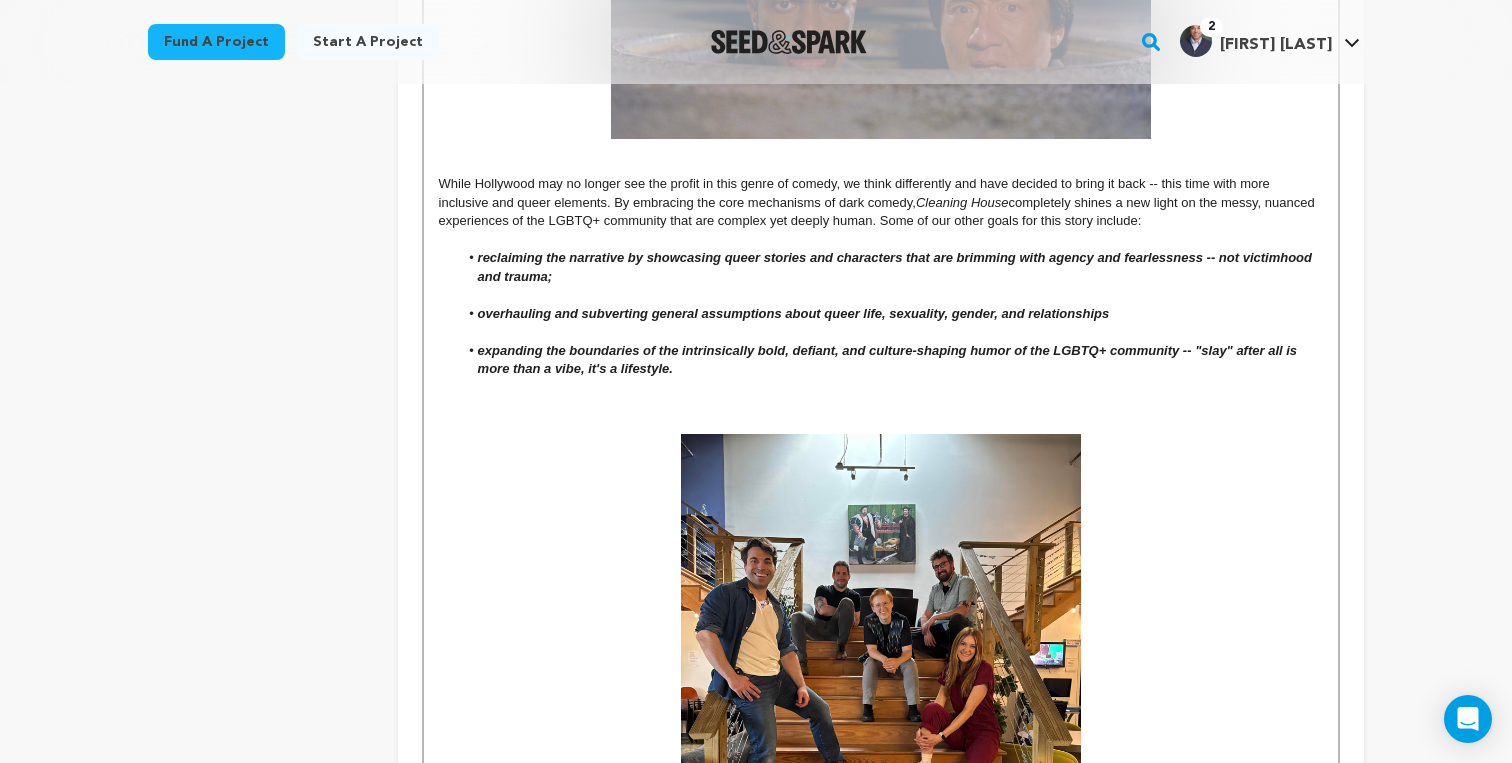 scroll, scrollTop: 3402, scrollLeft: 0, axis: vertical 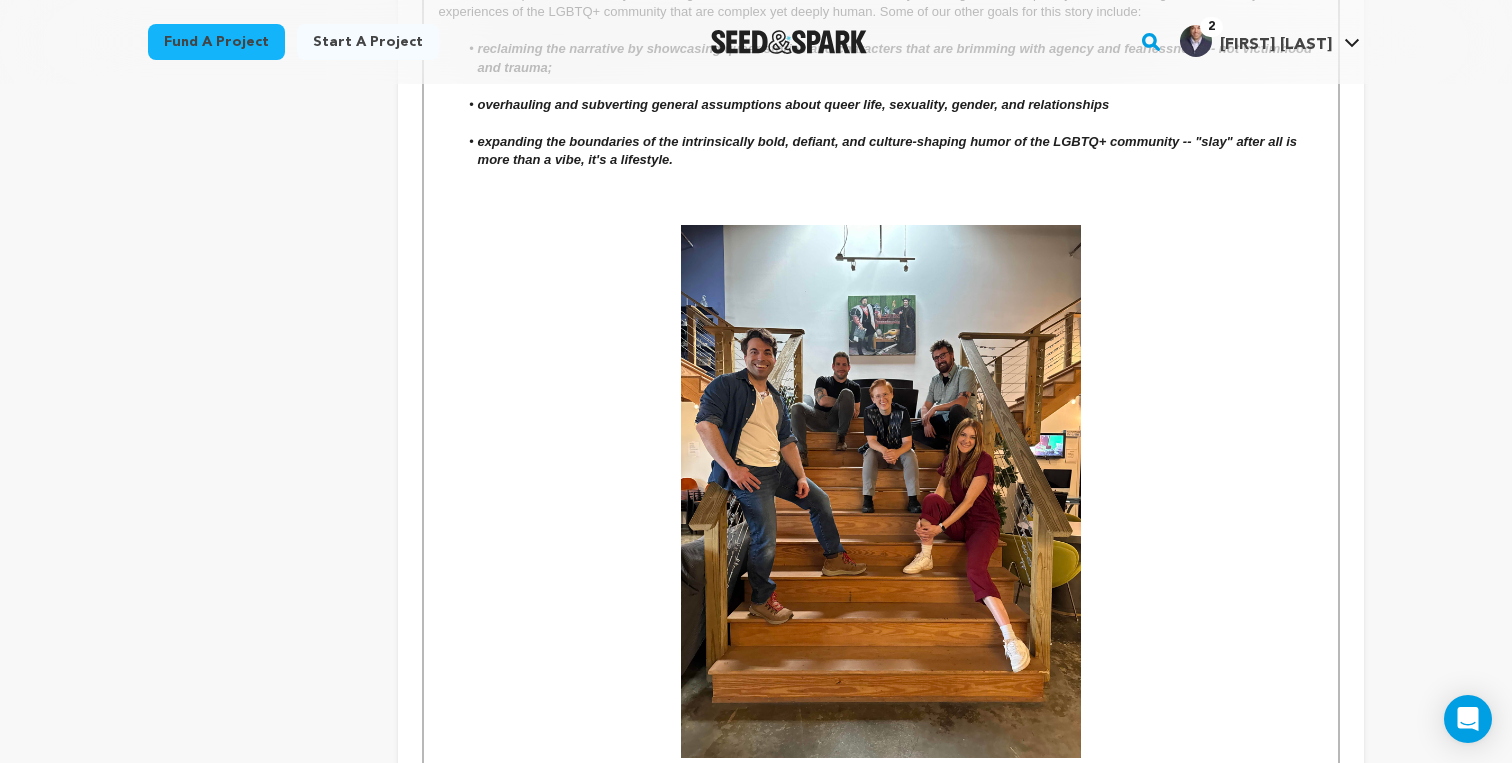 click at bounding box center (881, 178) 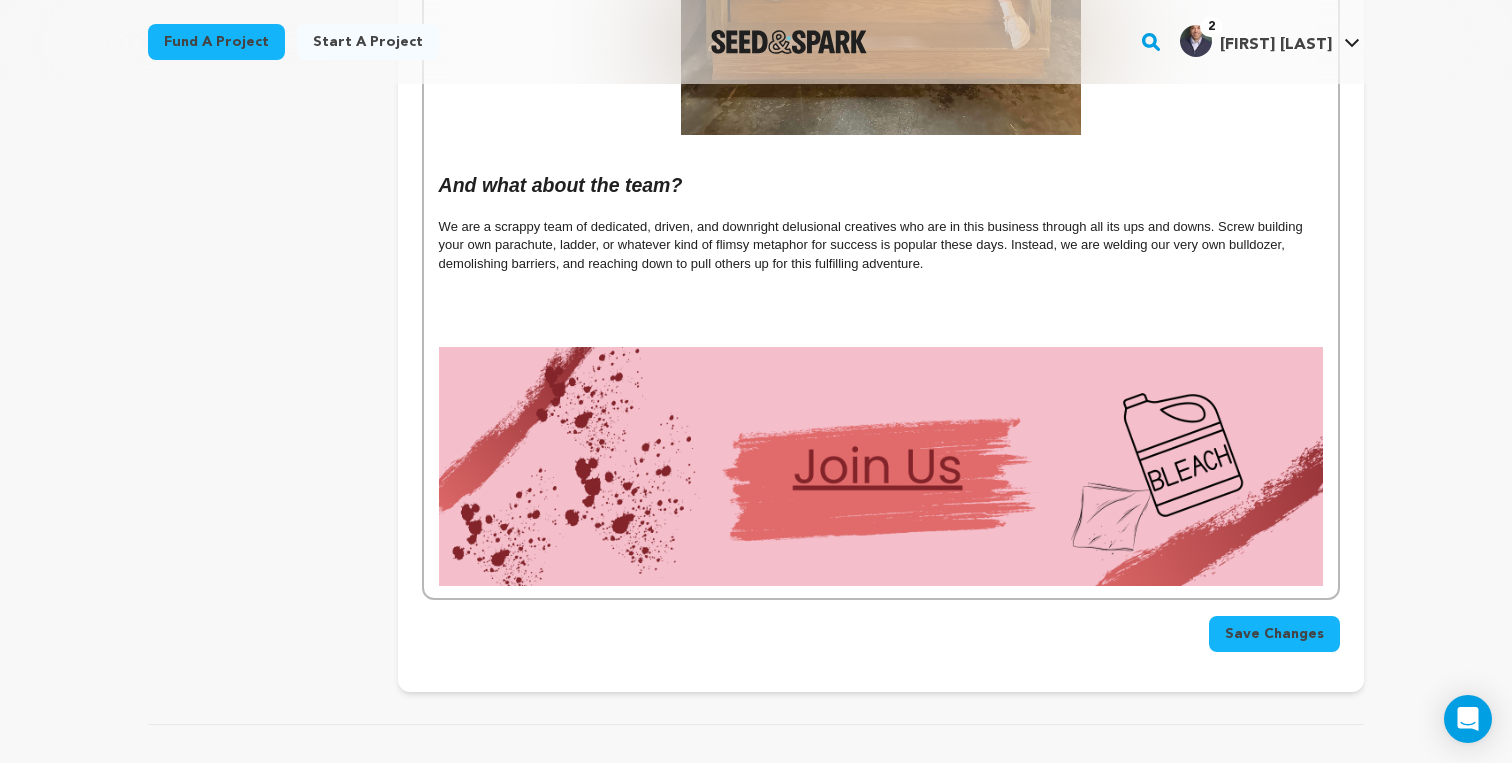 scroll, scrollTop: 3989, scrollLeft: 0, axis: vertical 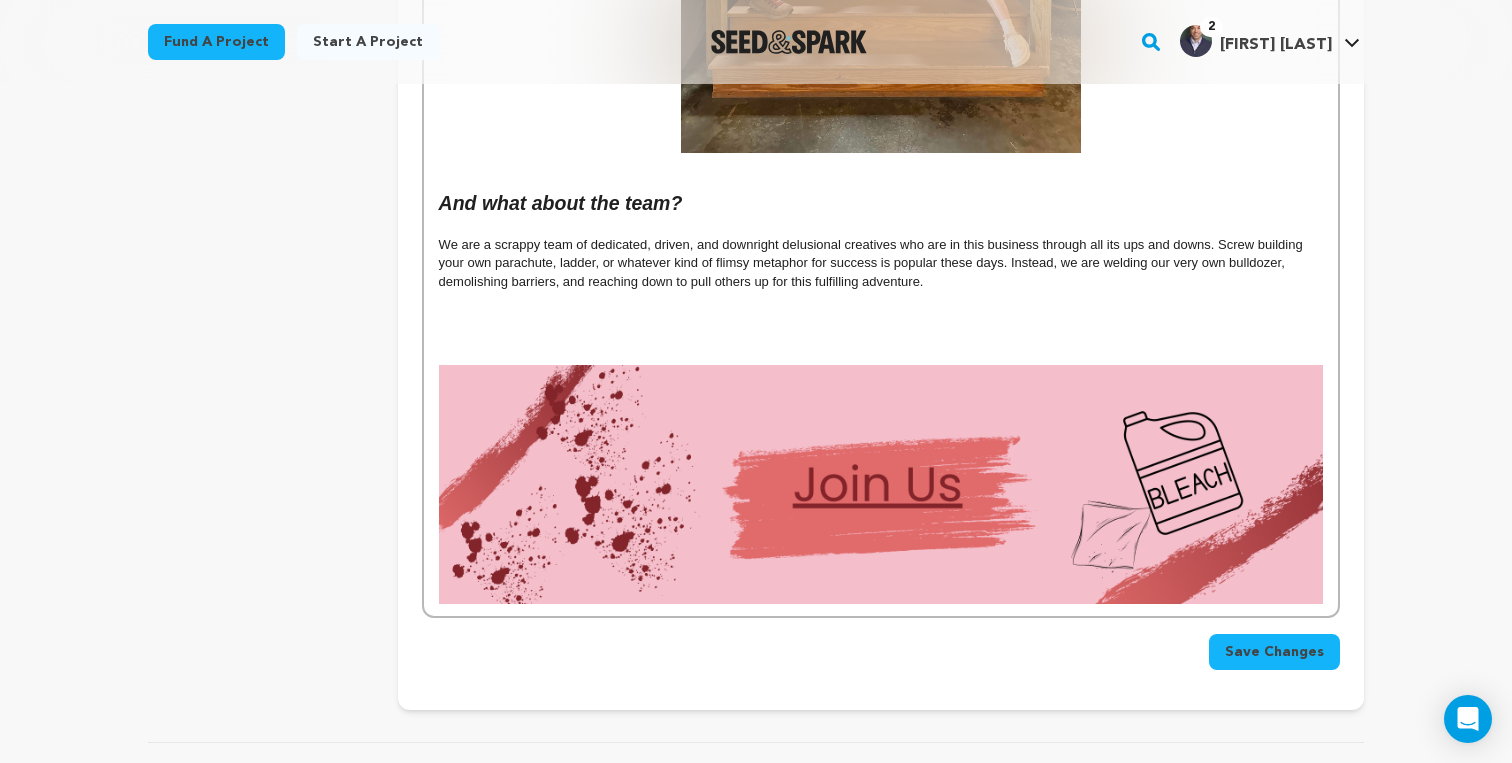 click at bounding box center [881, 319] 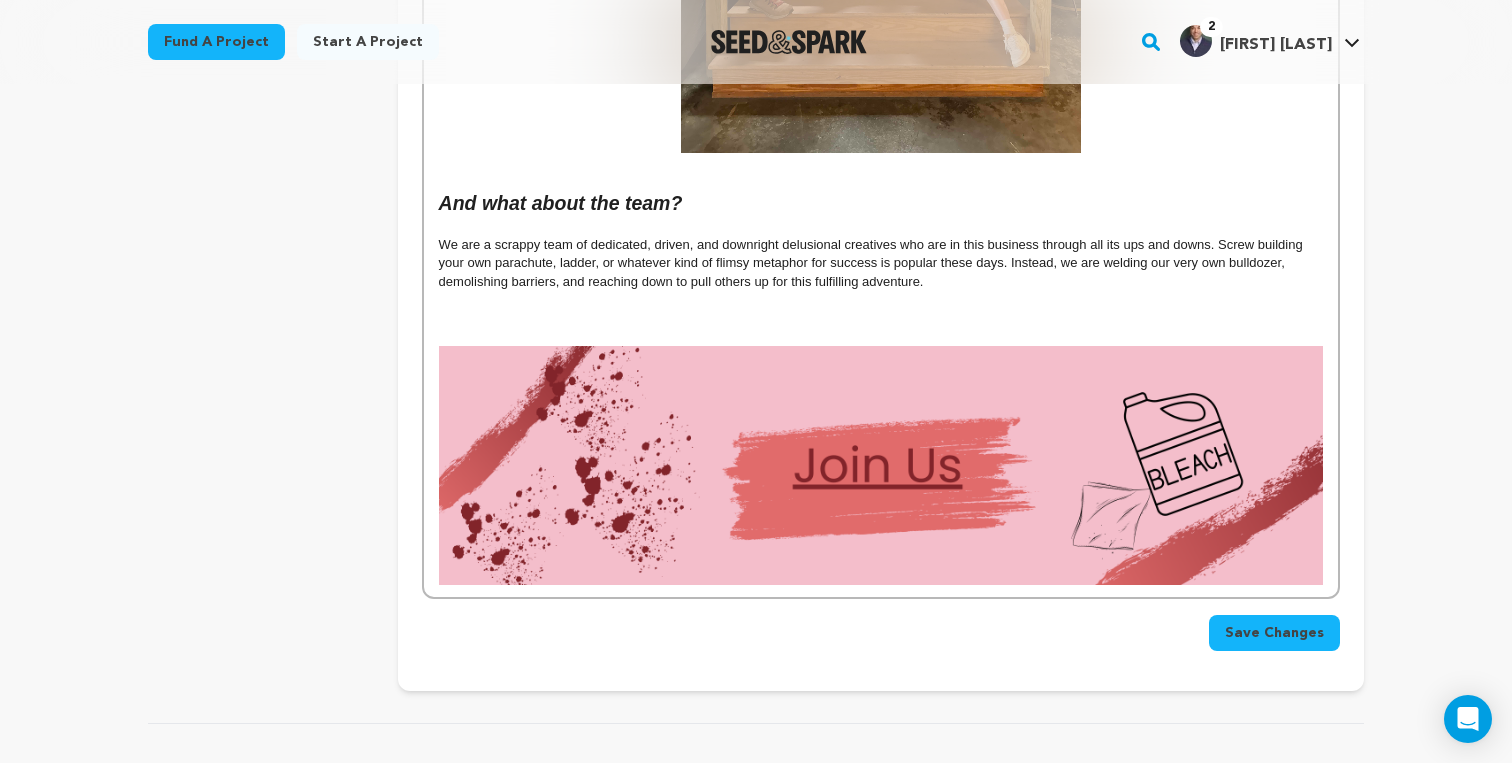 scroll, scrollTop: 4044, scrollLeft: 0, axis: vertical 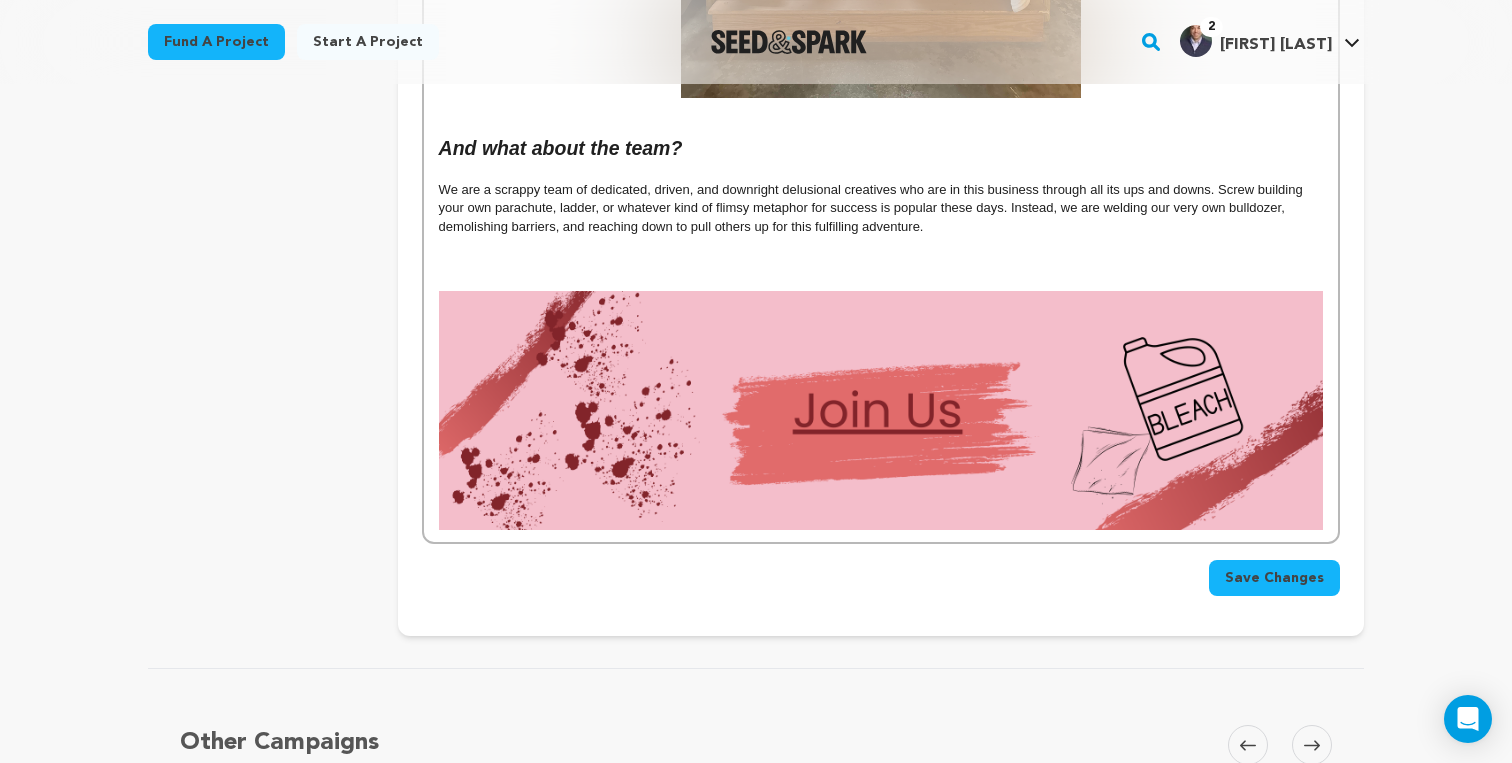 click on "TWO BROS... Cleaning House  is story that centers around [NAME] [LAST] and [NAME] [LAST], two buddy-bros in a healthy bromance "straight" outta college that have started a cleaning business called Bro-Getters. However, the business has turned out to be an absolute ramshackle that only succeeded in cleaning out their bank accounts.  A BLOODY MESS... One night [NAME] stops by a client's house to share the news with [NAME] that he has decided to dissolve the business...only to find the owner dead, the house a wreck, and that [NAME] has been trying to fix the cash flow problem by working as a cleaner for the mob. WHAT COULD GO WRONG? On the verge of being discovered, [NAME] and [NAME] are forced to come to terms with their true feelings and work together if they're going to make it out in one piece-- or pieces.  This film draws its inspiration for mood & tone from the hypothetical question of what would happen if  Ready Or Not  and  Game Night  "You're only given a little spark of madness. You mustn't lose it." - [NAME] [LAST] and" at bounding box center (881, -1483) 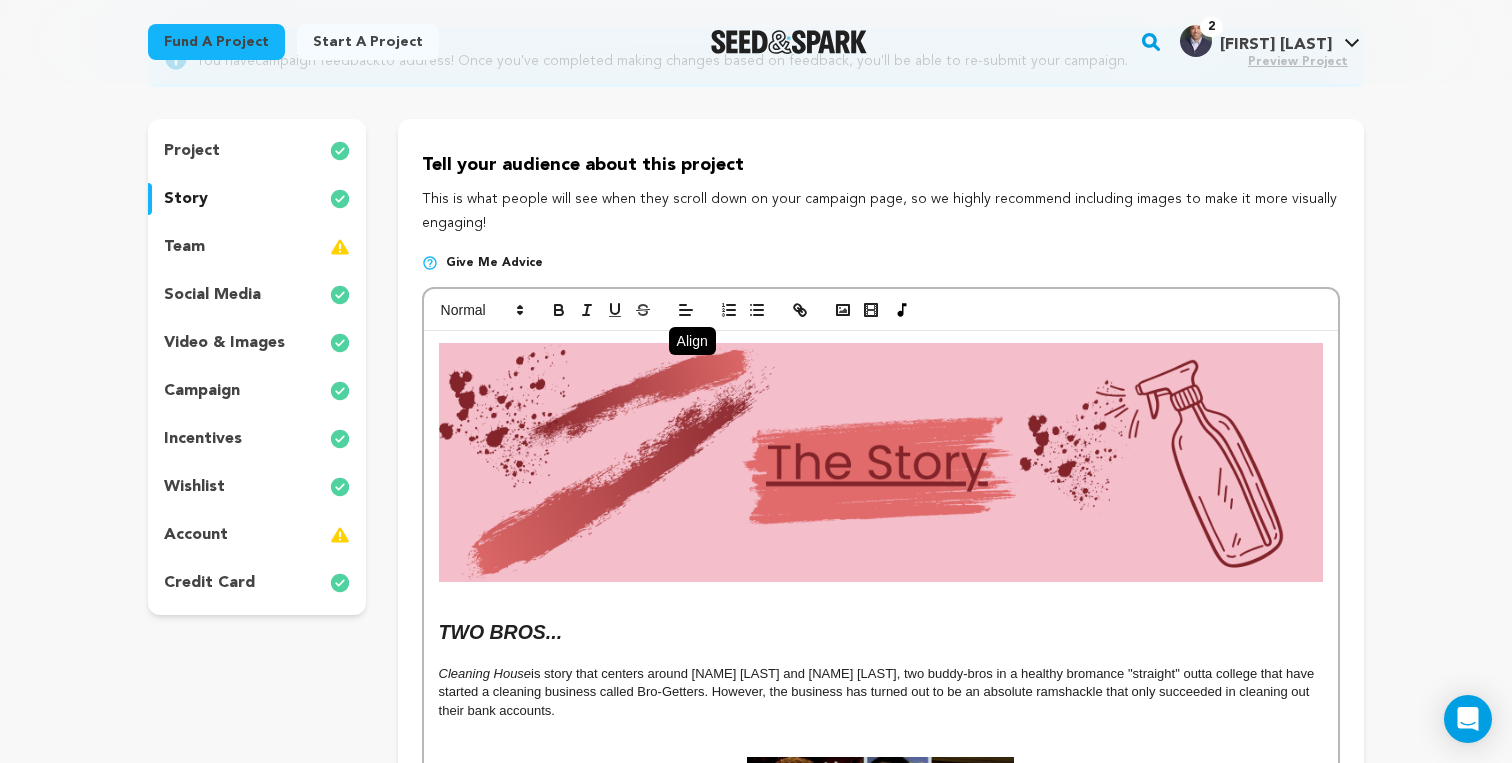 scroll, scrollTop: 0, scrollLeft: 0, axis: both 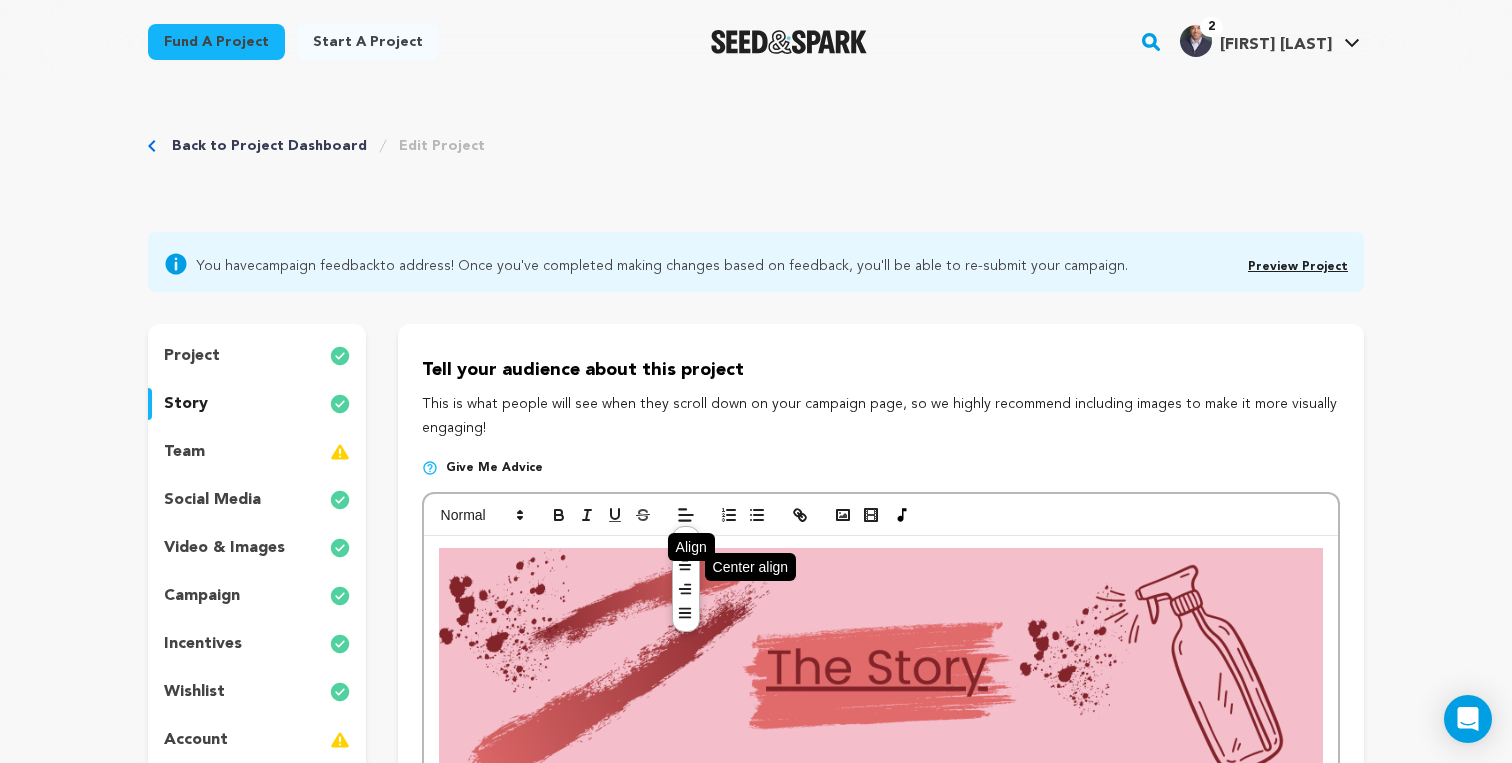 click at bounding box center [685, 567] 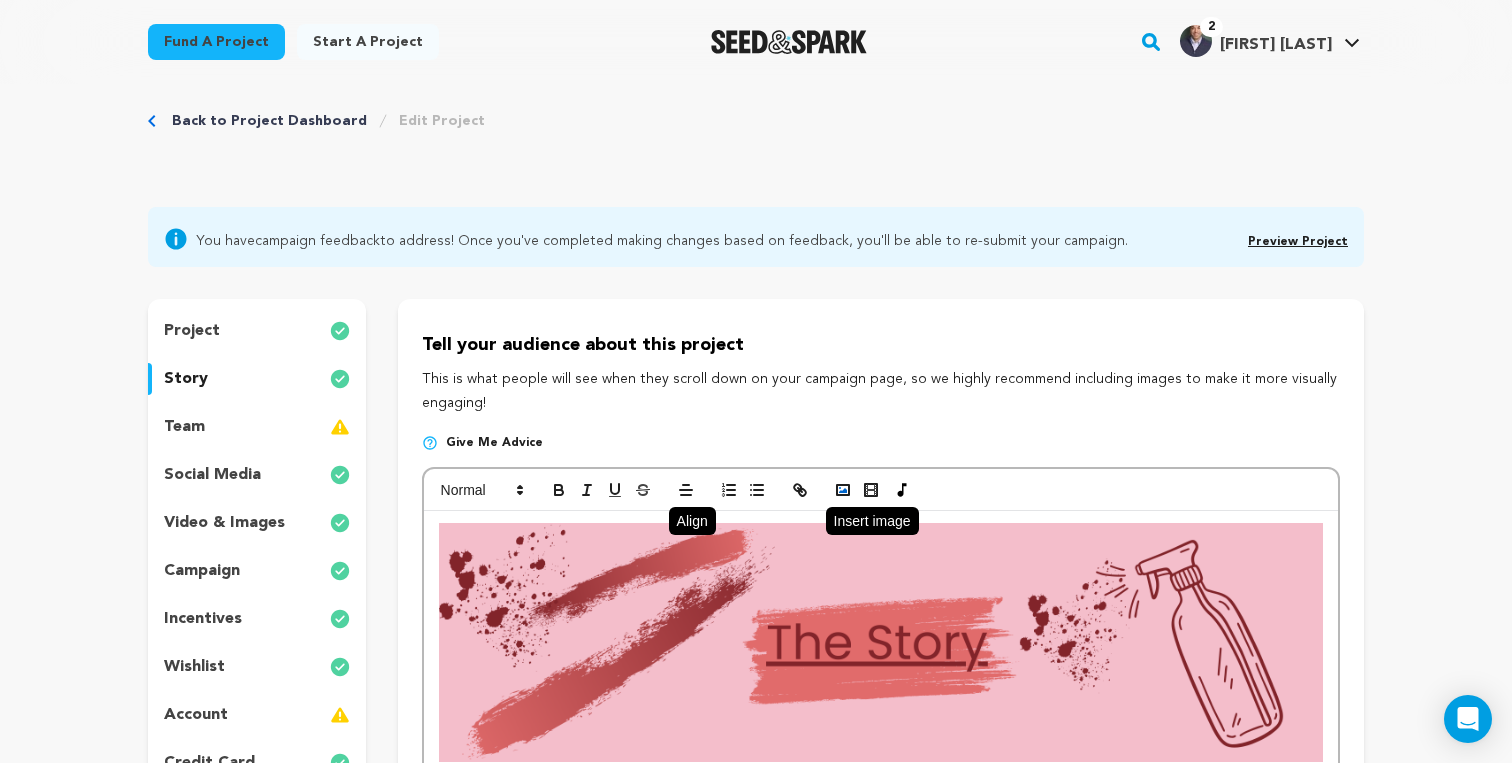 click 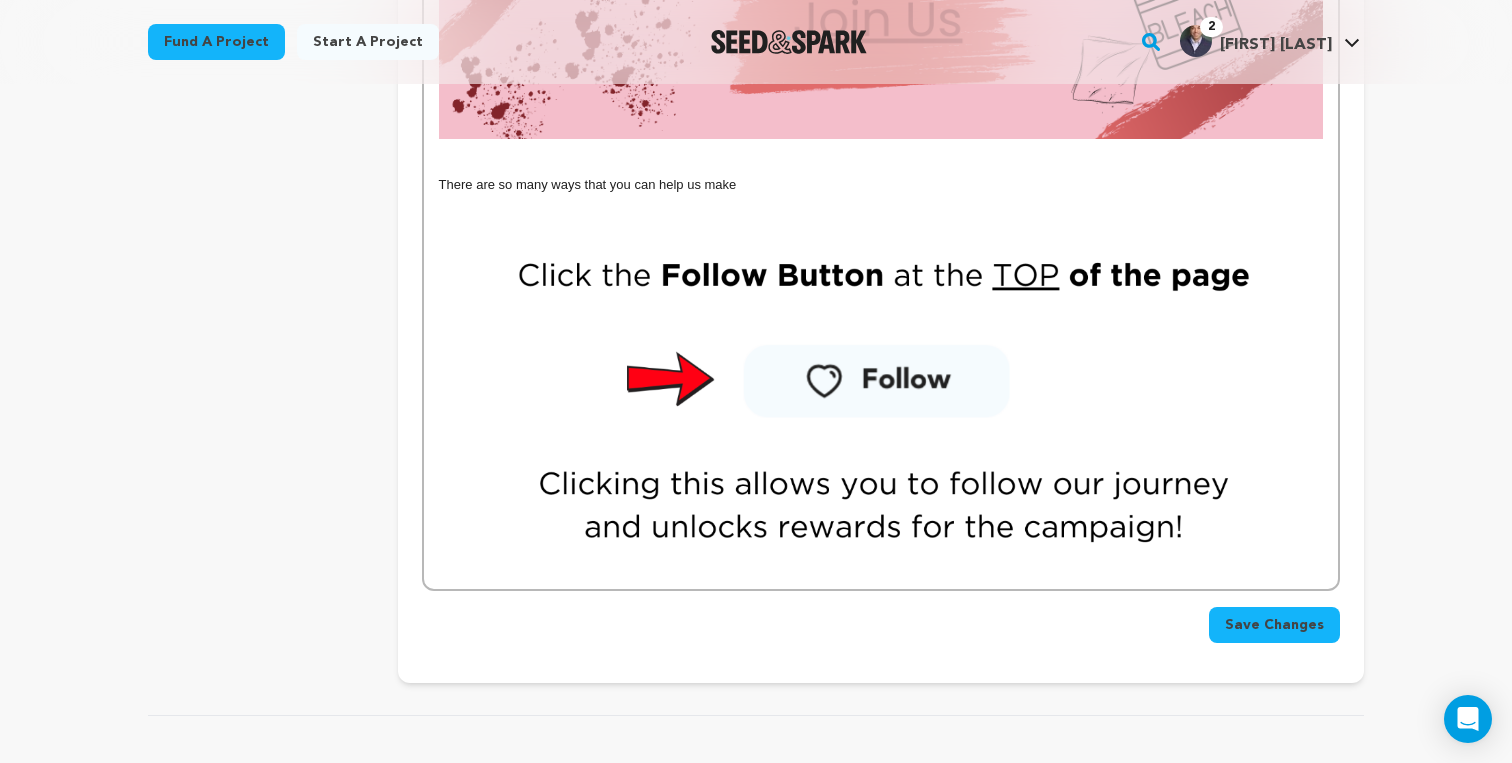 scroll, scrollTop: 4405, scrollLeft: 0, axis: vertical 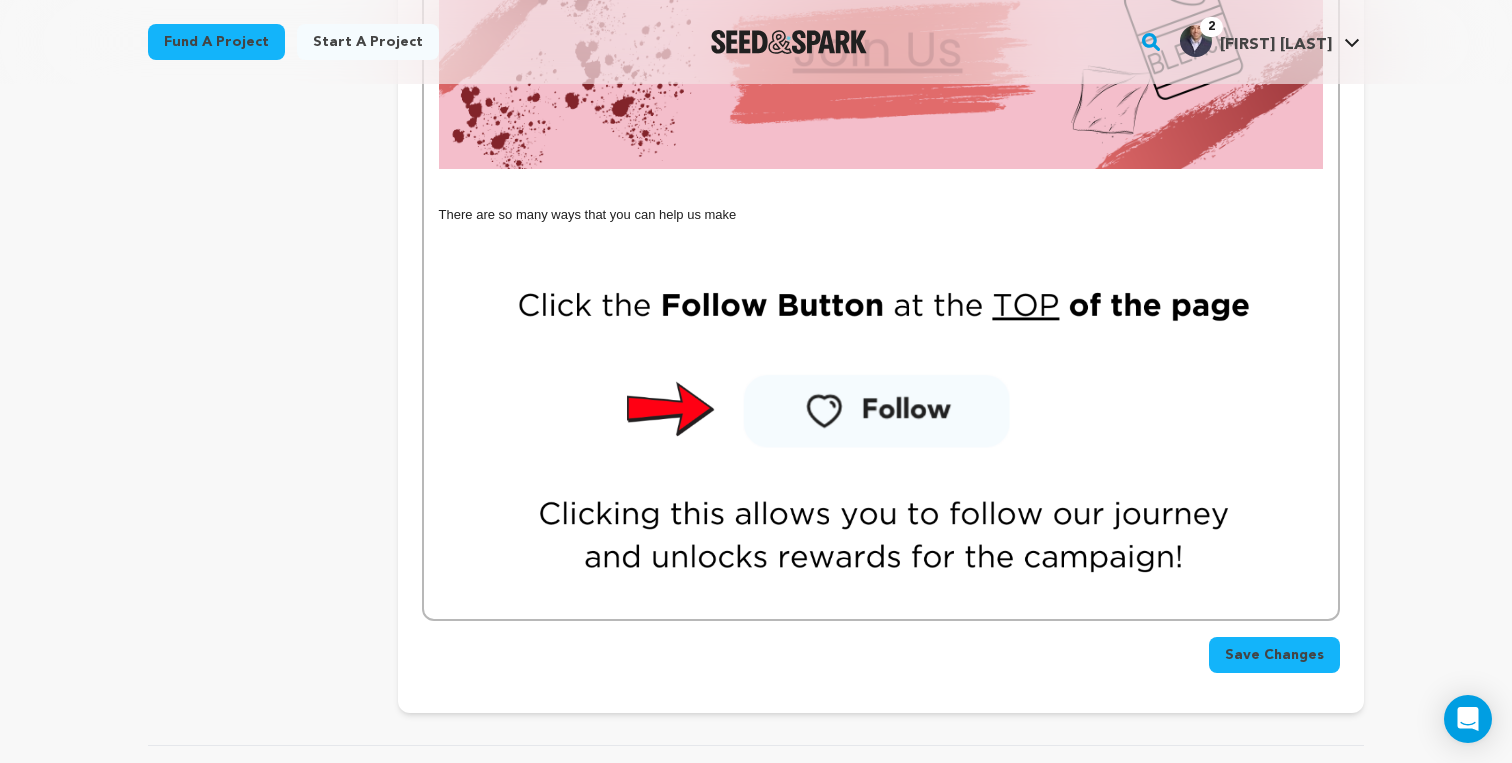 click at bounding box center [881, 434] 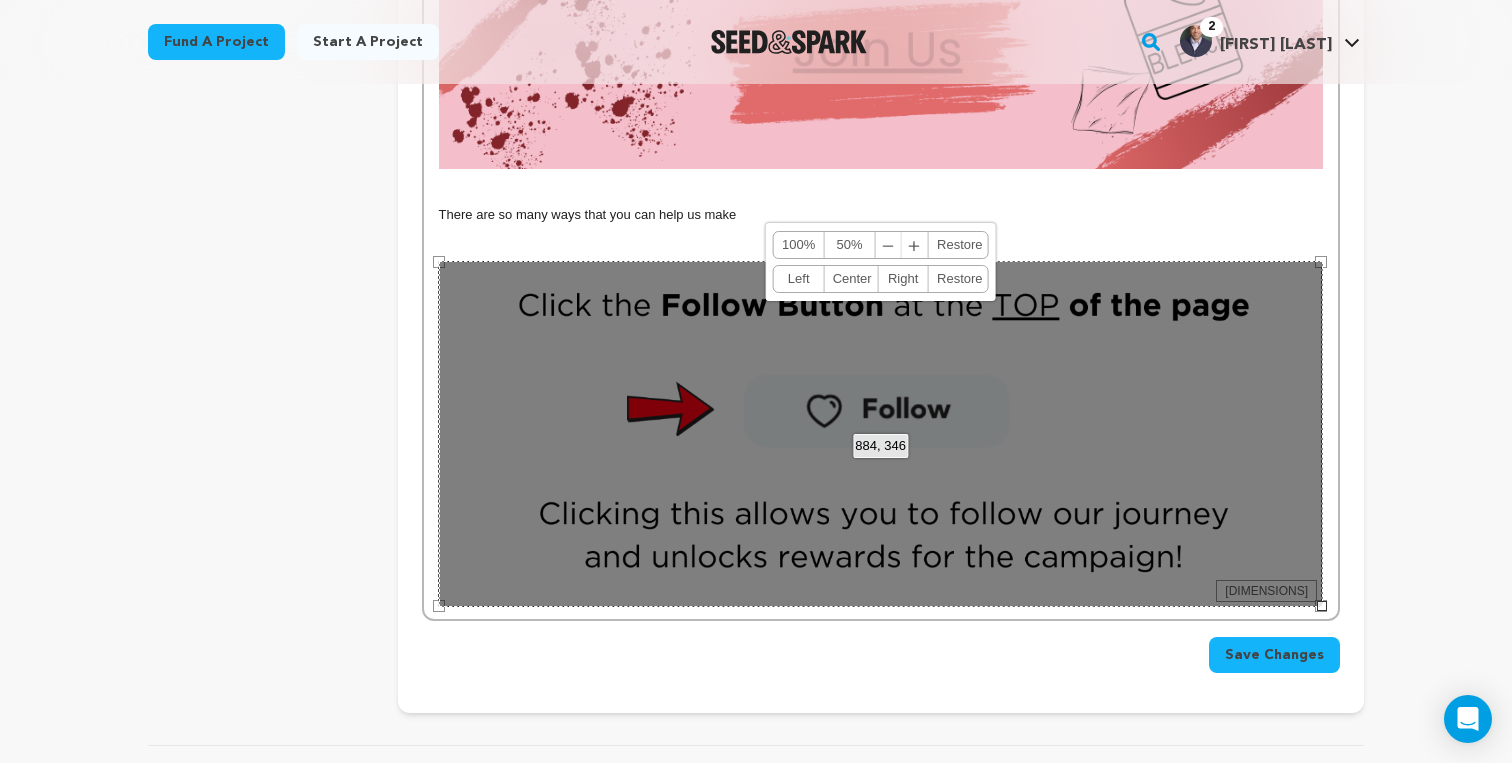 click on "[COORDINATES]
100%
50%
﹣
﹢
Restore
Left
Center
Right
Restore" at bounding box center (881, 434) 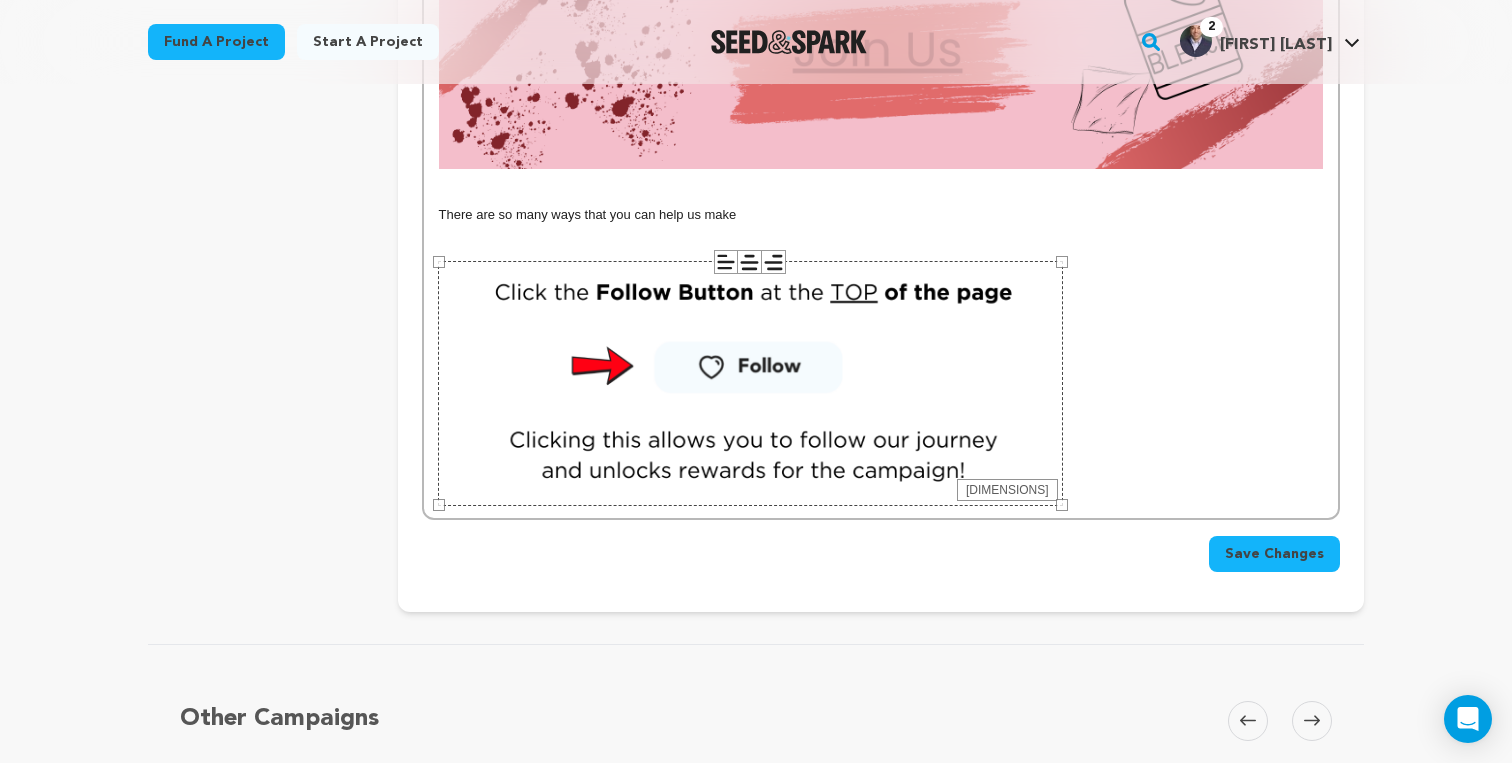 drag, startPoint x: 434, startPoint y: 603, endPoint x: 693, endPoint y: 401, distance: 328.45853 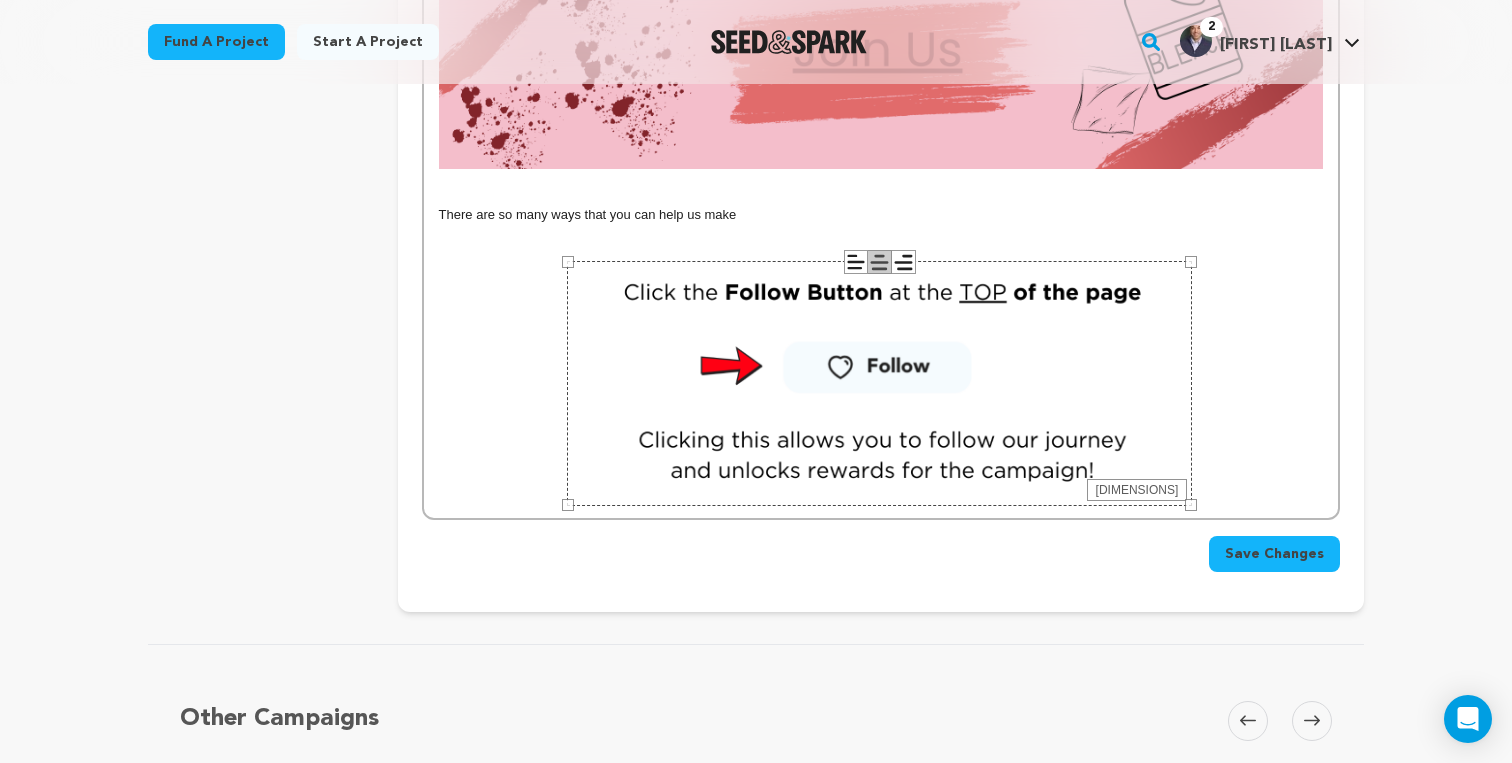 click at bounding box center [881, 383] 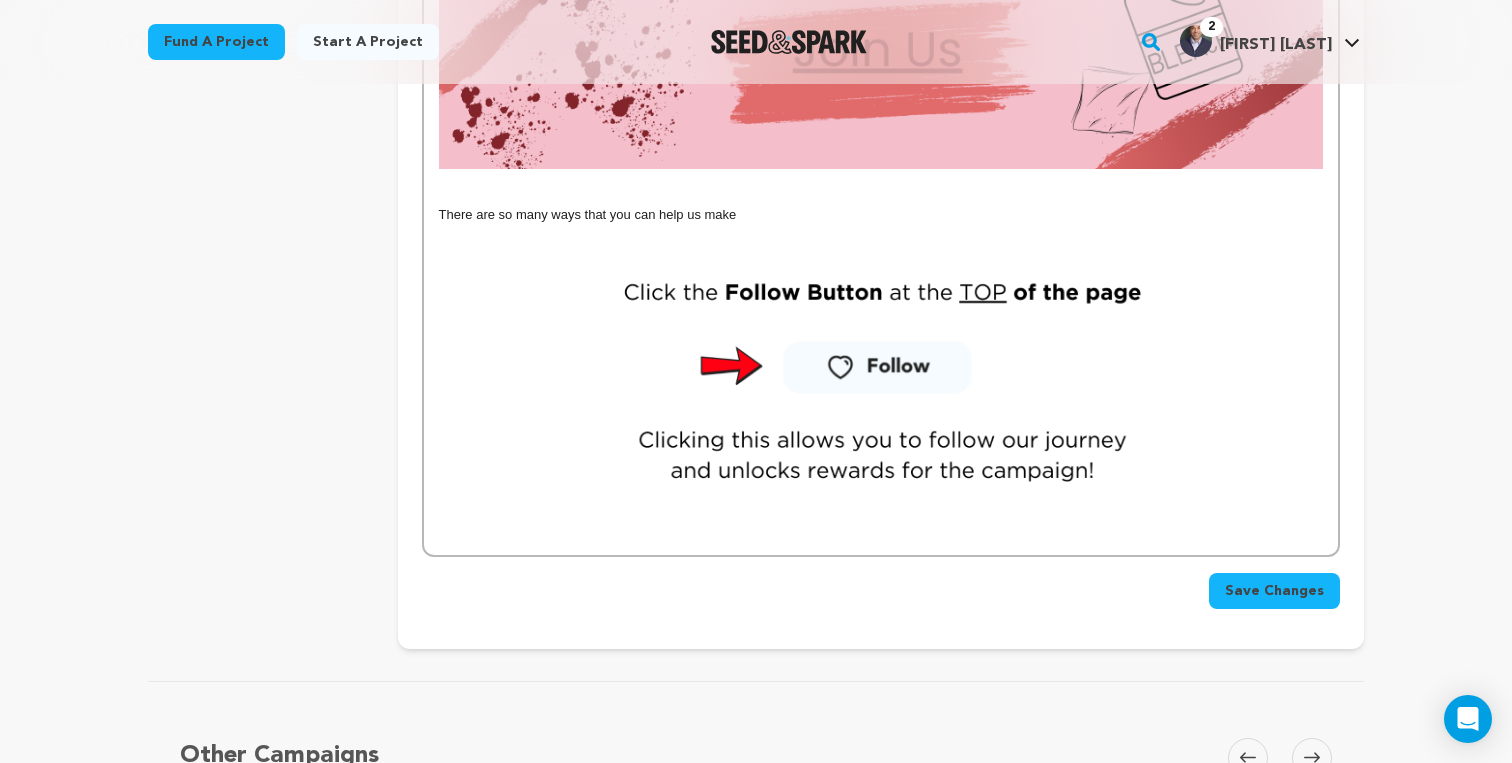 click at bounding box center (880, 383) 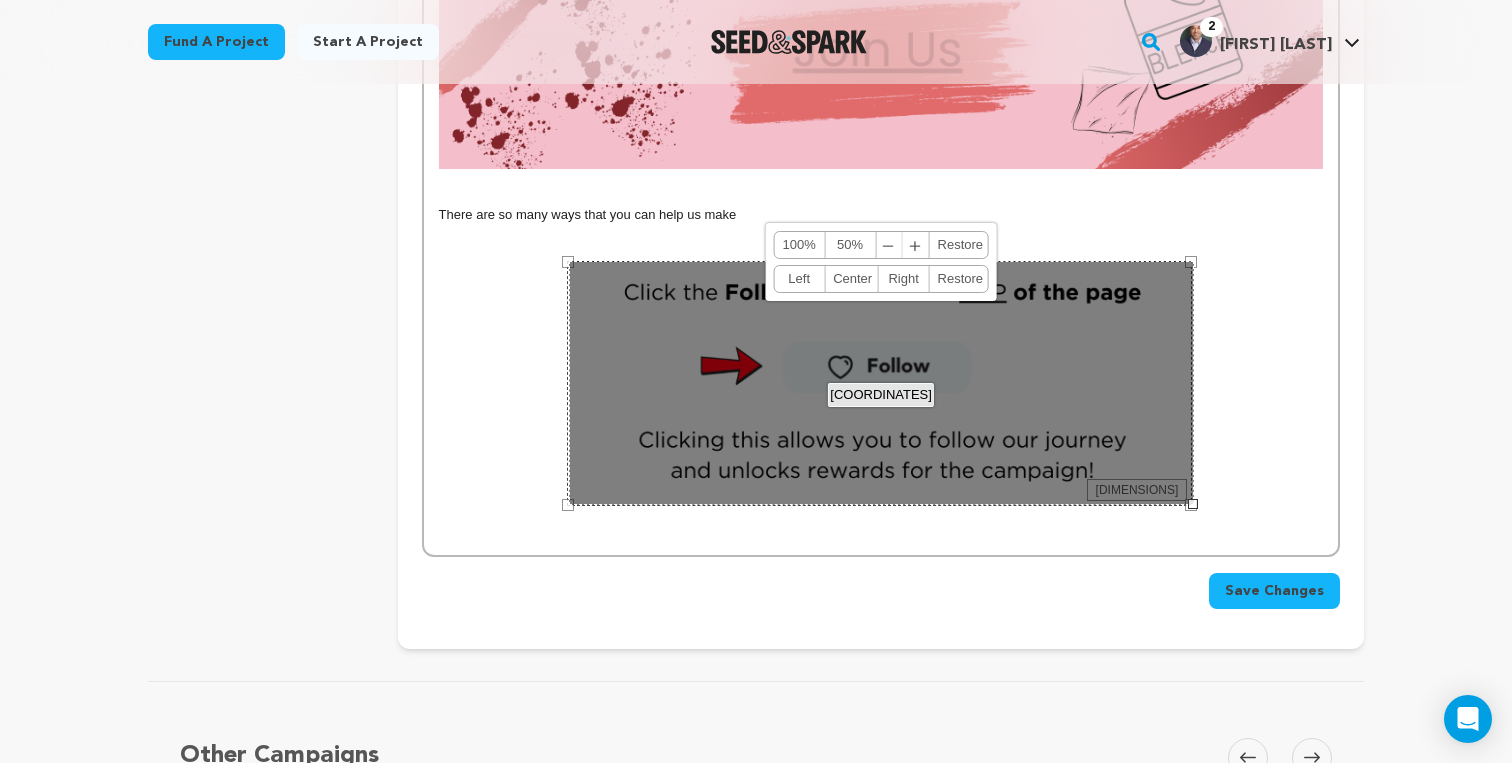 click on "[COORDINATES]
100%
50%
﹣
﹢
Restore
Left
Center
Right
Restore" at bounding box center [881, 383] 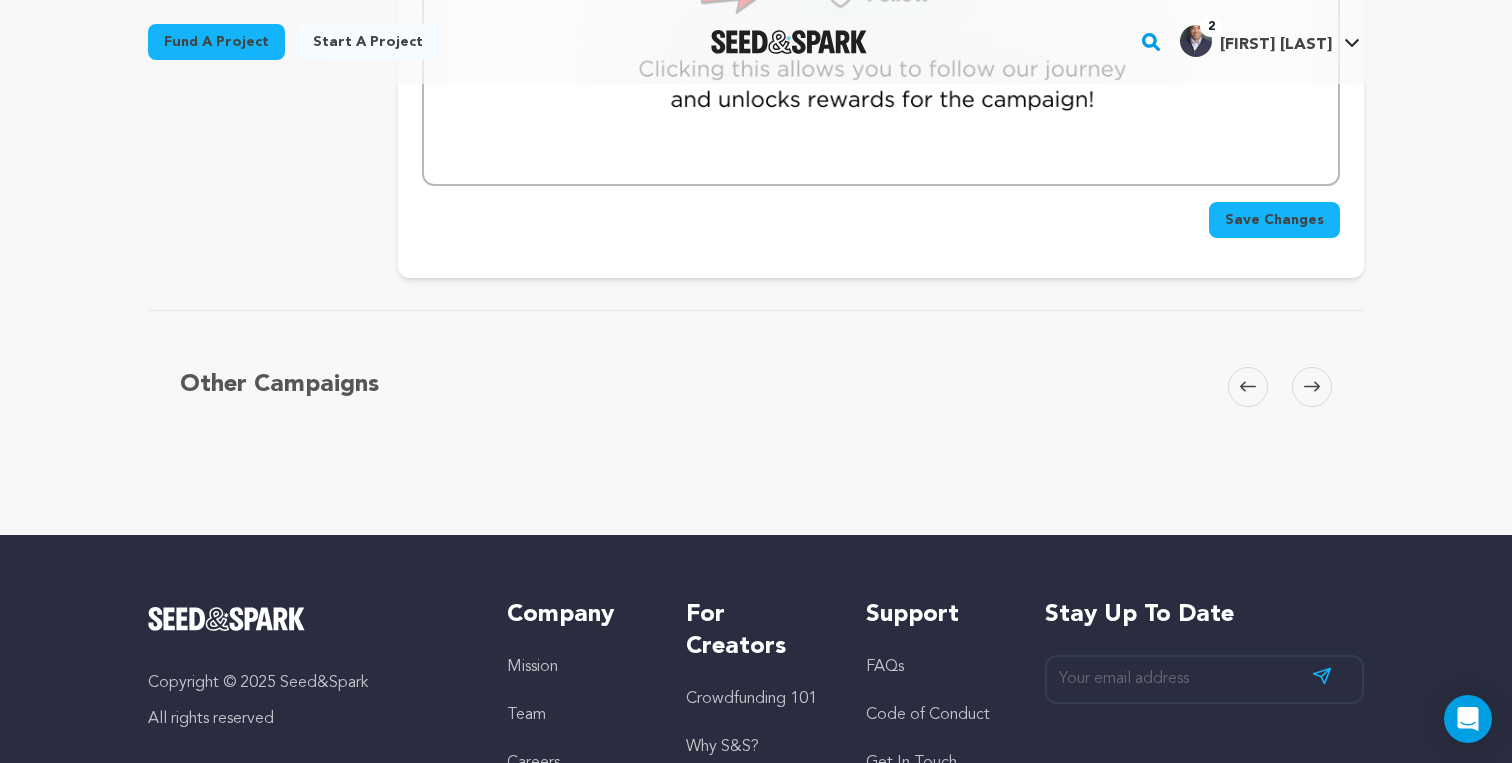 scroll, scrollTop: 4510, scrollLeft: 0, axis: vertical 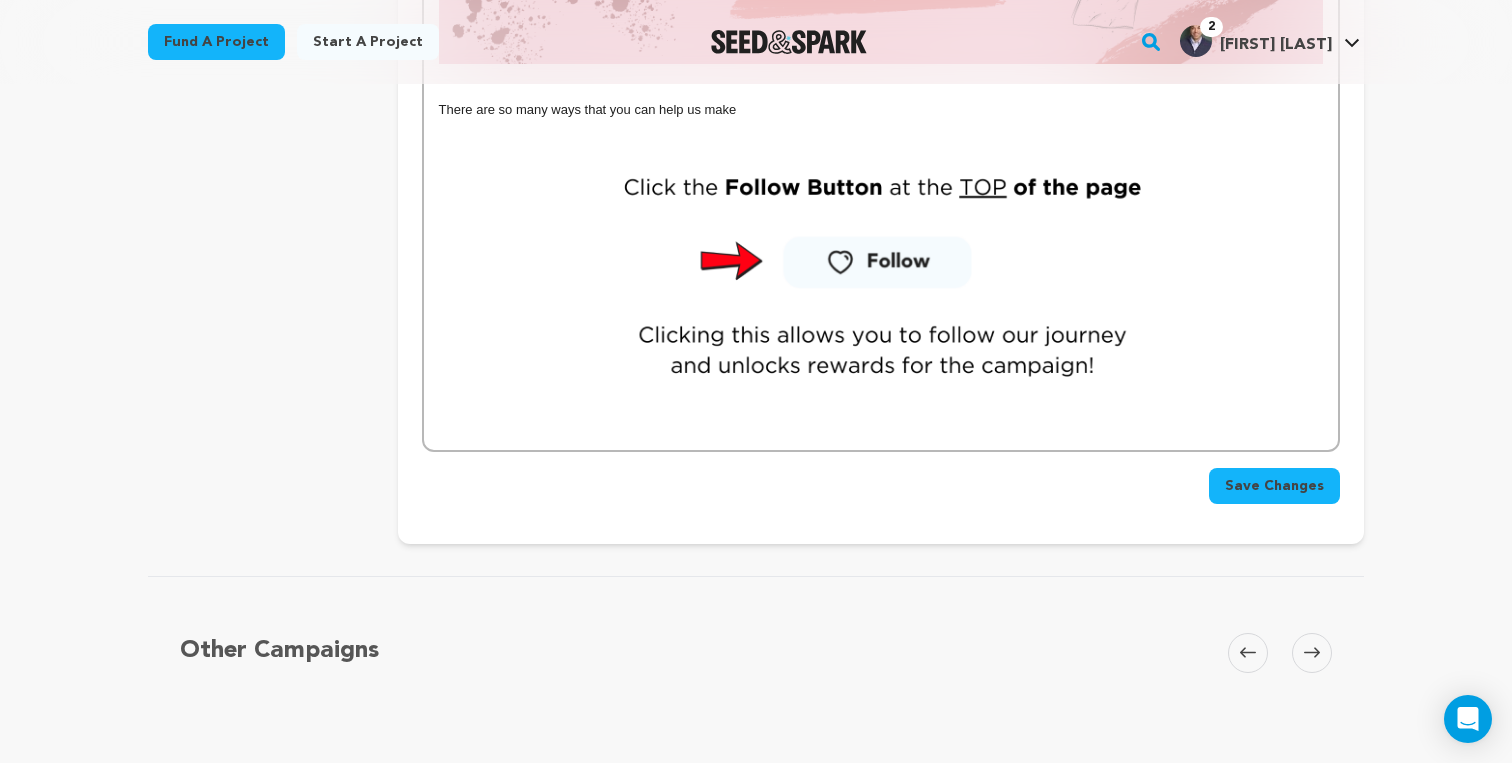 click on "Save Changes" at bounding box center [1274, 486] 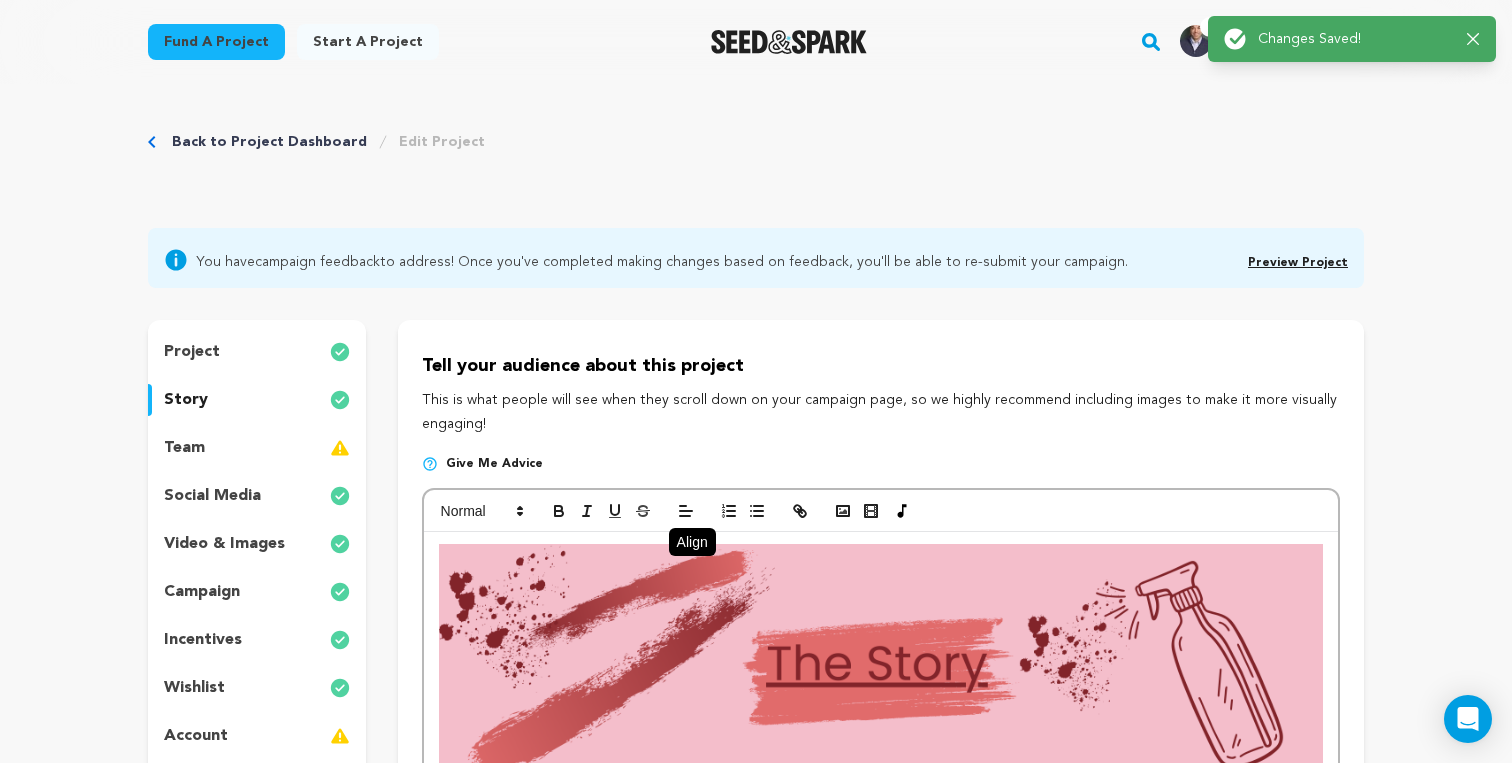 scroll, scrollTop: 0, scrollLeft: 0, axis: both 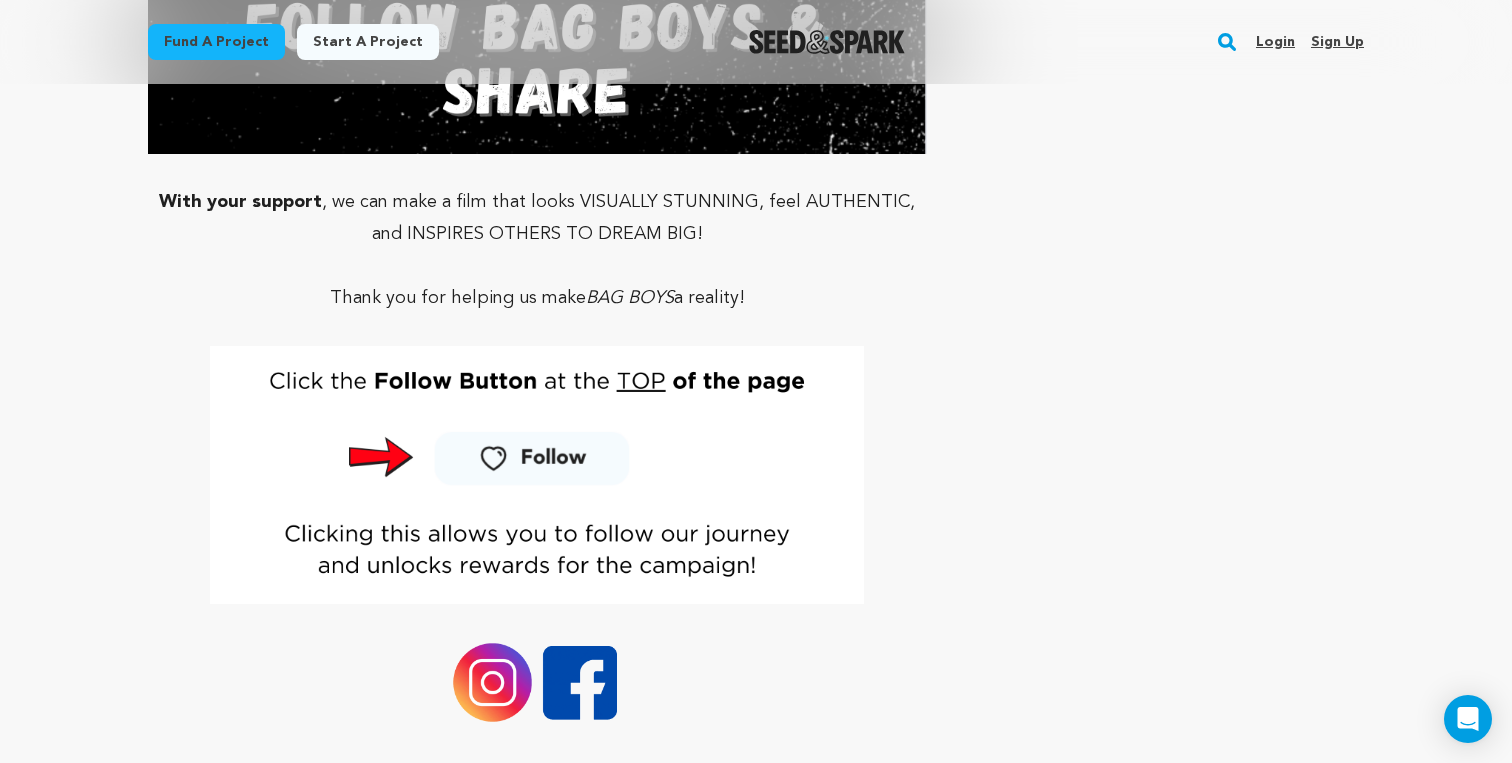 drag, startPoint x: 565, startPoint y: 376, endPoint x: 833, endPoint y: 31, distance: 436.86267 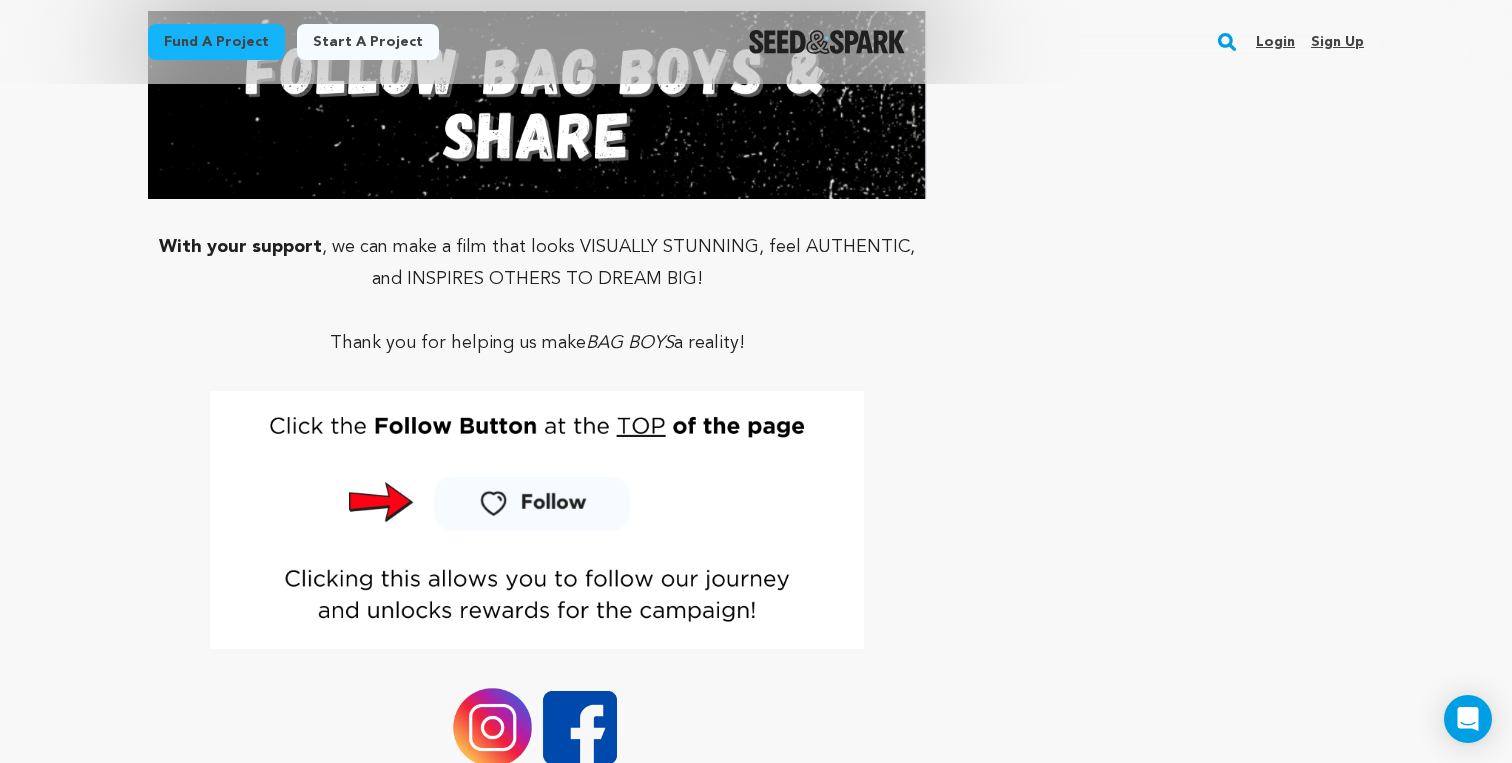 scroll, scrollTop: 21305, scrollLeft: 0, axis: vertical 